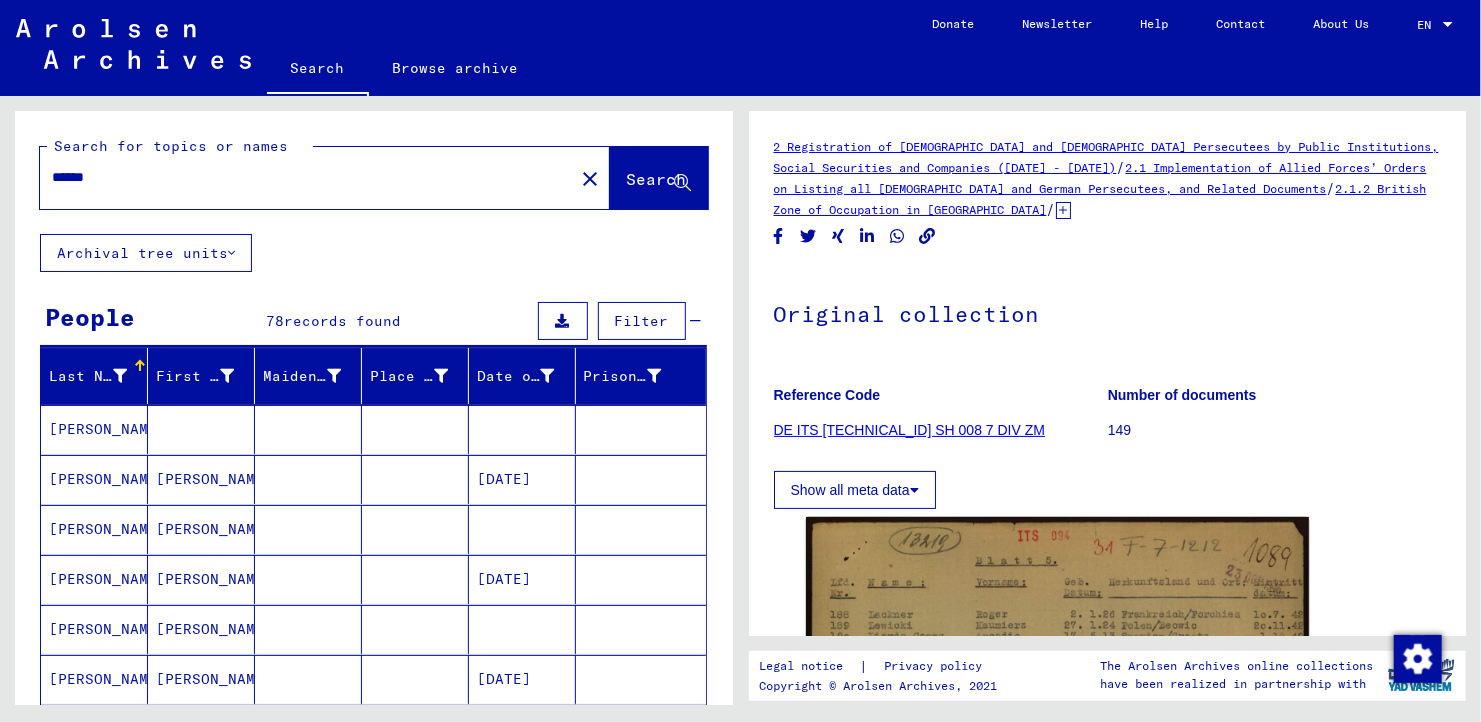 scroll, scrollTop: 0, scrollLeft: 0, axis: both 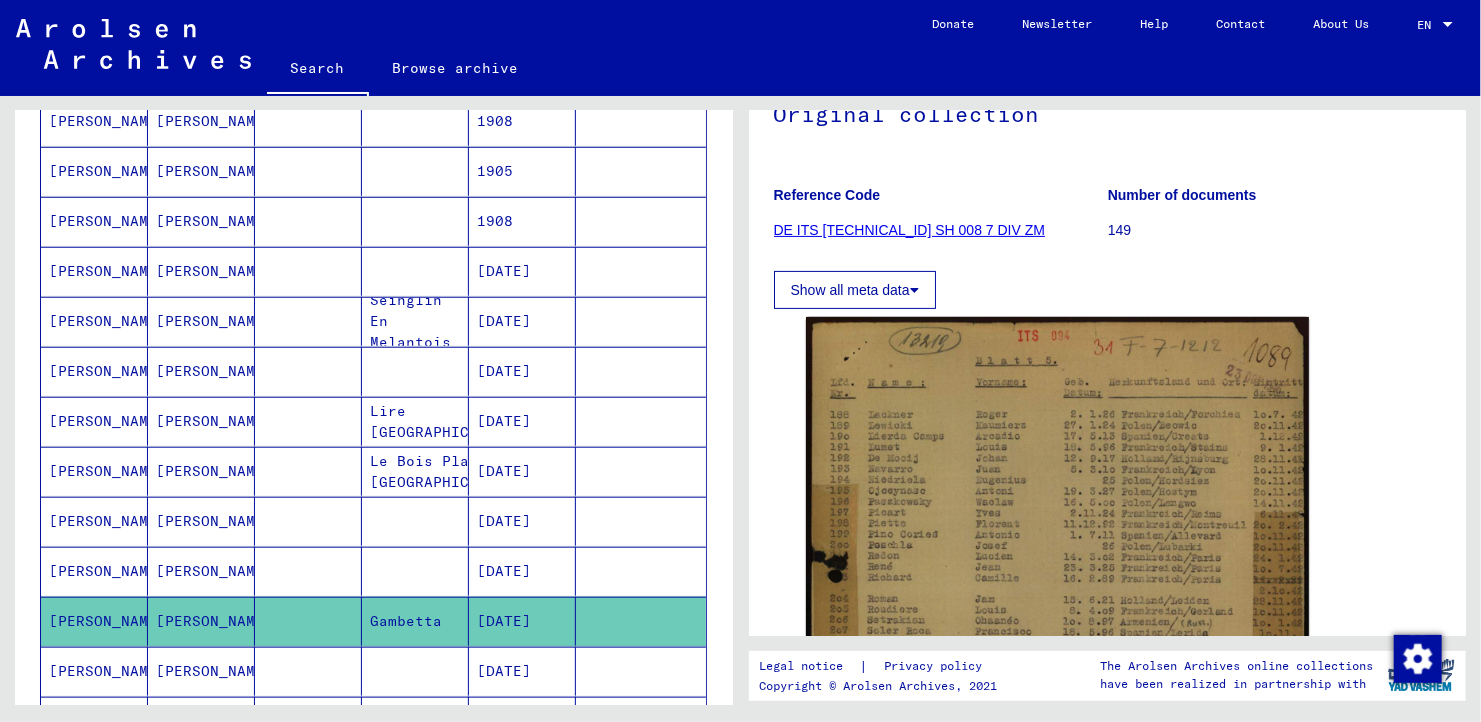 click on "Lire [GEOGRAPHIC_DATA]" at bounding box center (415, 471) 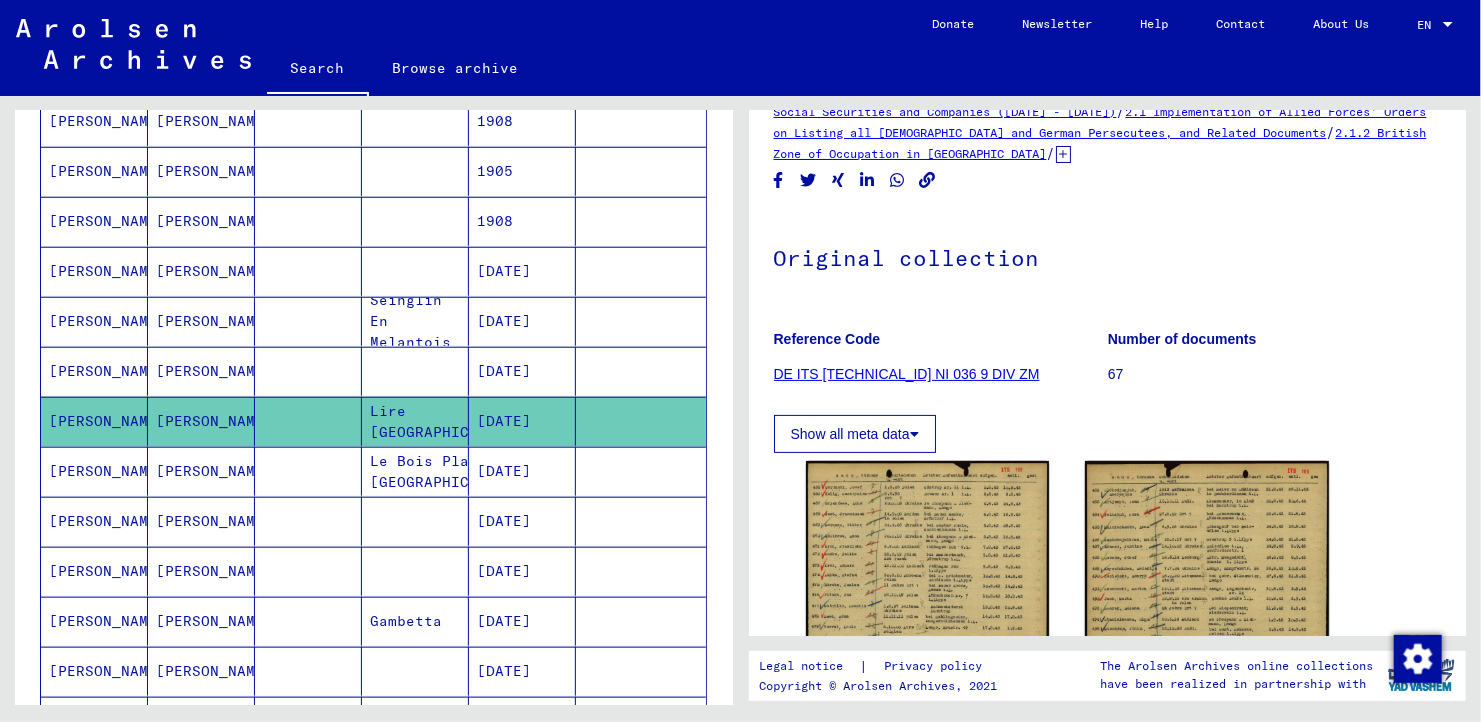 scroll, scrollTop: 100, scrollLeft: 0, axis: vertical 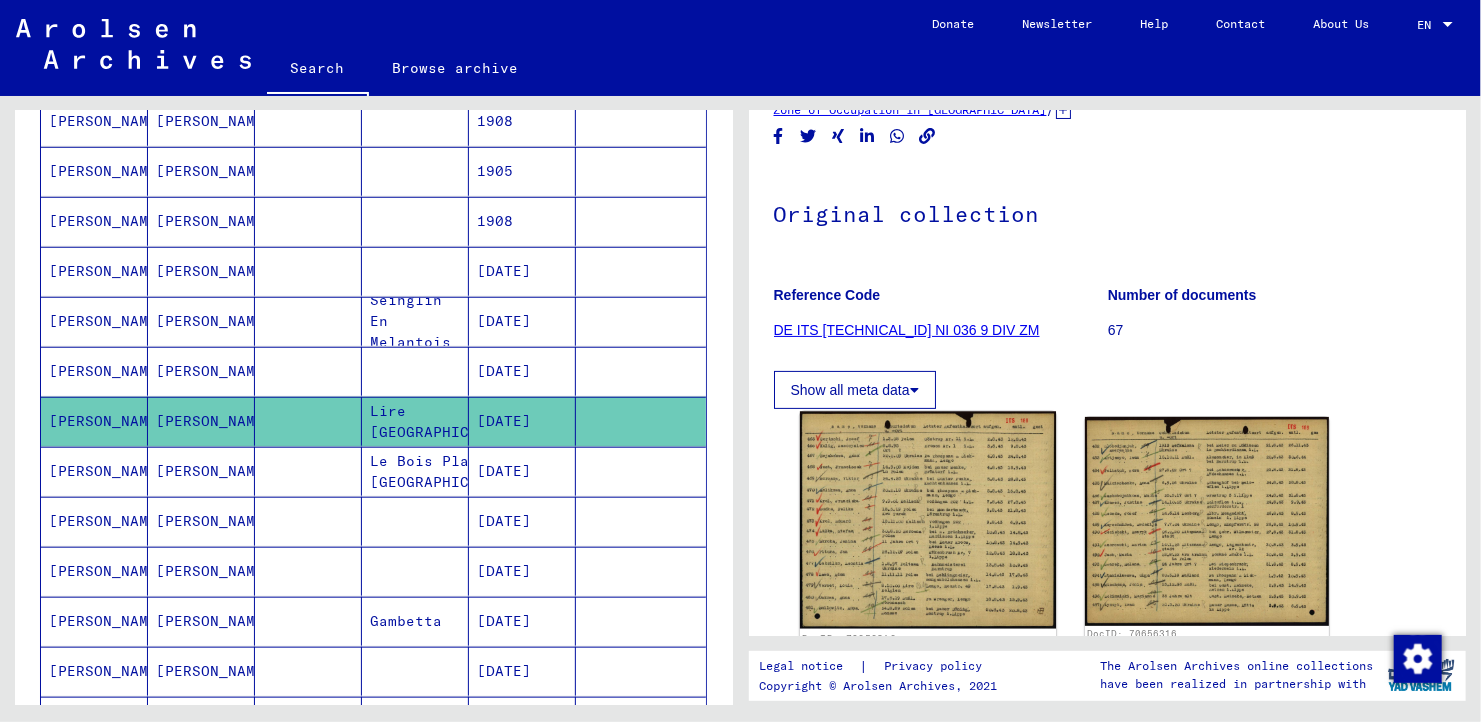 click 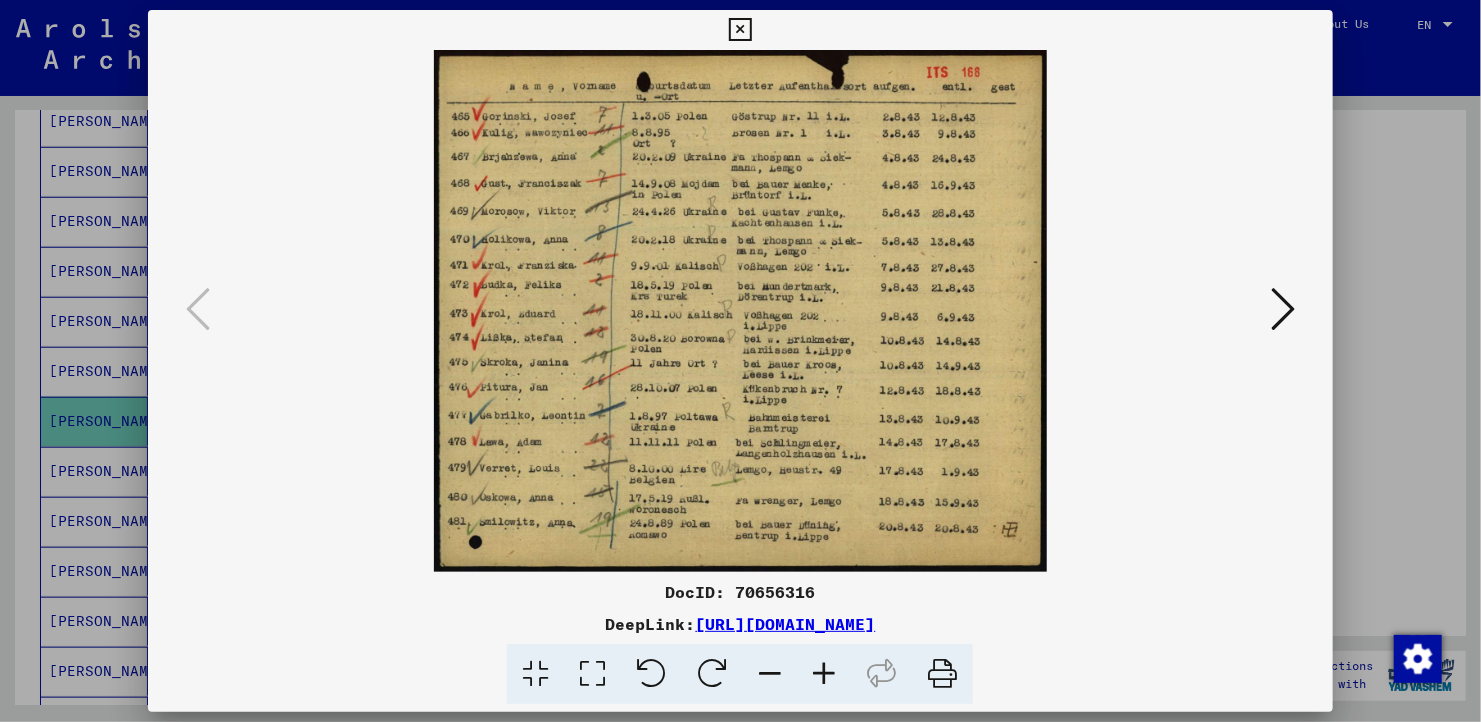 click at bounding box center [1283, 309] 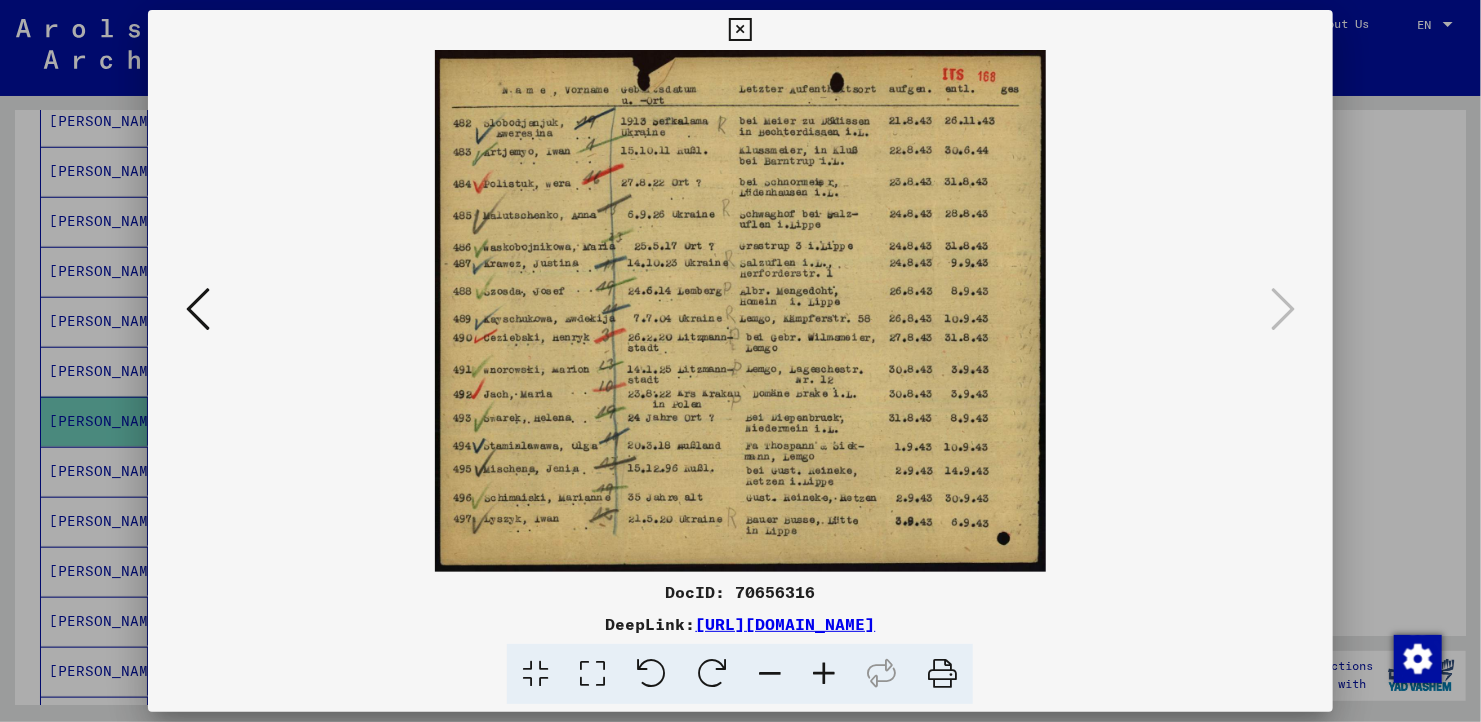 click at bounding box center [740, 361] 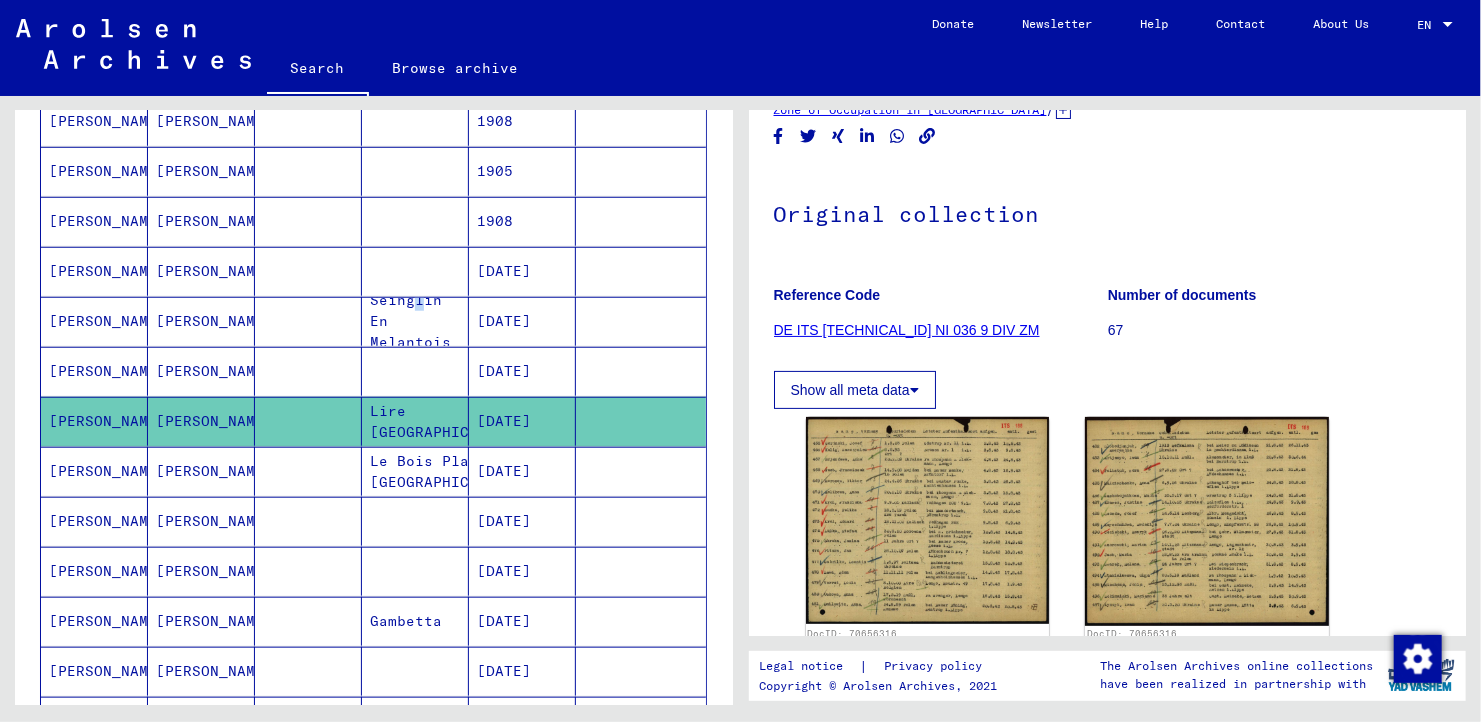 click on "Seinglin En Melantois" at bounding box center [415, 371] 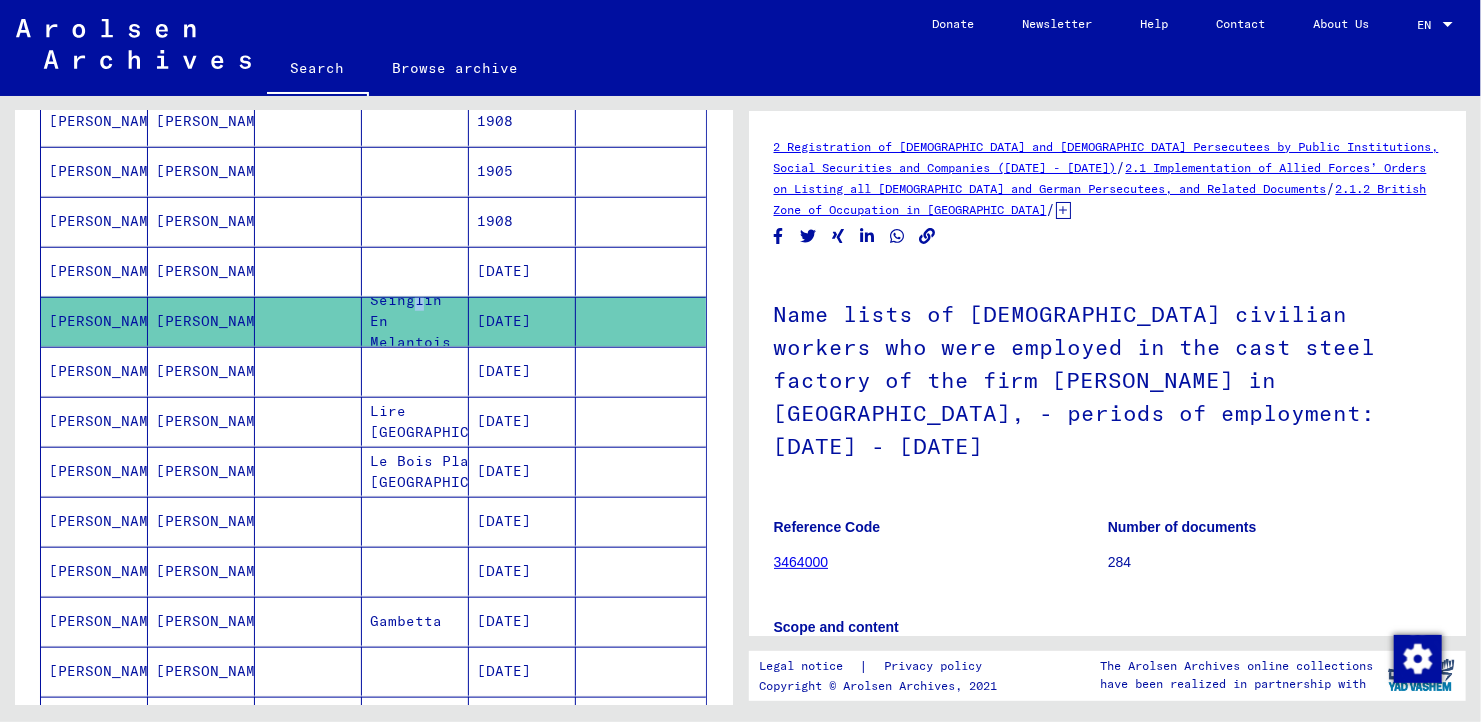 scroll, scrollTop: 0, scrollLeft: 0, axis: both 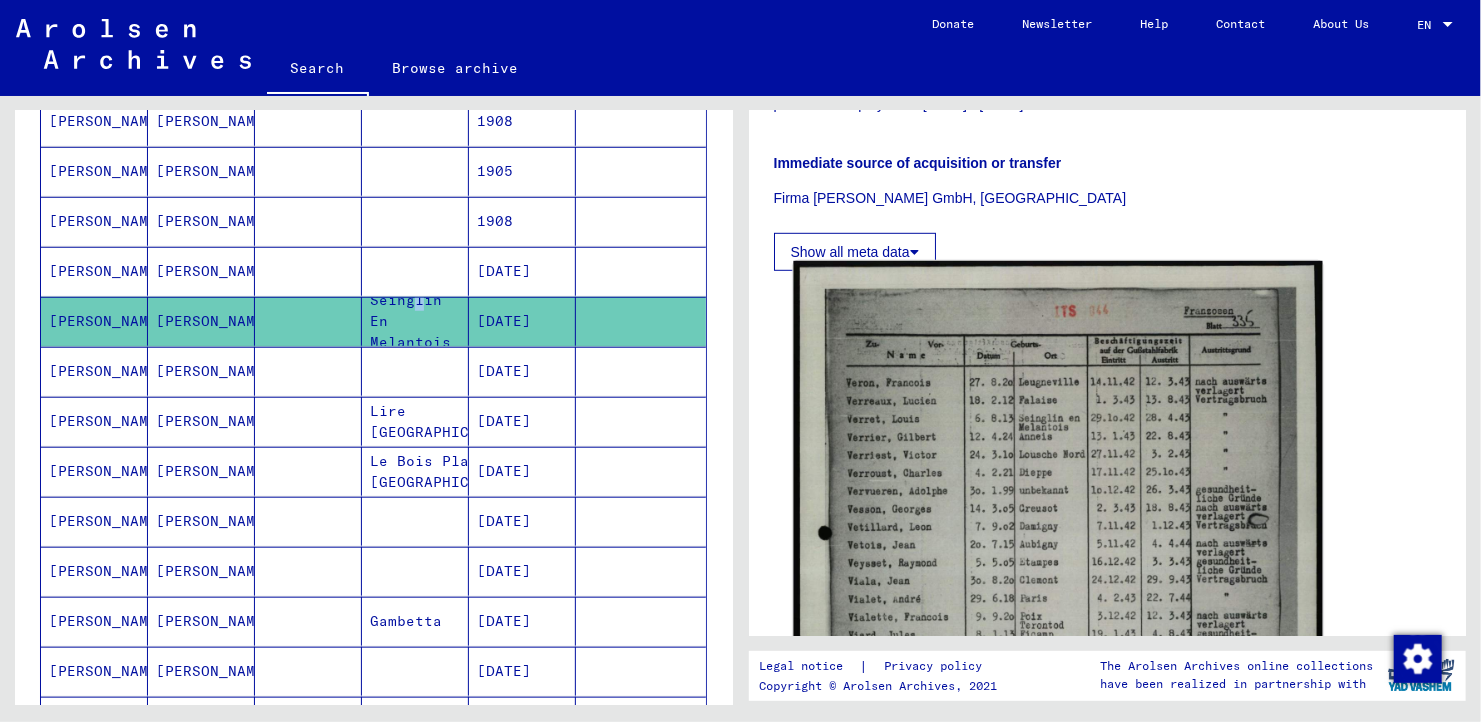 click 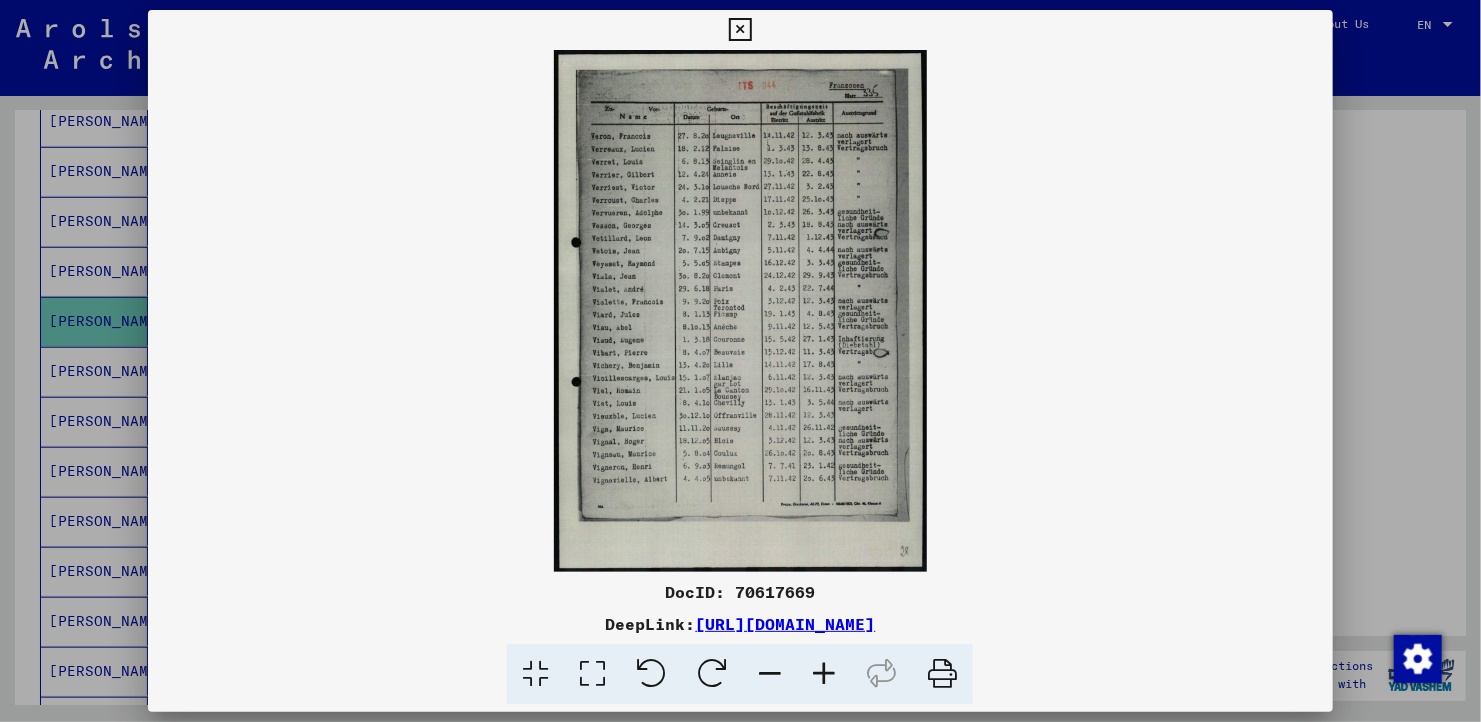 click at bounding box center (824, 674) 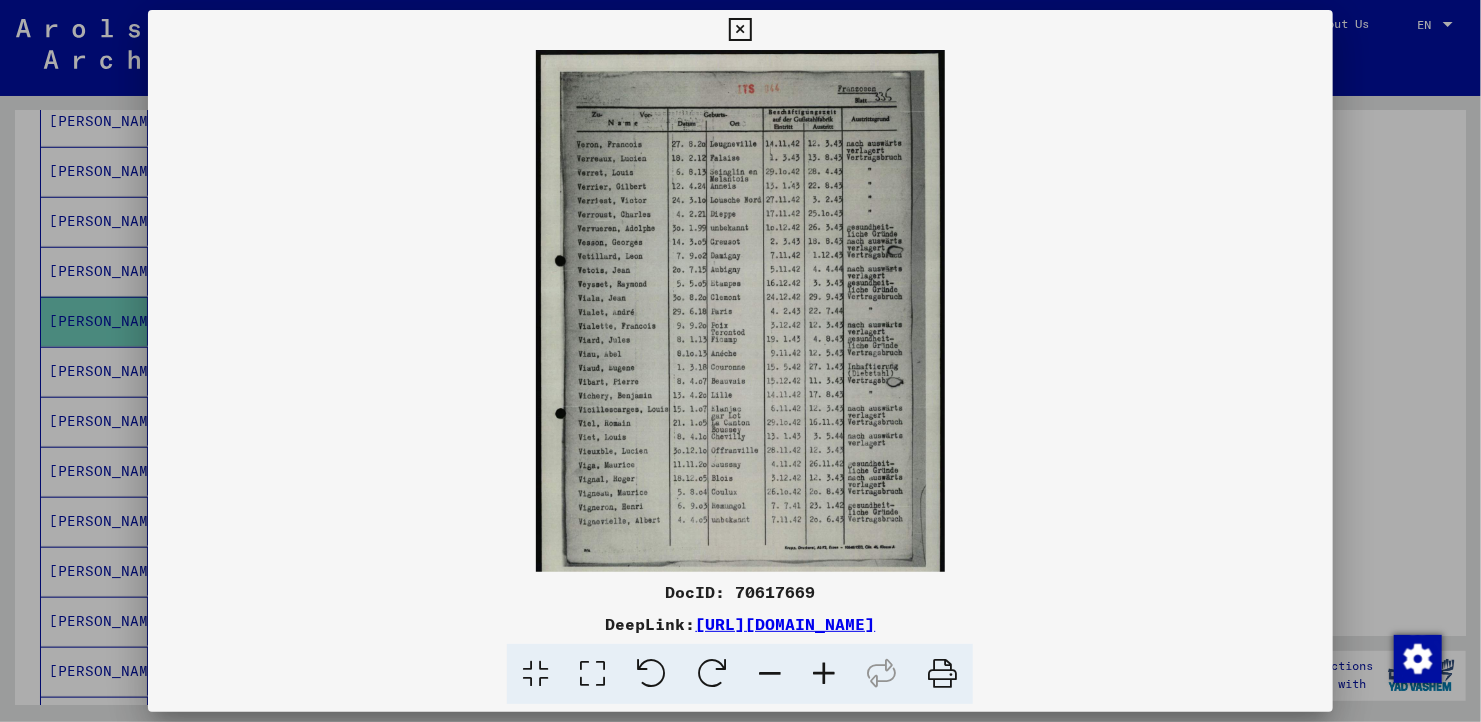 click at bounding box center (824, 674) 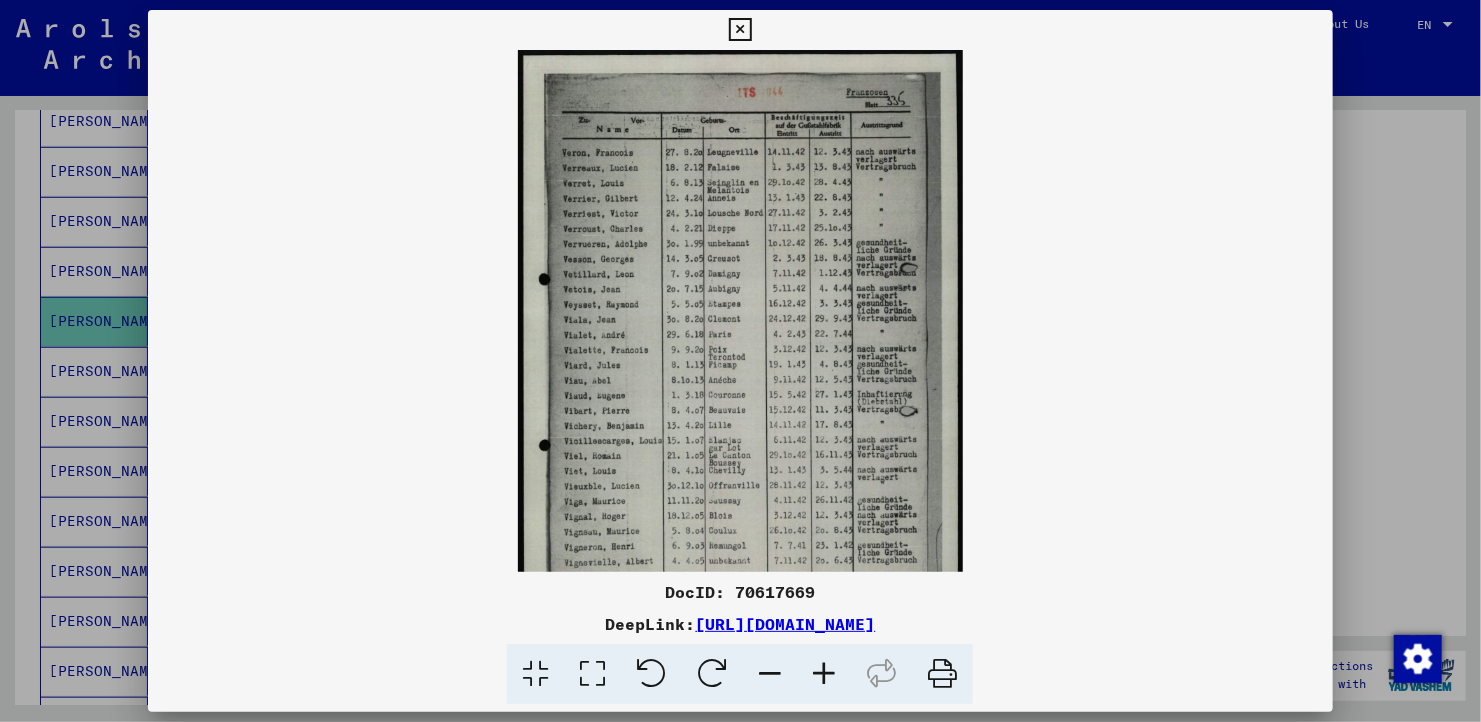 click at bounding box center [824, 674] 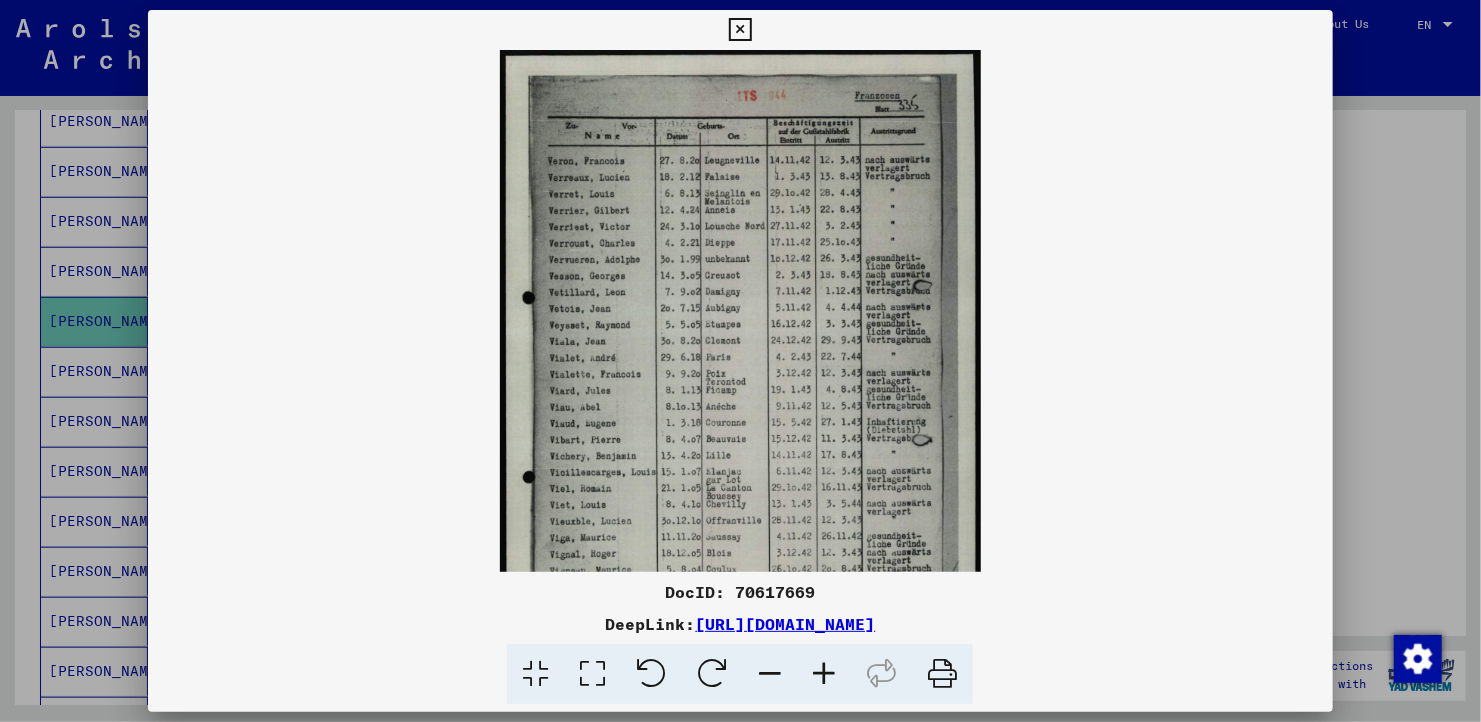 click at bounding box center (824, 674) 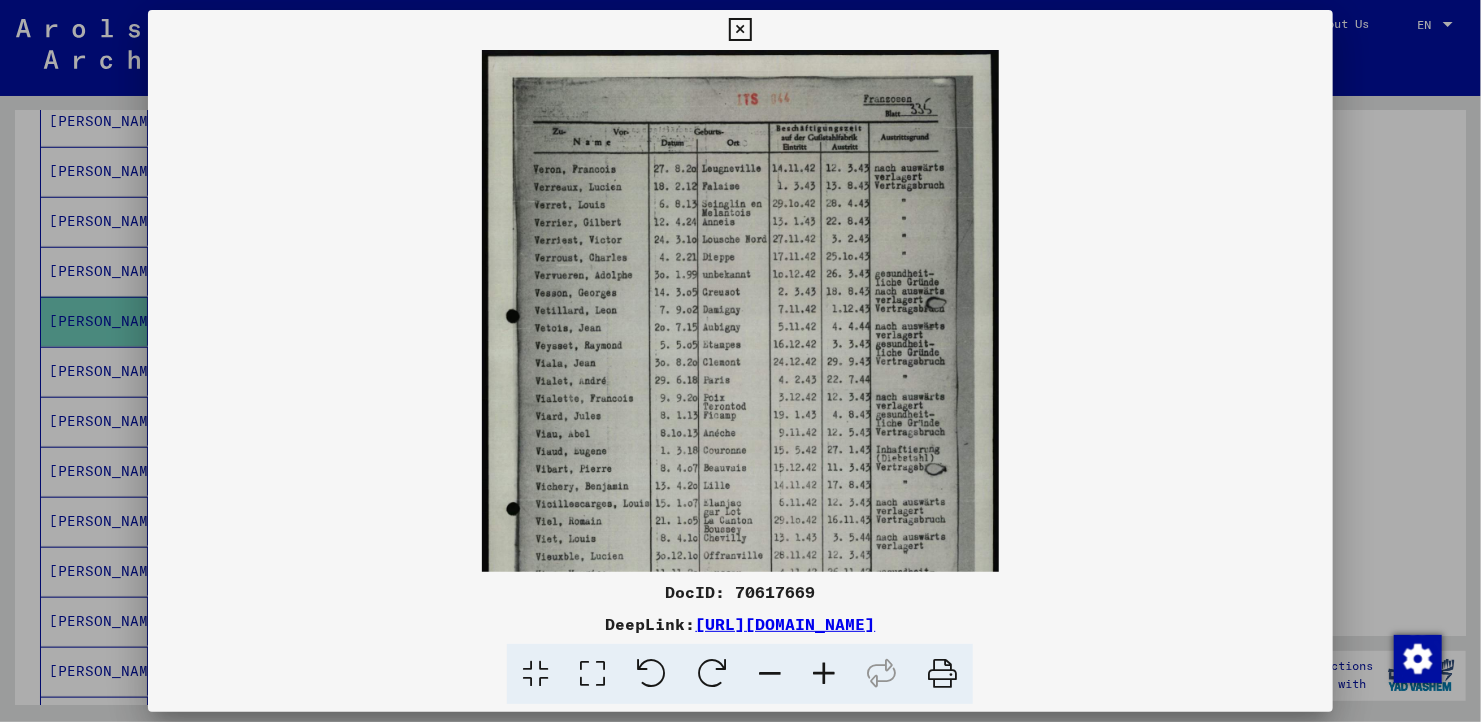 click at bounding box center [824, 674] 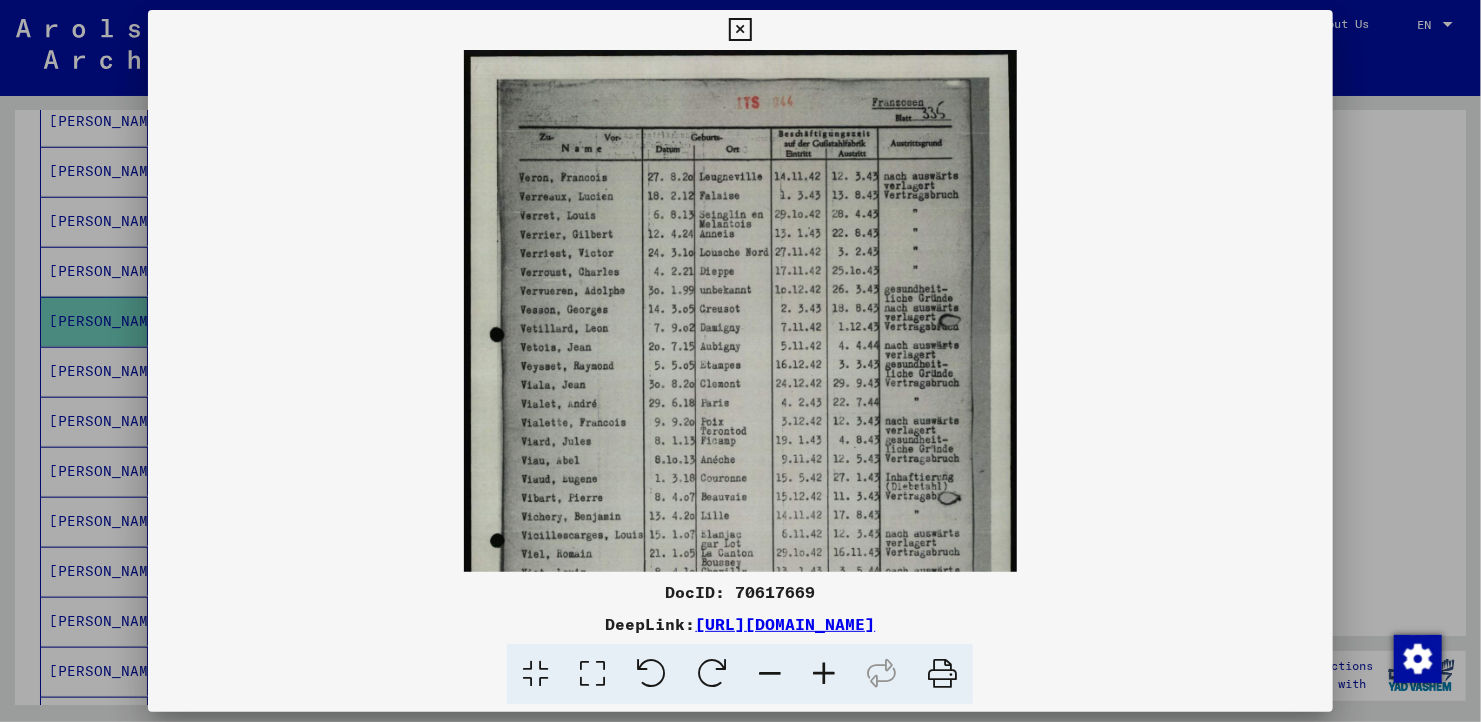 click on "DocID: 70617669  DeepLink:  [URL][DOMAIN_NAME]" at bounding box center [740, 642] 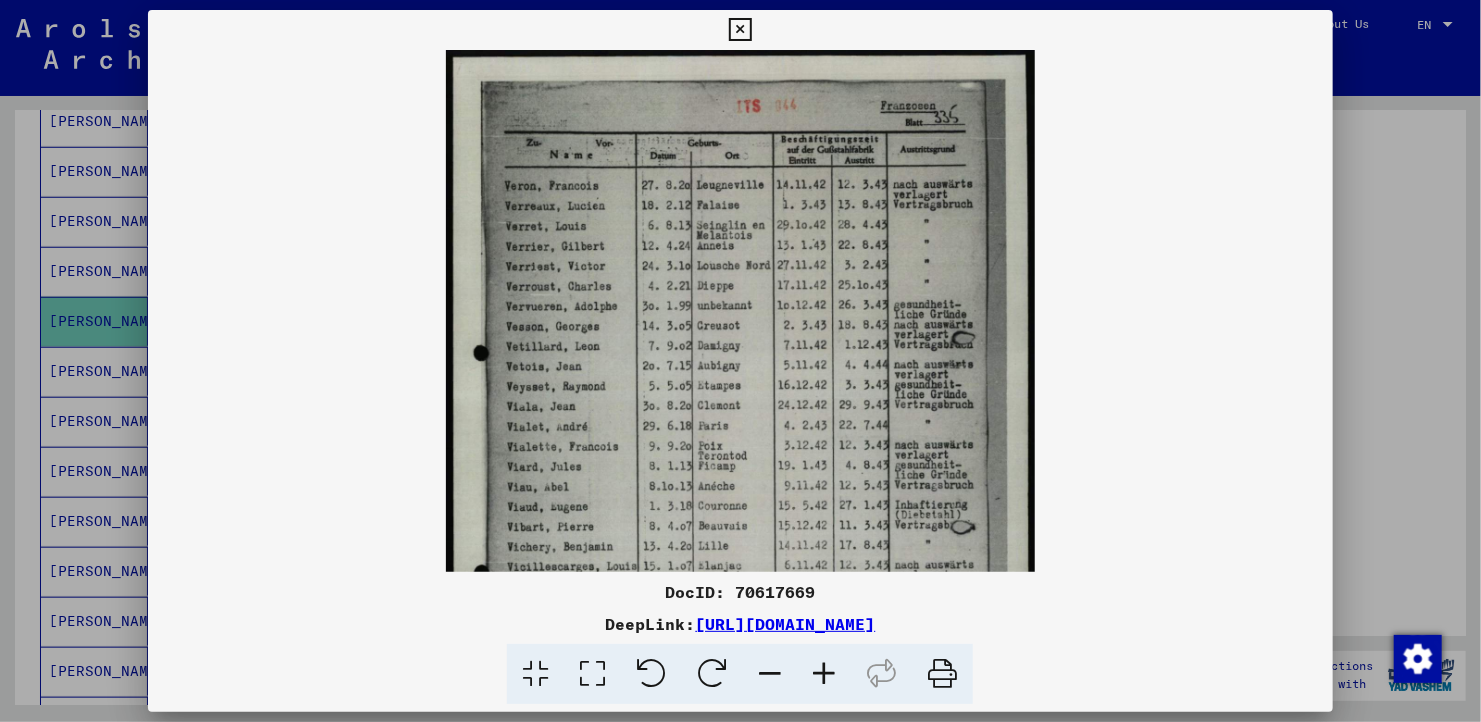 click at bounding box center (824, 674) 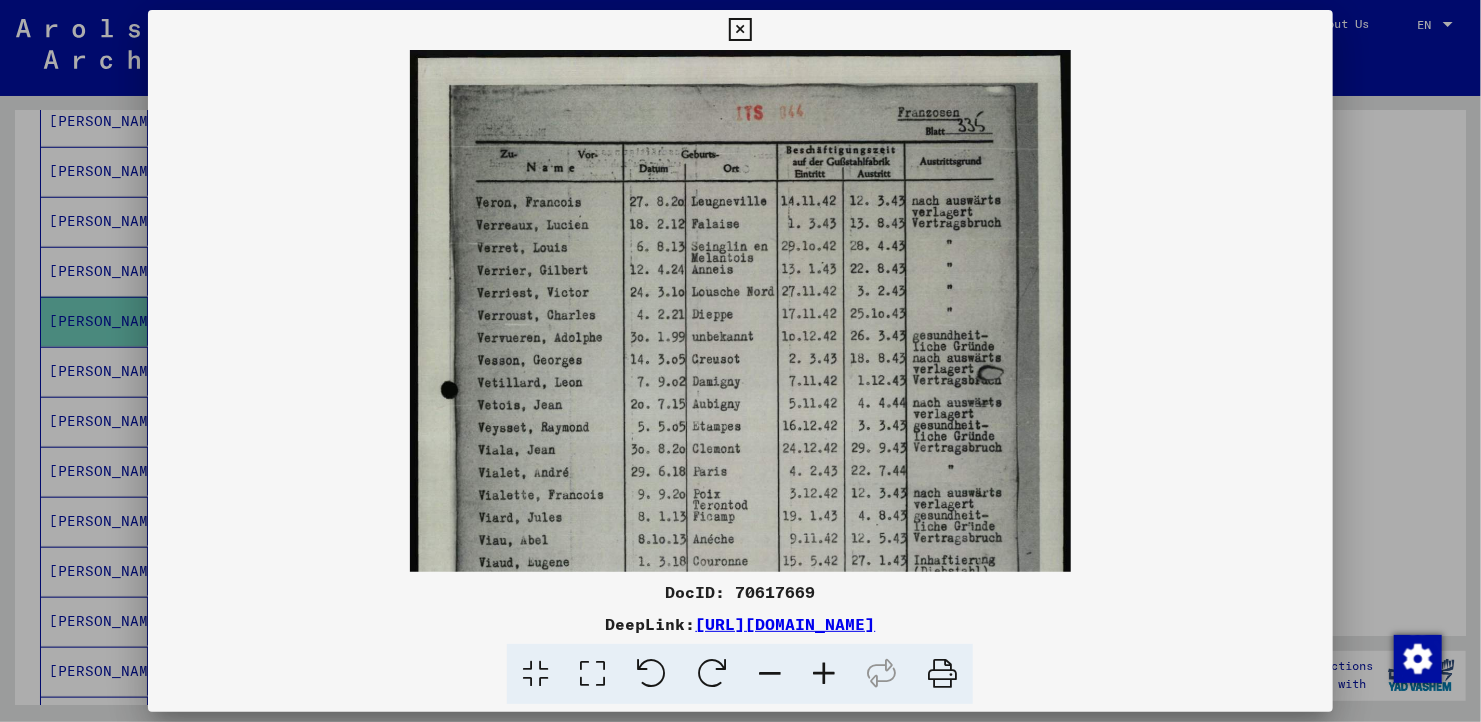 click at bounding box center (824, 674) 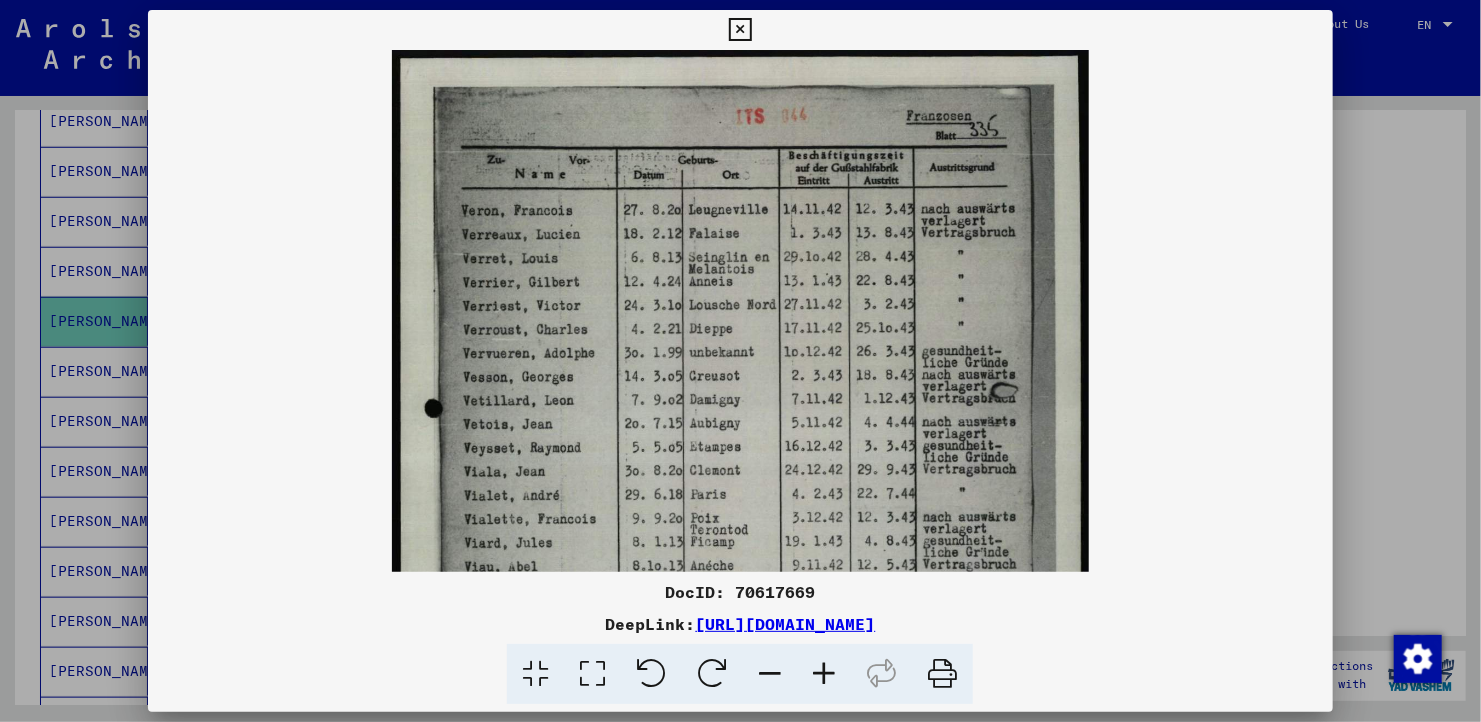 click at bounding box center (824, 674) 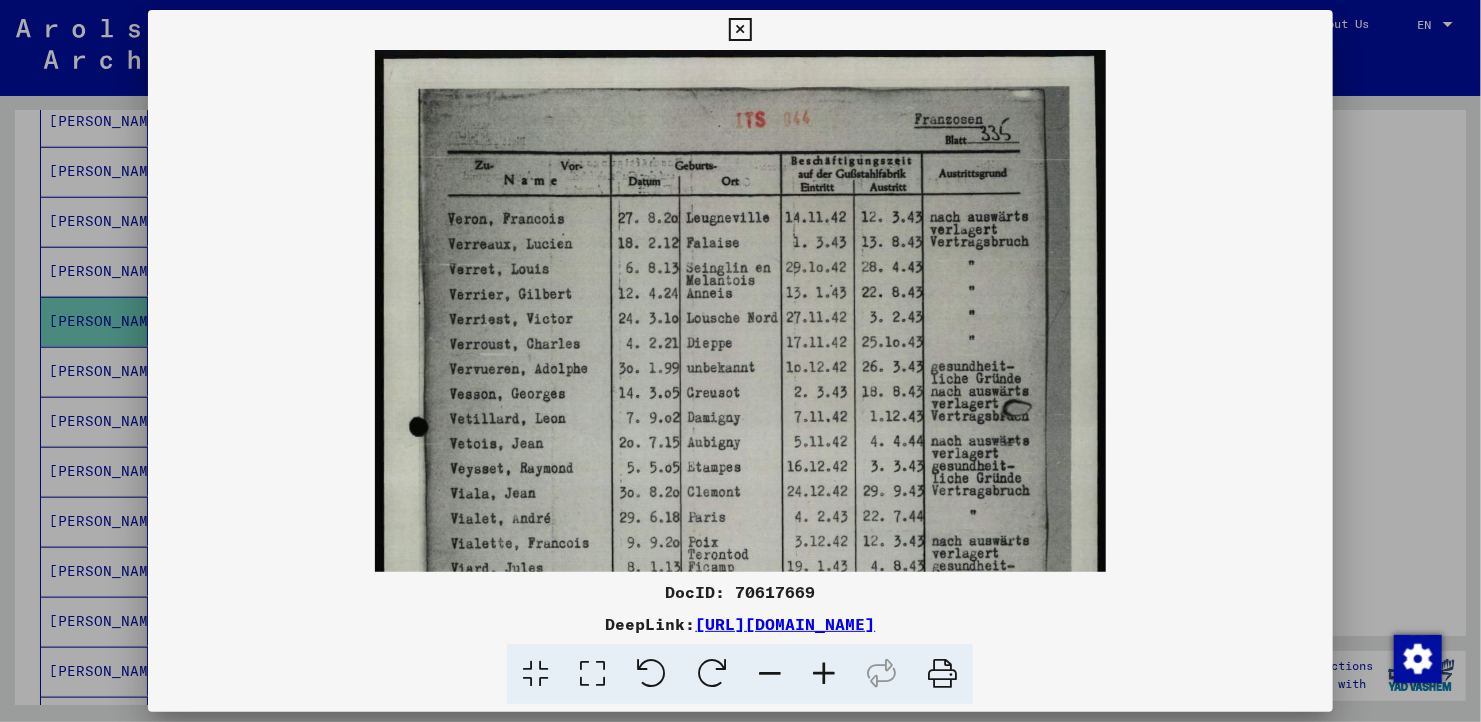 click at bounding box center [824, 674] 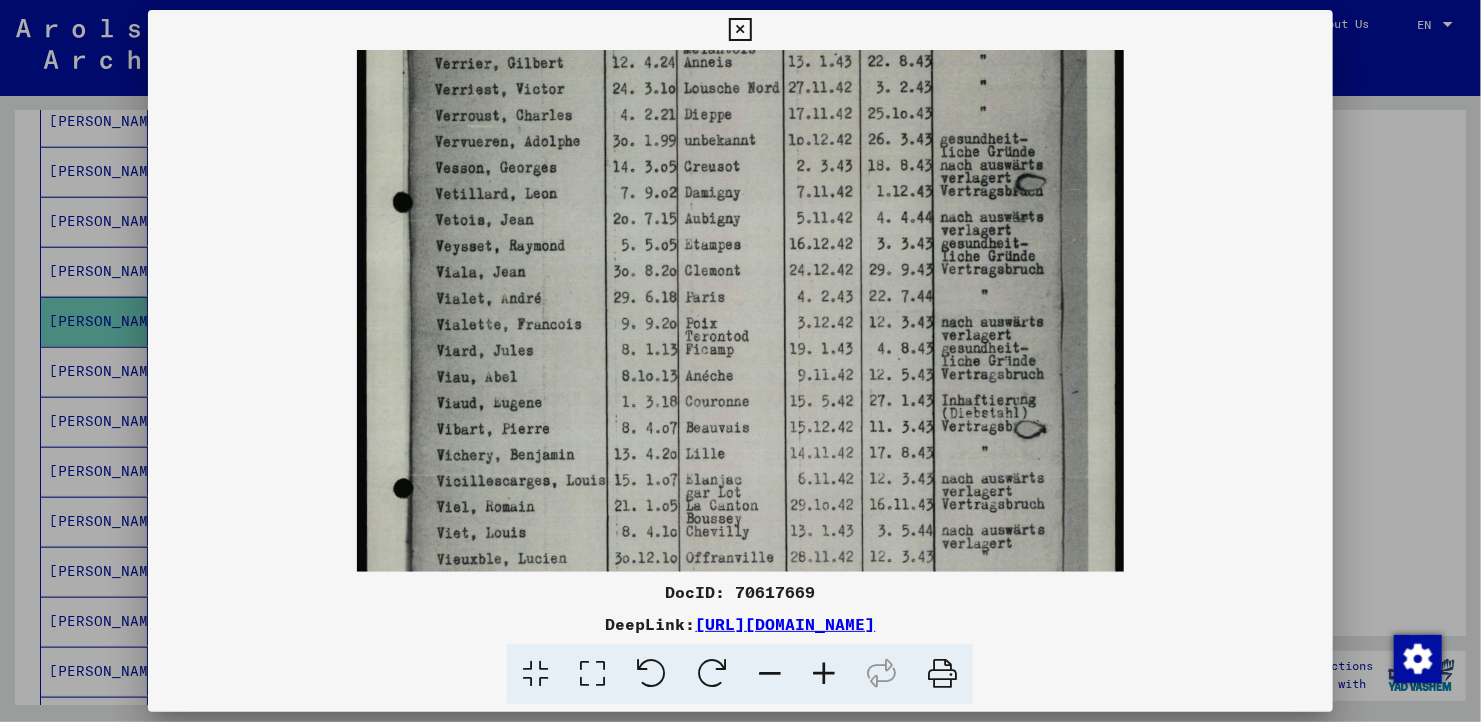 drag, startPoint x: 775, startPoint y: 460, endPoint x: 847, endPoint y: 196, distance: 273.6421 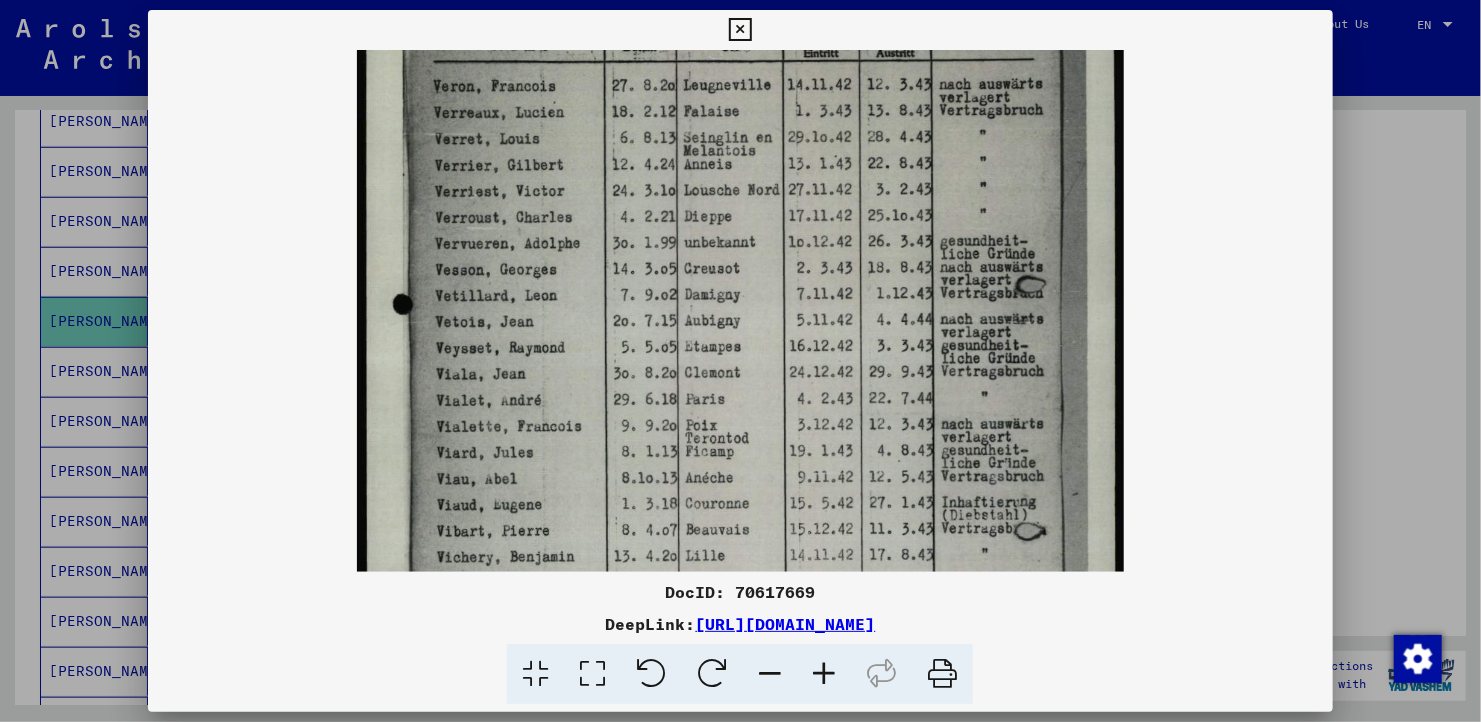 drag, startPoint x: 788, startPoint y: 419, endPoint x: 768, endPoint y: 529, distance: 111.8034 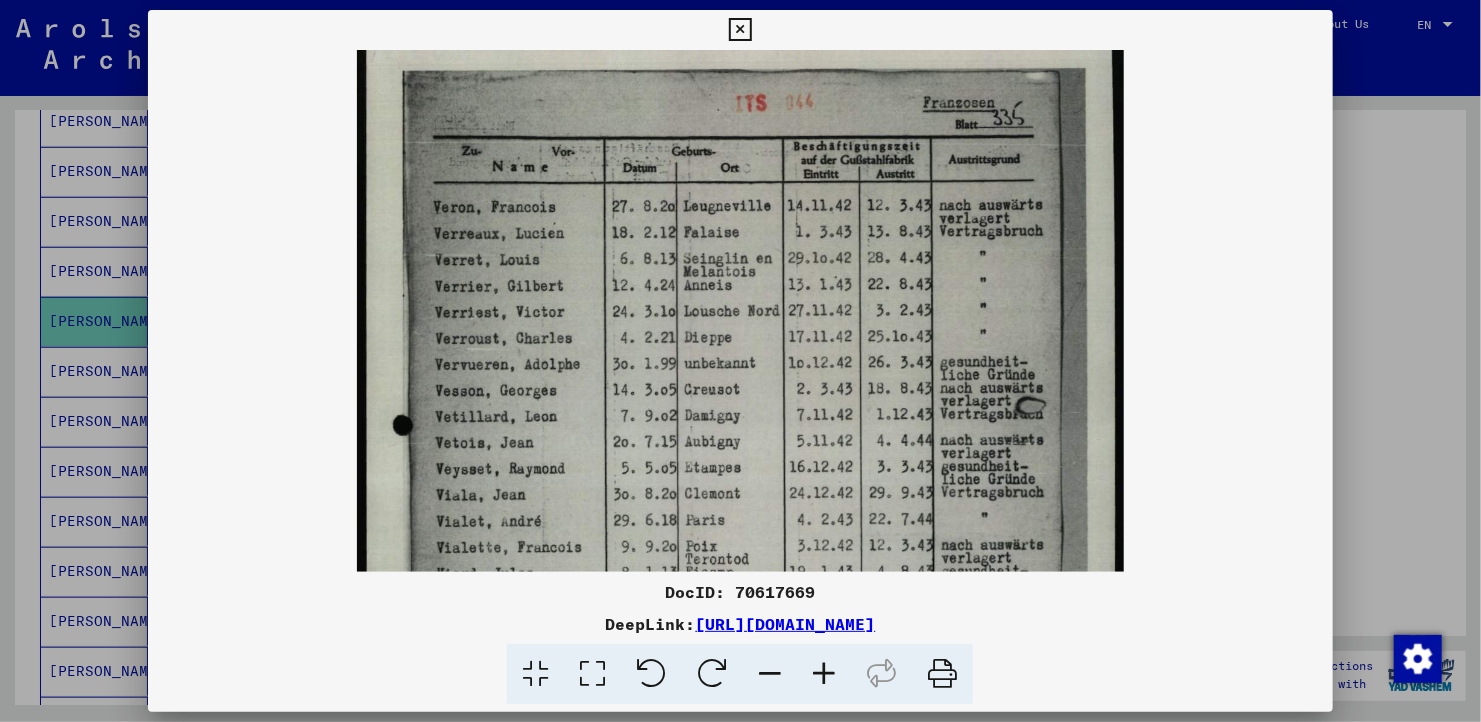 drag, startPoint x: 797, startPoint y: 234, endPoint x: 801, endPoint y: 357, distance: 123.065025 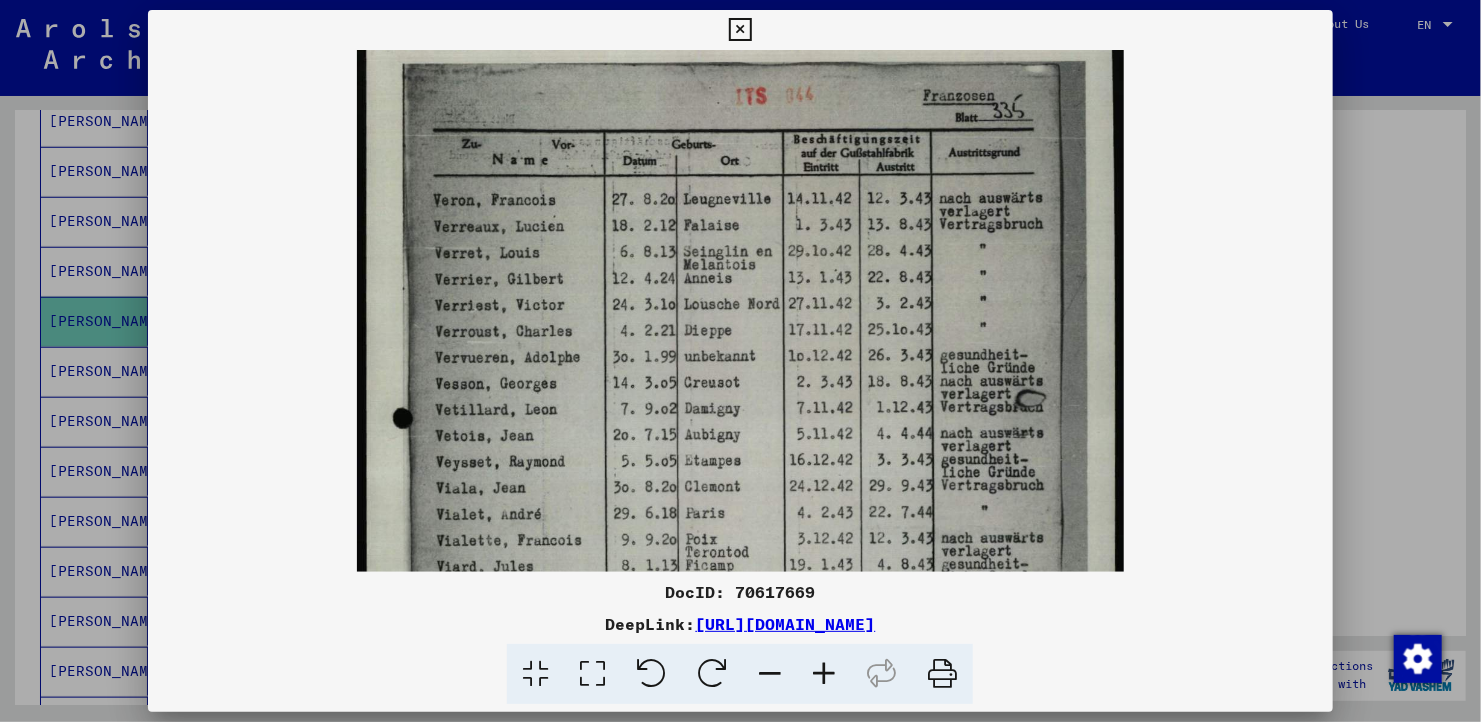 drag, startPoint x: 653, startPoint y: 257, endPoint x: 705, endPoint y: 230, distance: 58.59181 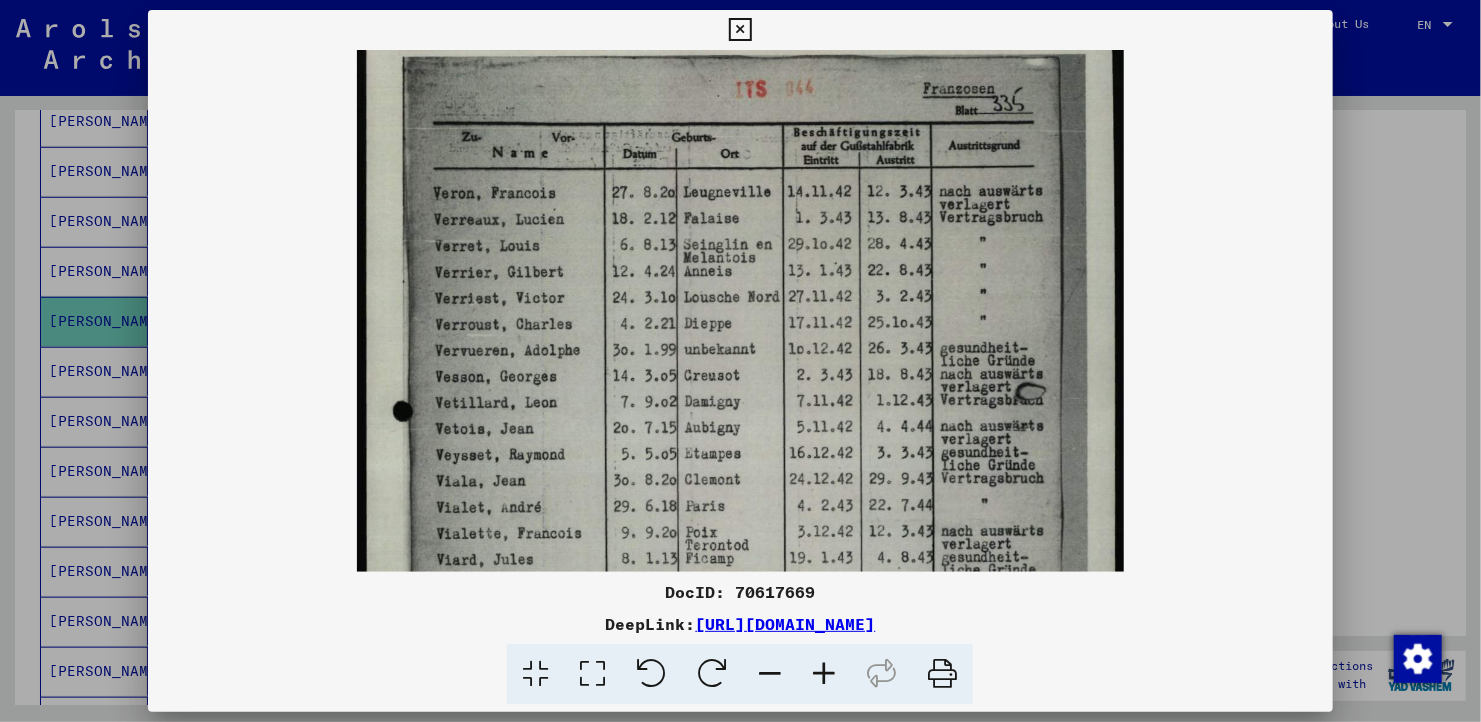 click at bounding box center (740, 30) 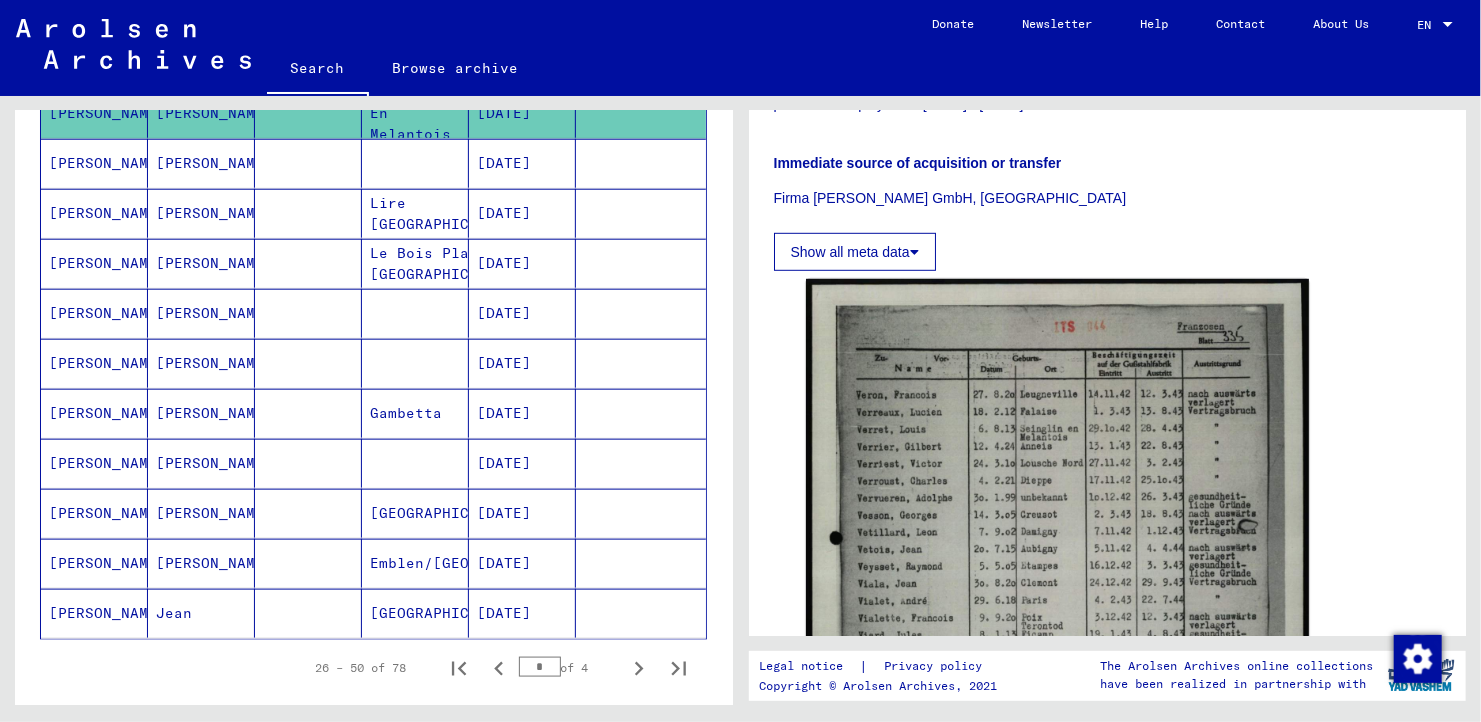 scroll, scrollTop: 1108, scrollLeft: 0, axis: vertical 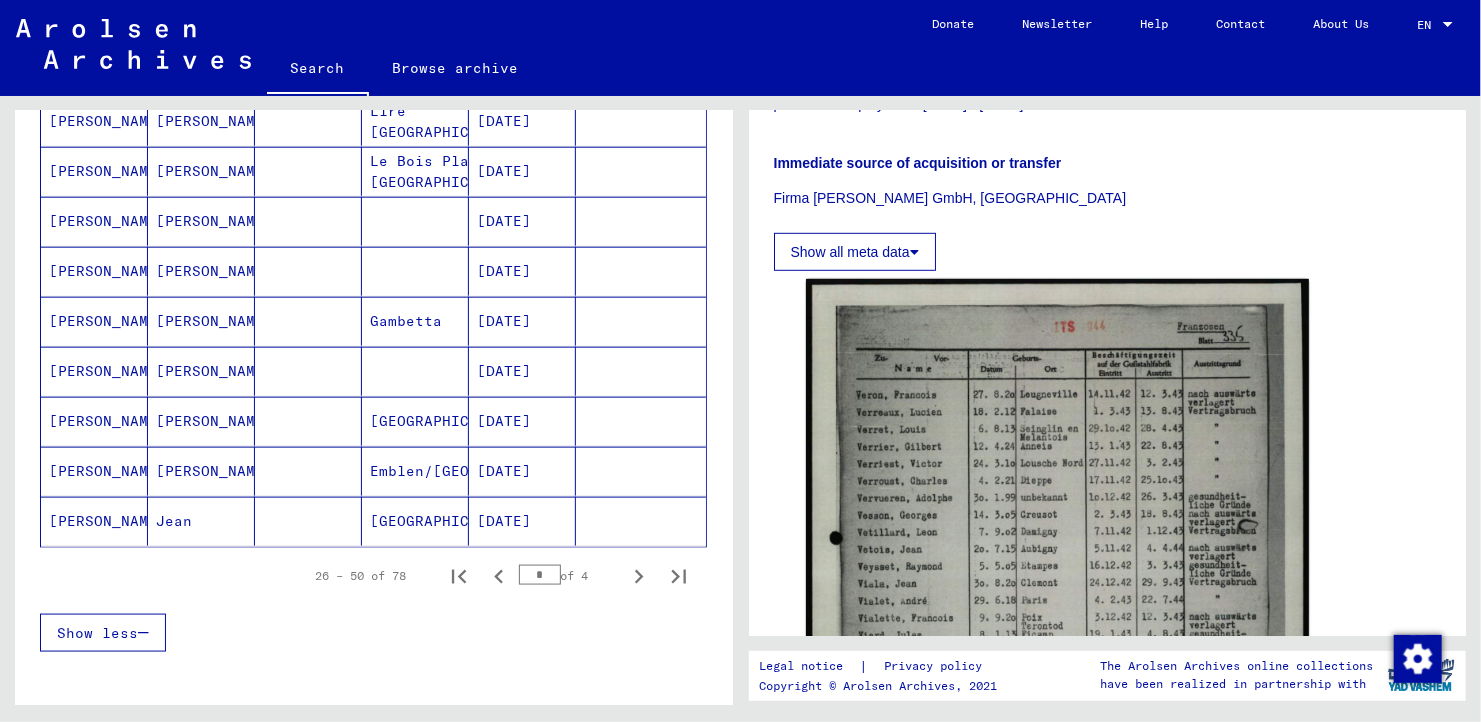 click on "[GEOGRAPHIC_DATA]" 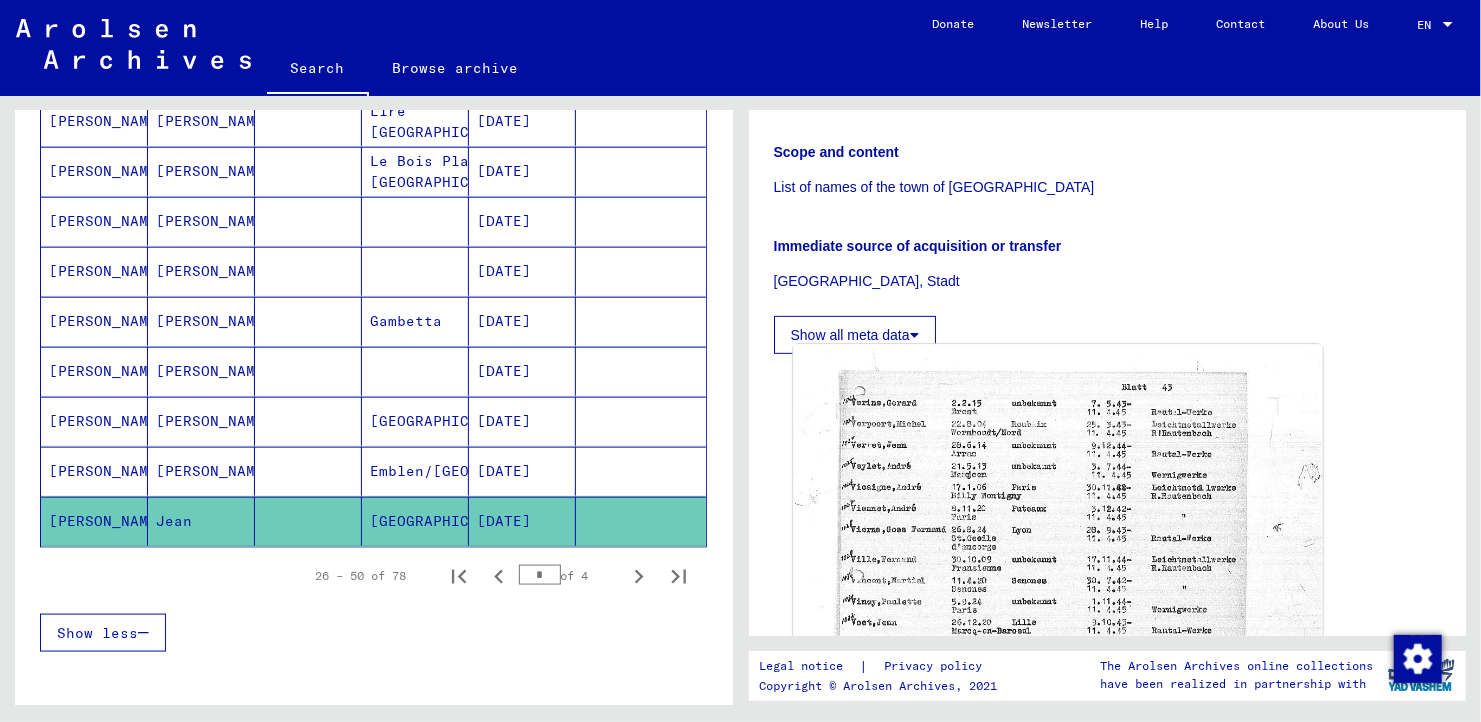 scroll, scrollTop: 400, scrollLeft: 0, axis: vertical 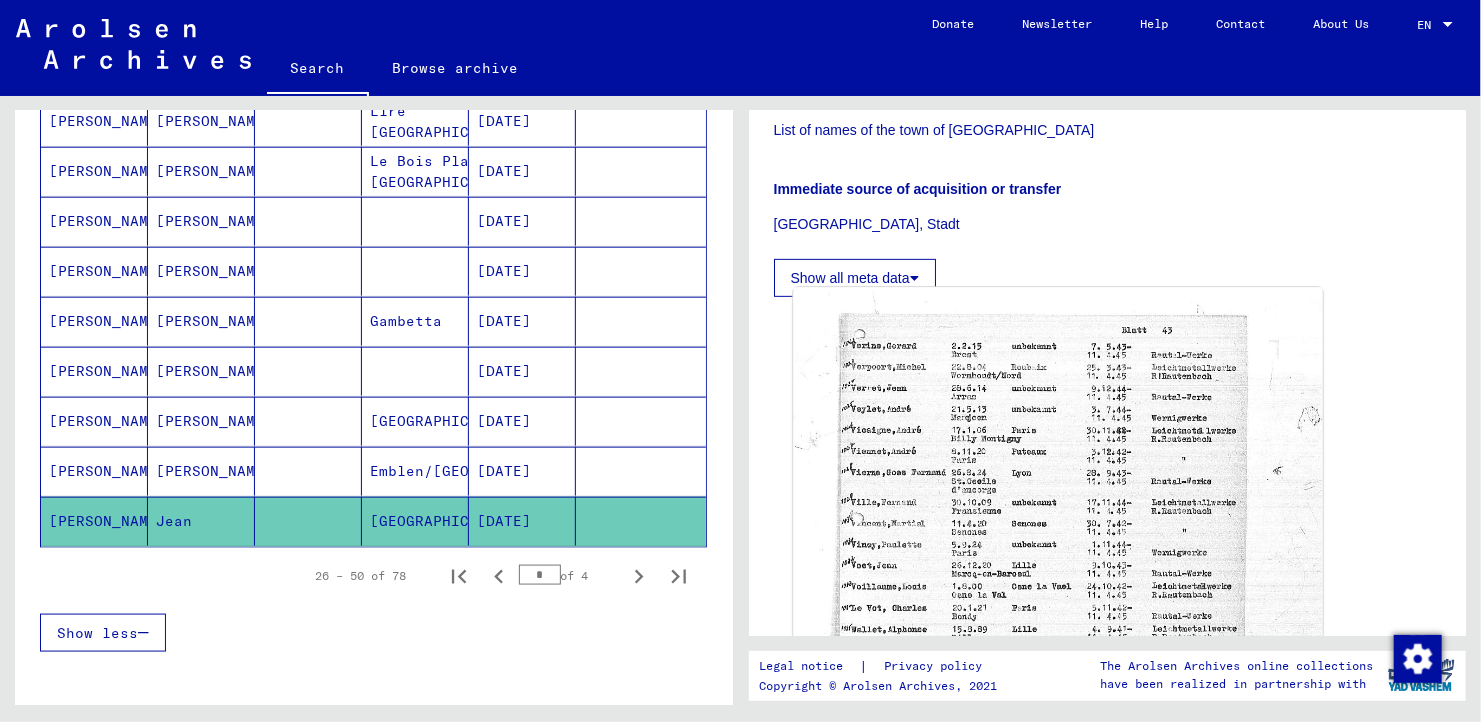 click 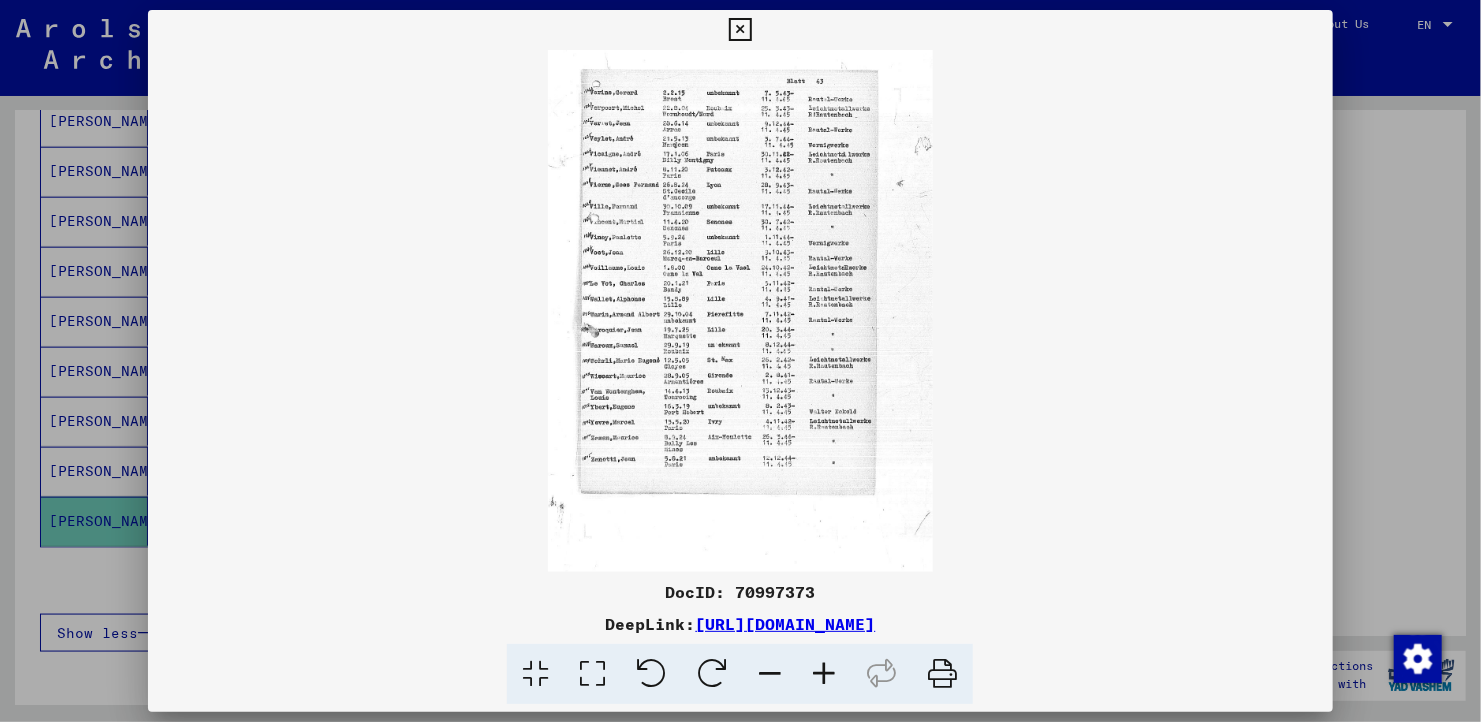 click at bounding box center (824, 674) 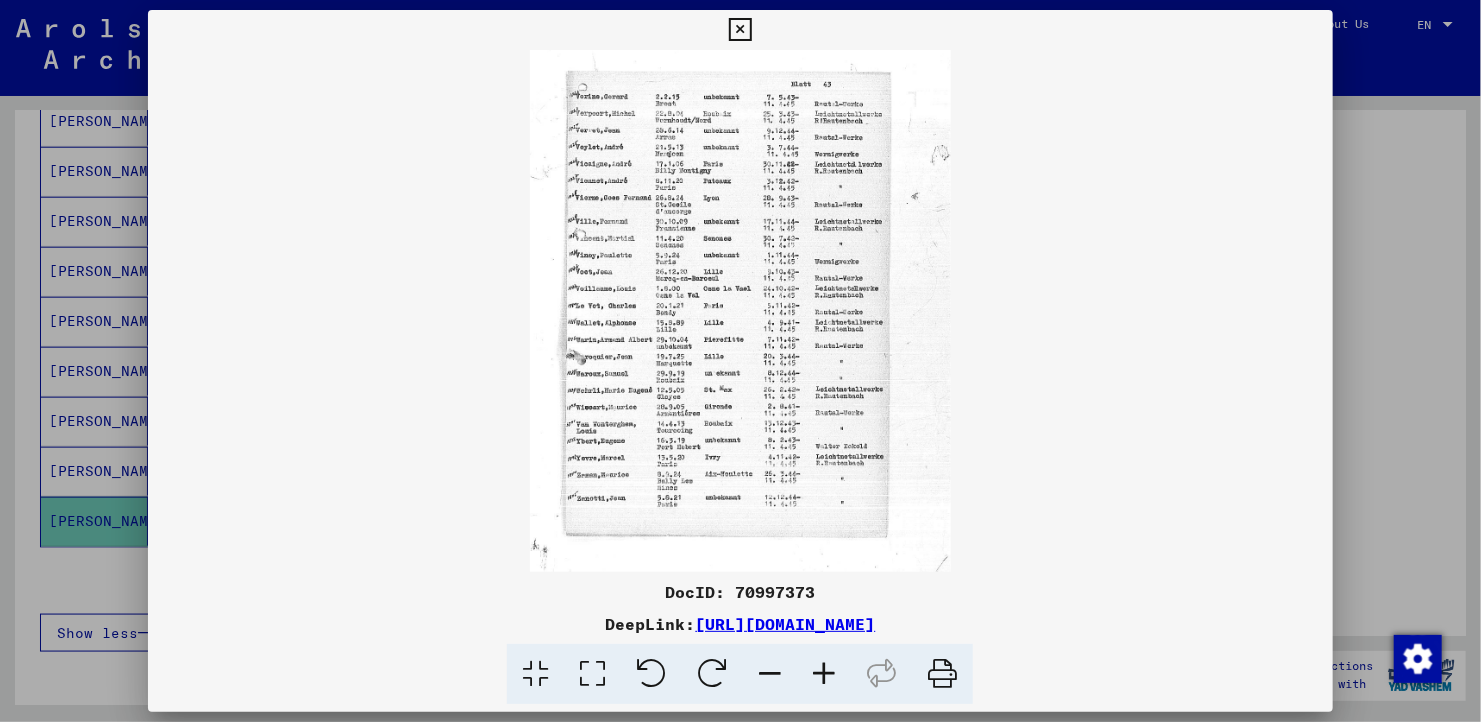 drag, startPoint x: 820, startPoint y: 670, endPoint x: 825, endPoint y: 660, distance: 11.18034 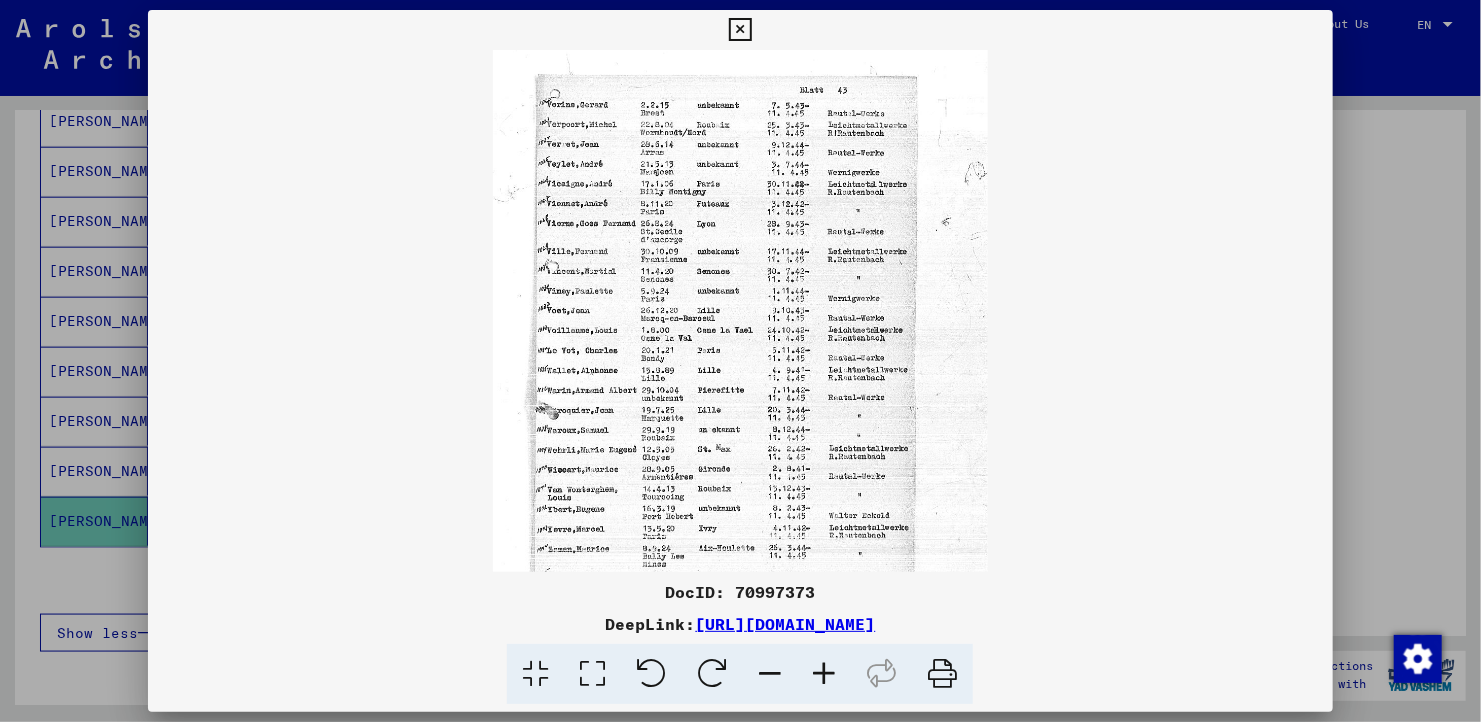 click at bounding box center [824, 674] 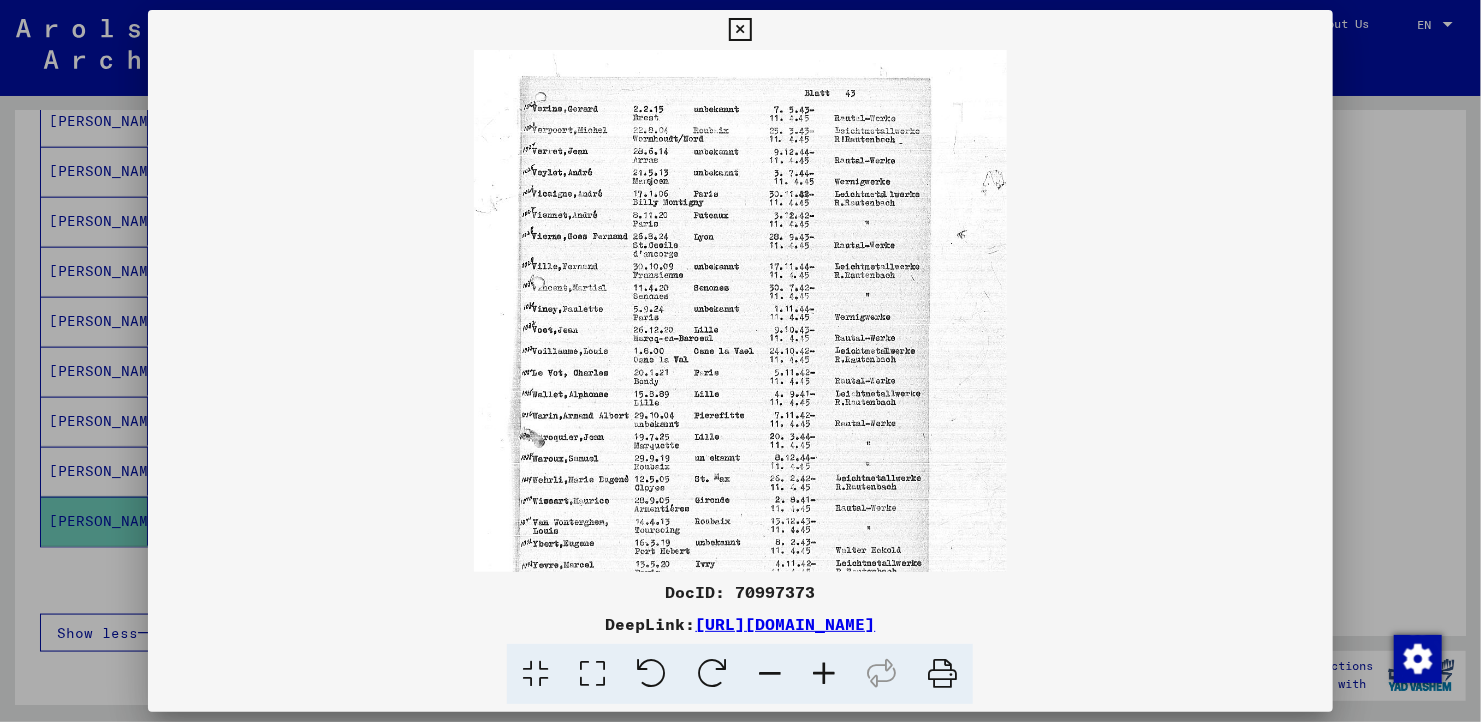 click on "DocID: 70997373  DeepLink:  [URL][DOMAIN_NAME]" at bounding box center [740, 642] 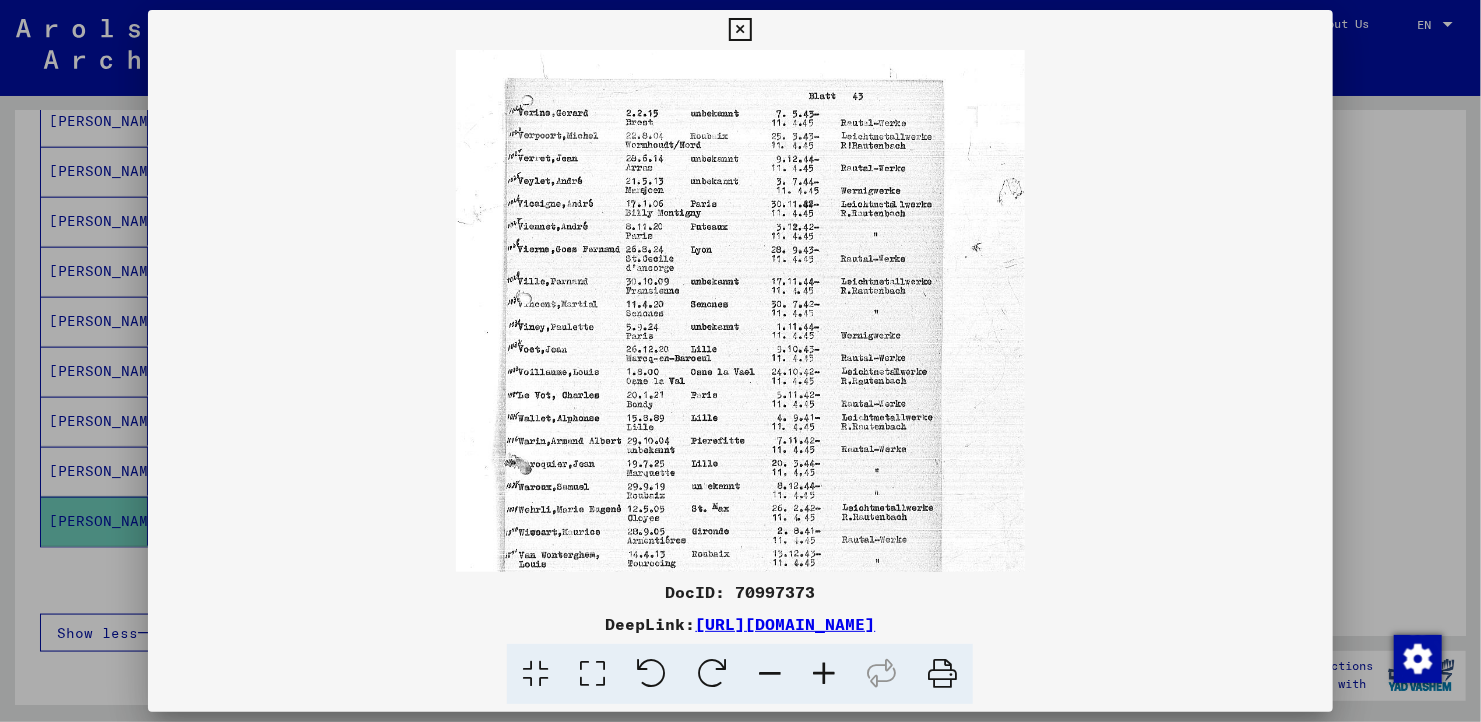 click at bounding box center (824, 674) 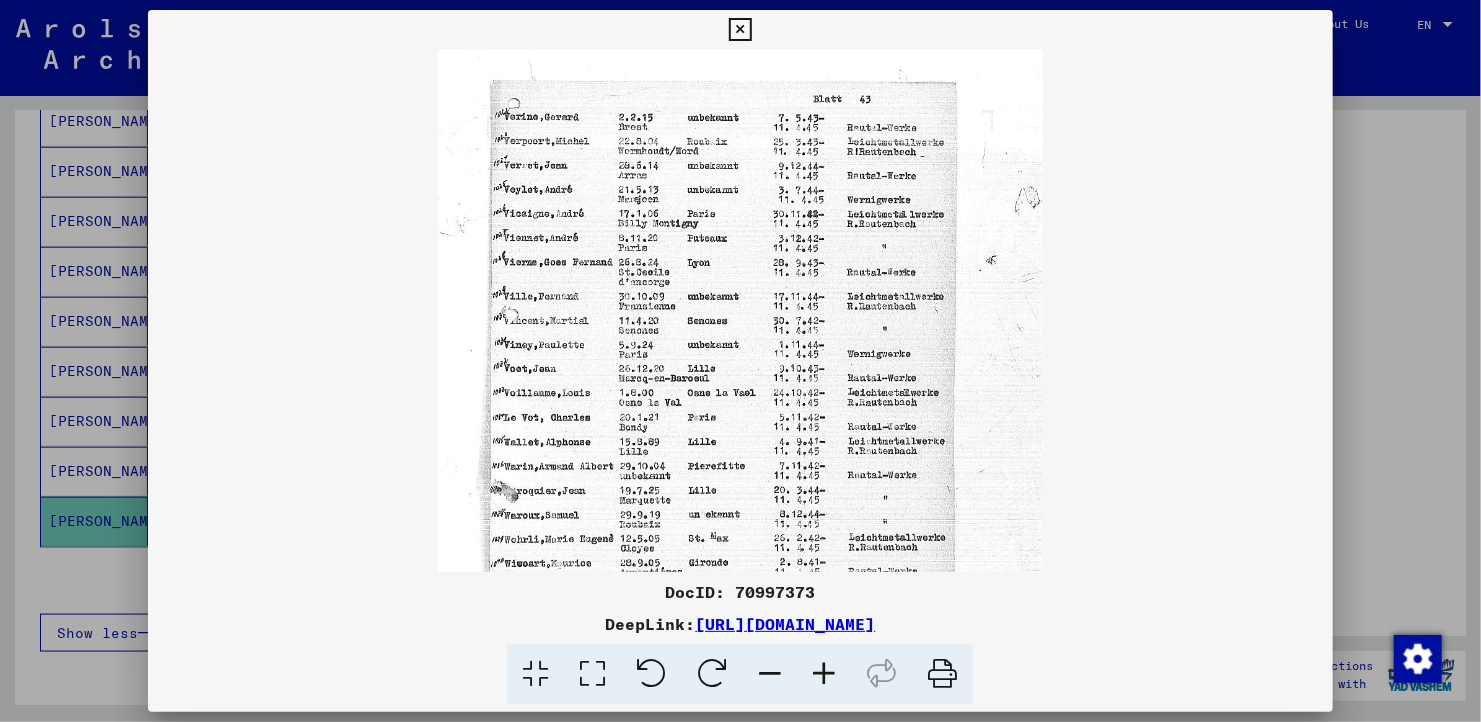 click at bounding box center (824, 674) 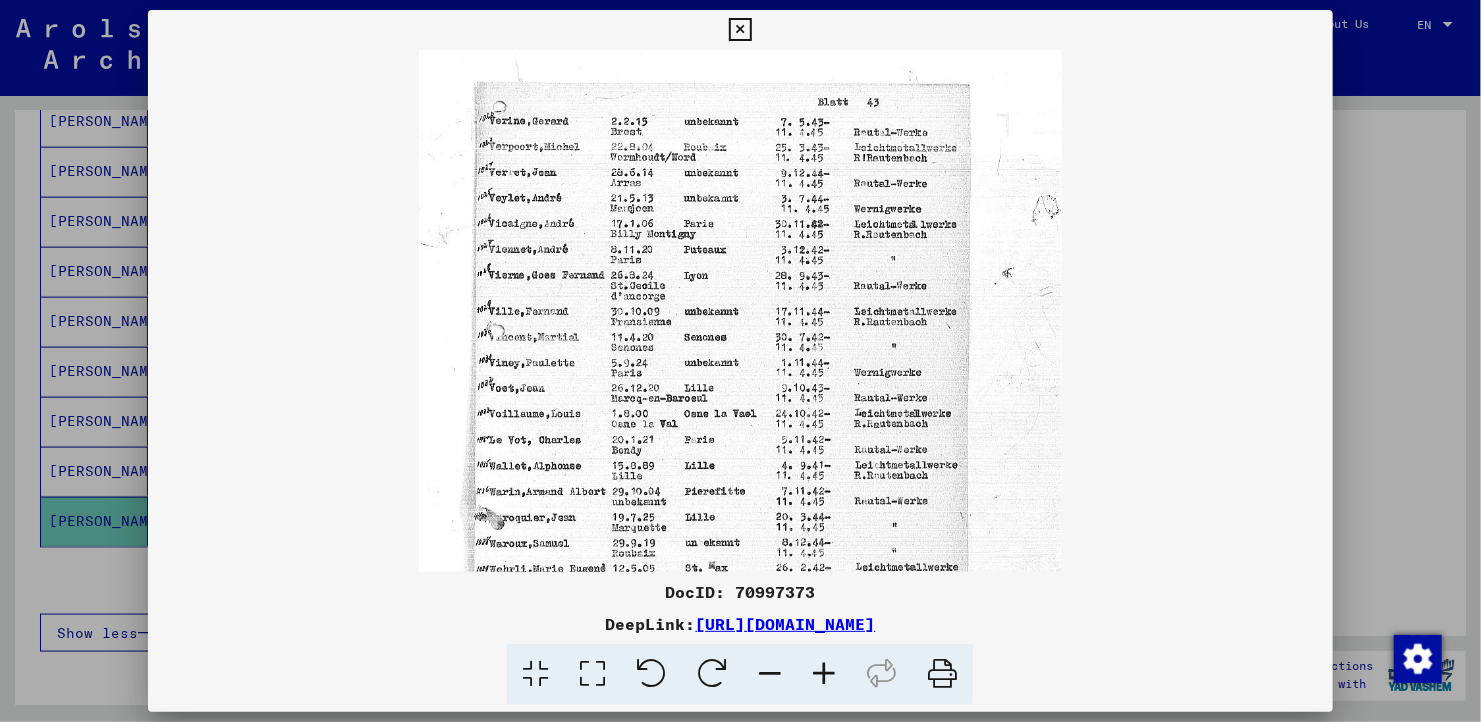 click at bounding box center [824, 674] 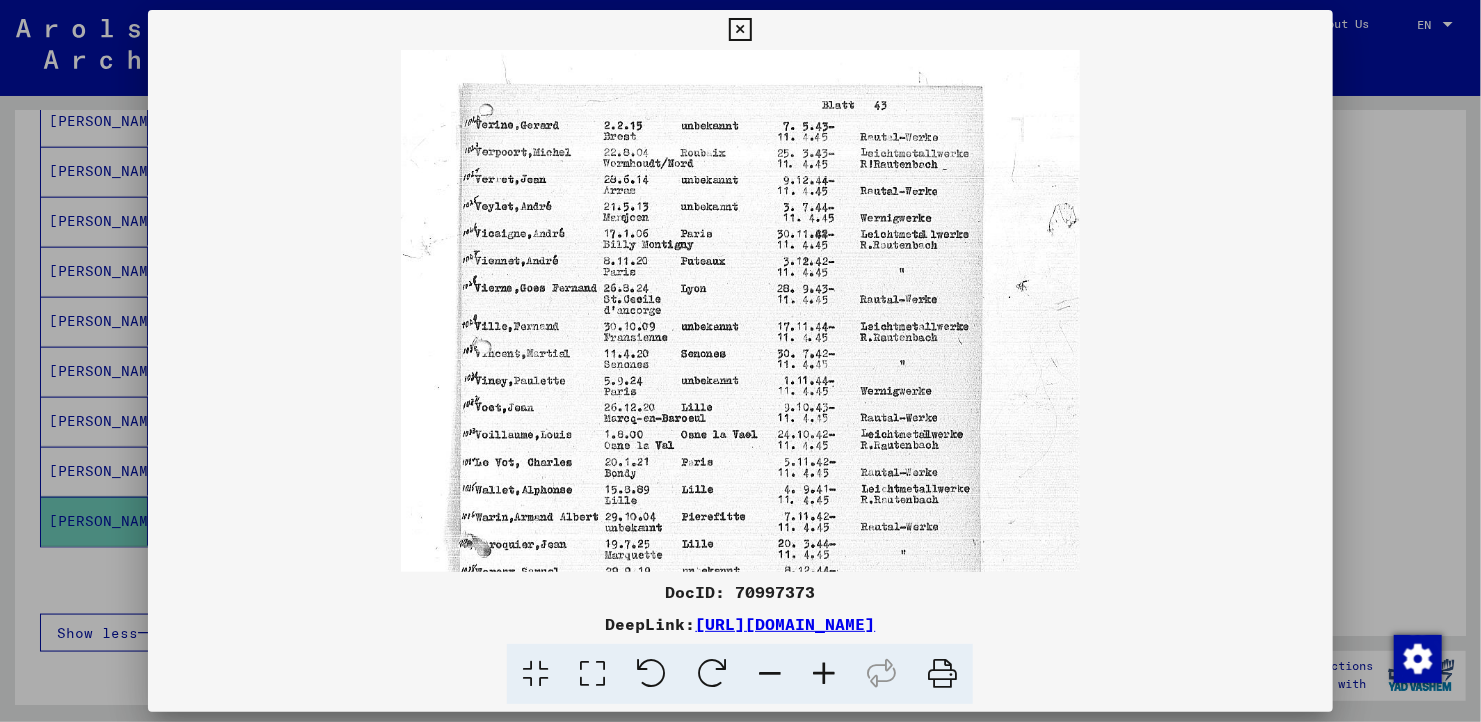 click at bounding box center [824, 674] 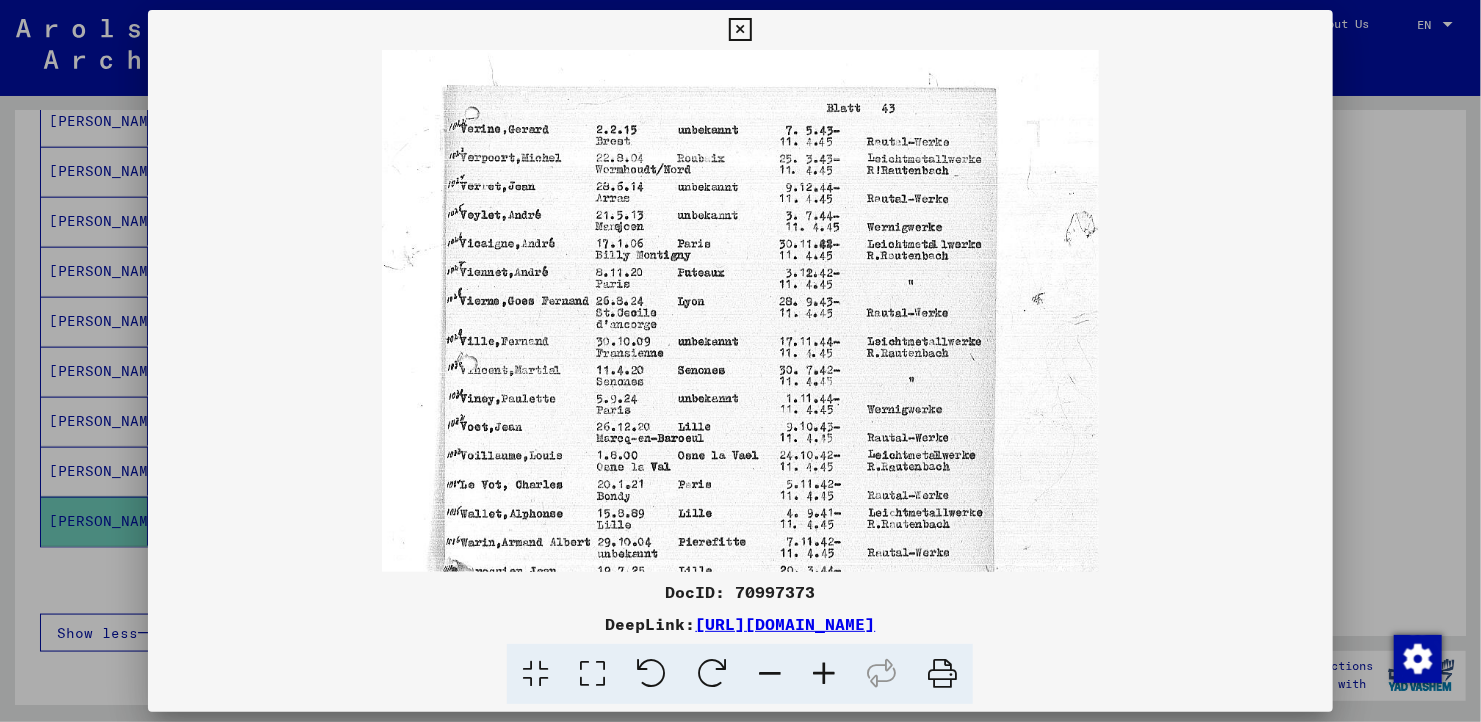 click at bounding box center (824, 674) 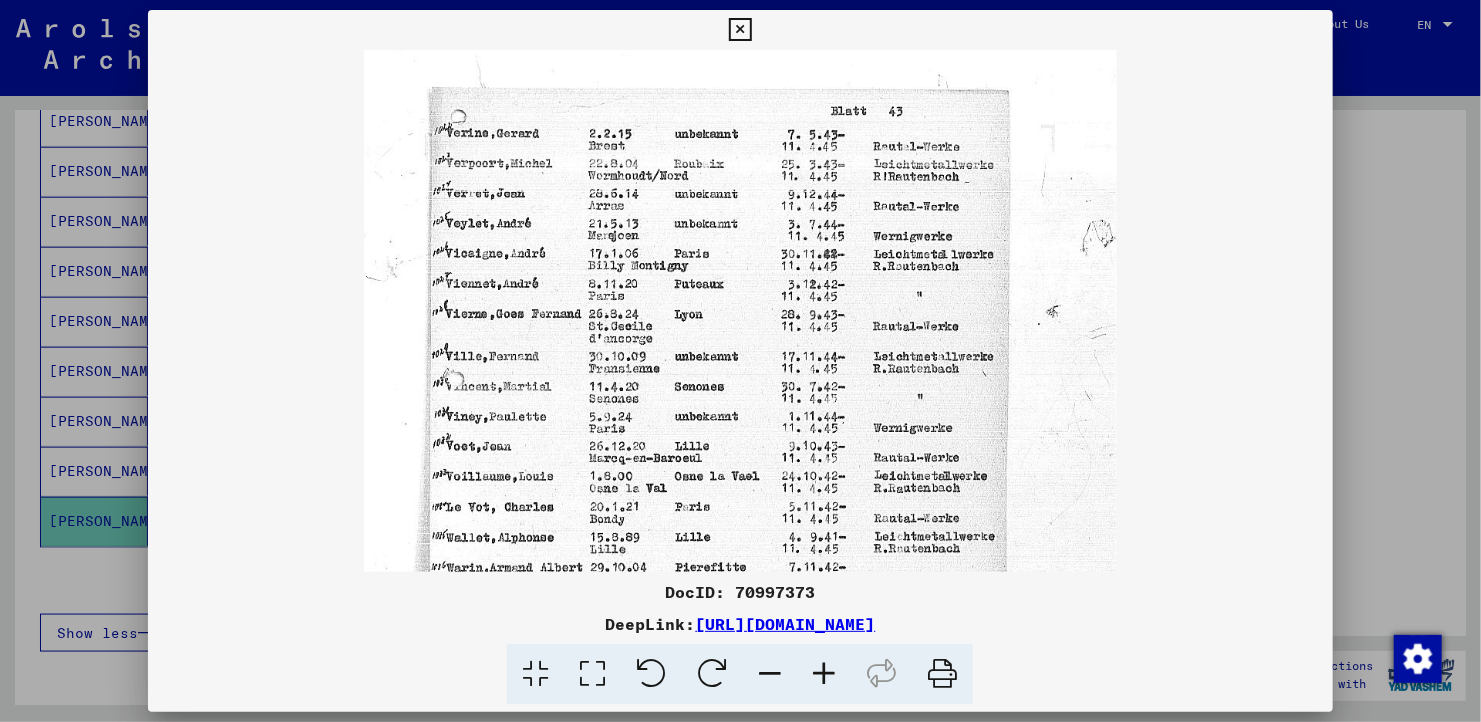 click on "DocID: 70997373  DeepLink:  [URL][DOMAIN_NAME]" at bounding box center (740, 357) 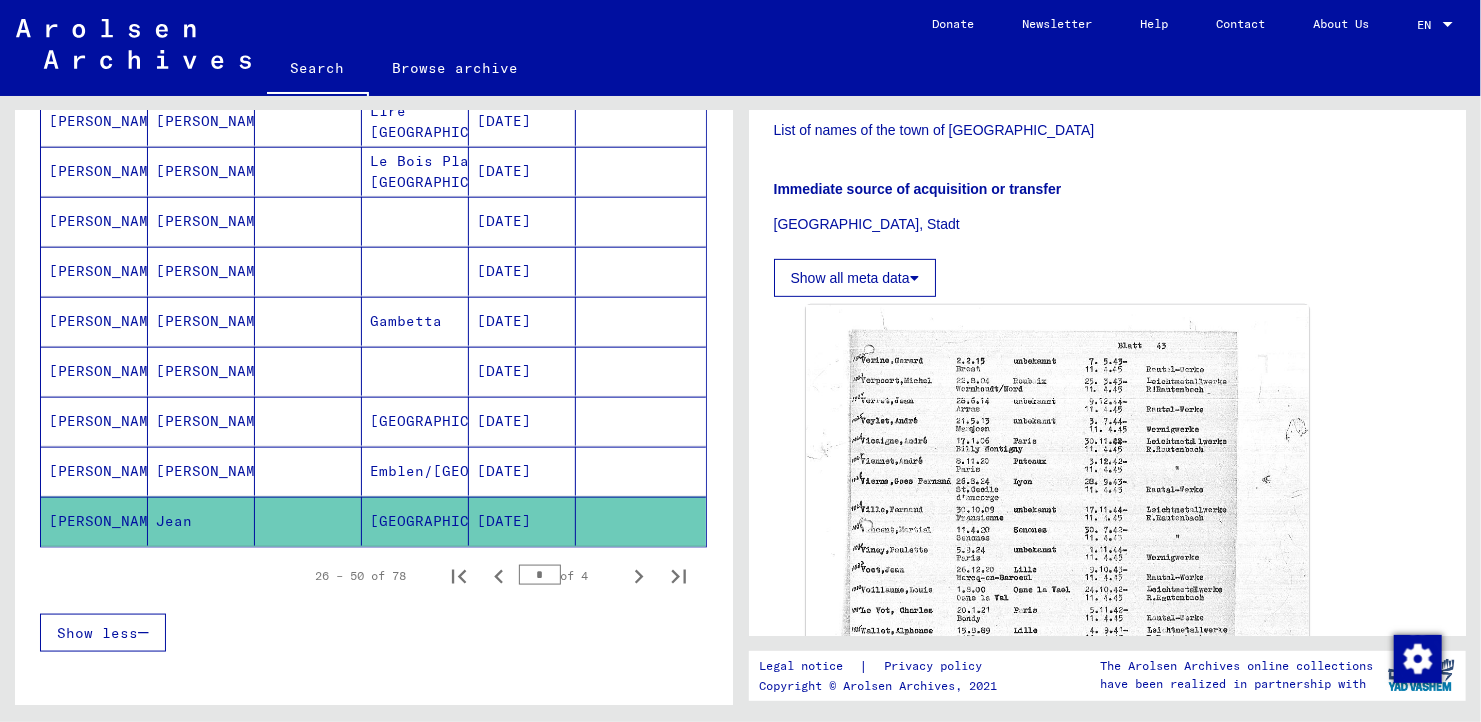 click on "[DATE]" at bounding box center [522, 471] 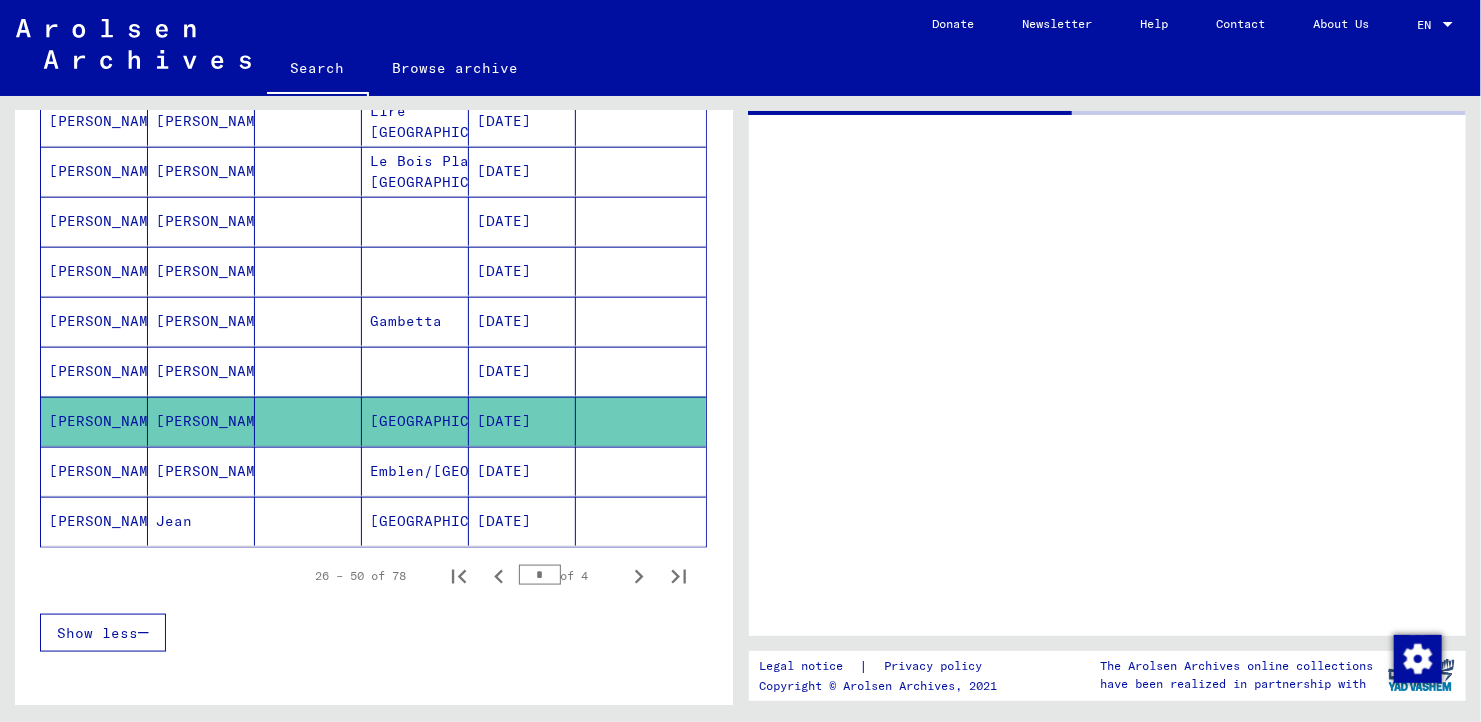 scroll, scrollTop: 0, scrollLeft: 0, axis: both 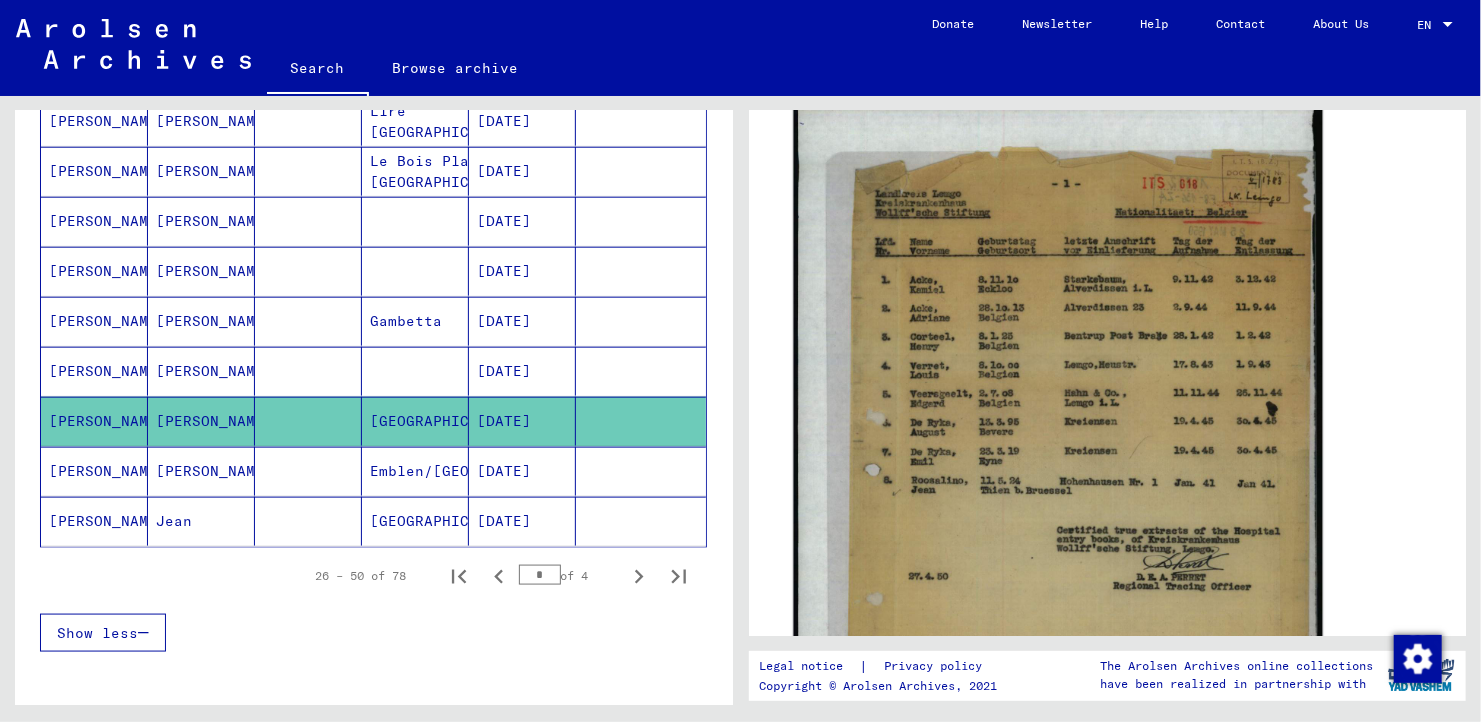 click 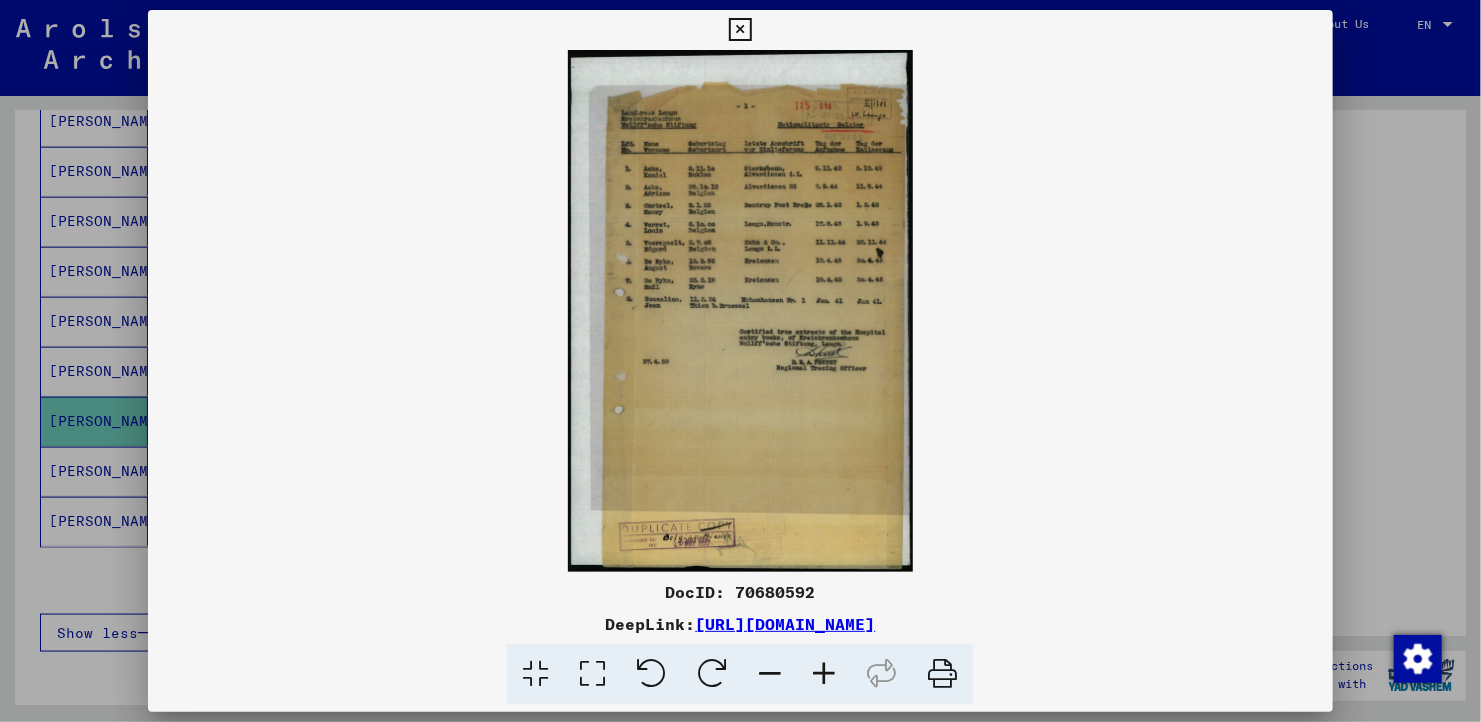 click at bounding box center (824, 674) 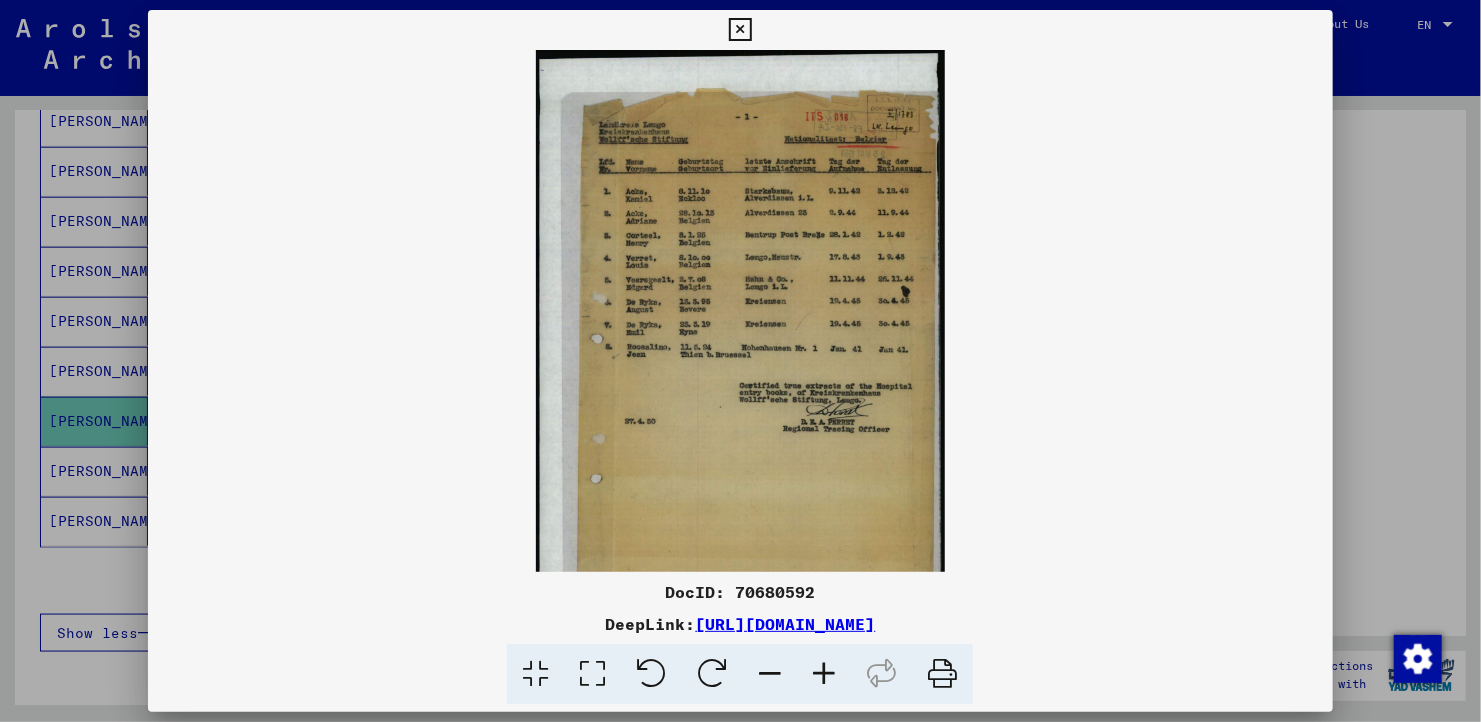 click at bounding box center (824, 674) 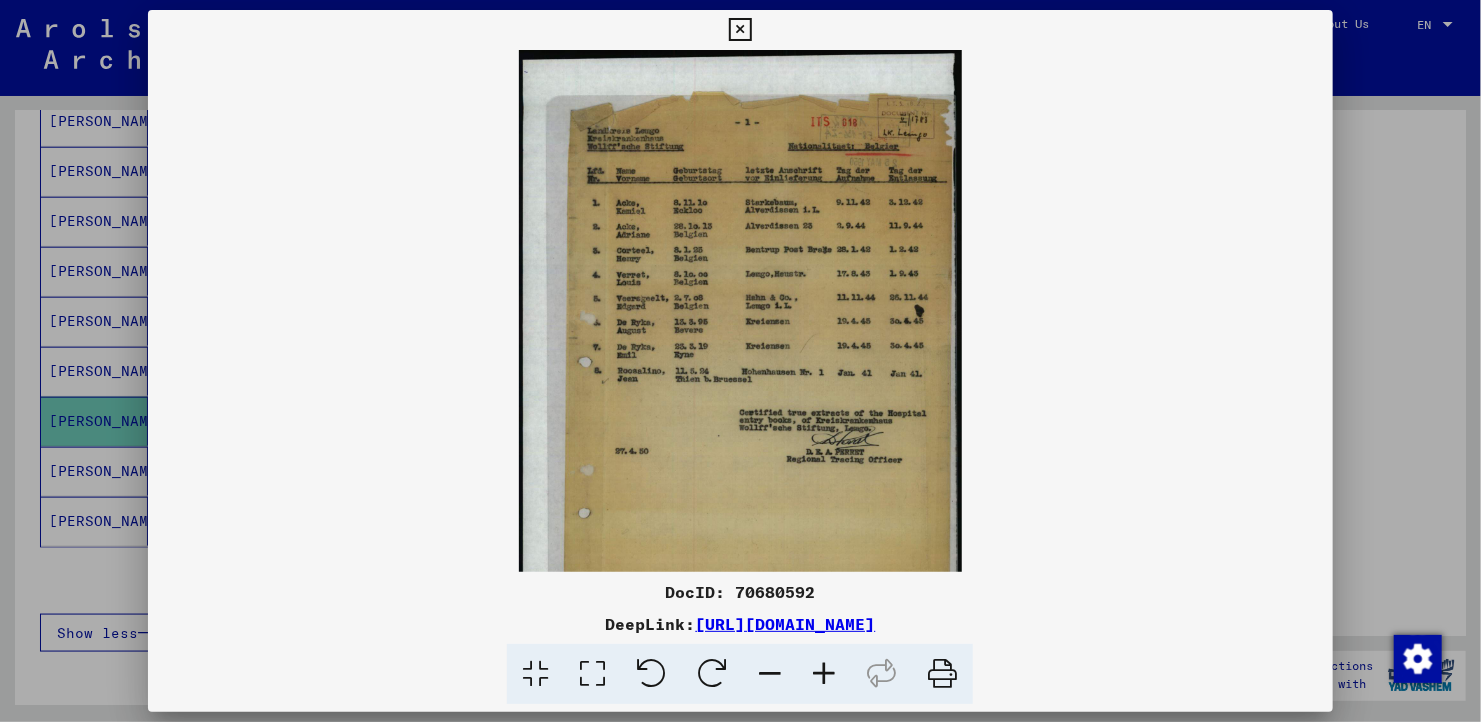 click at bounding box center (824, 674) 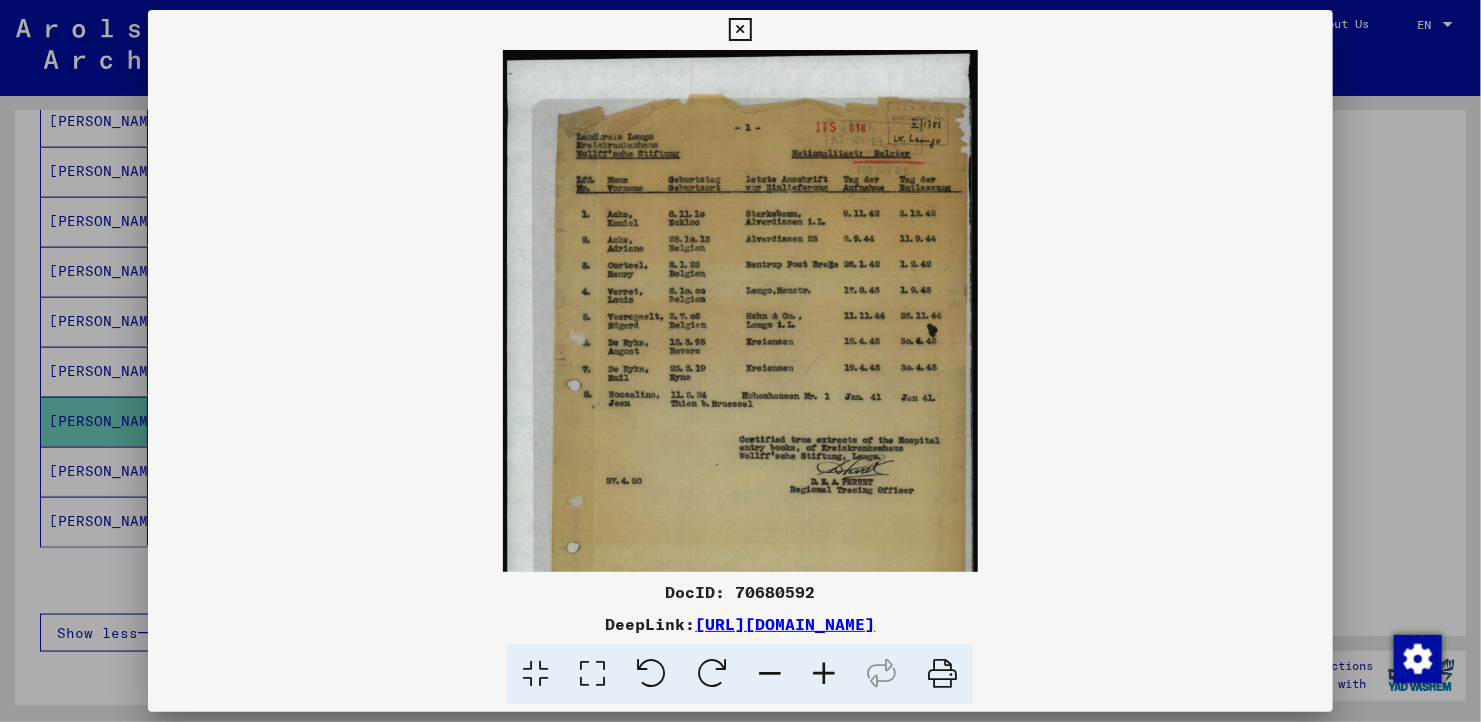 click at bounding box center [824, 674] 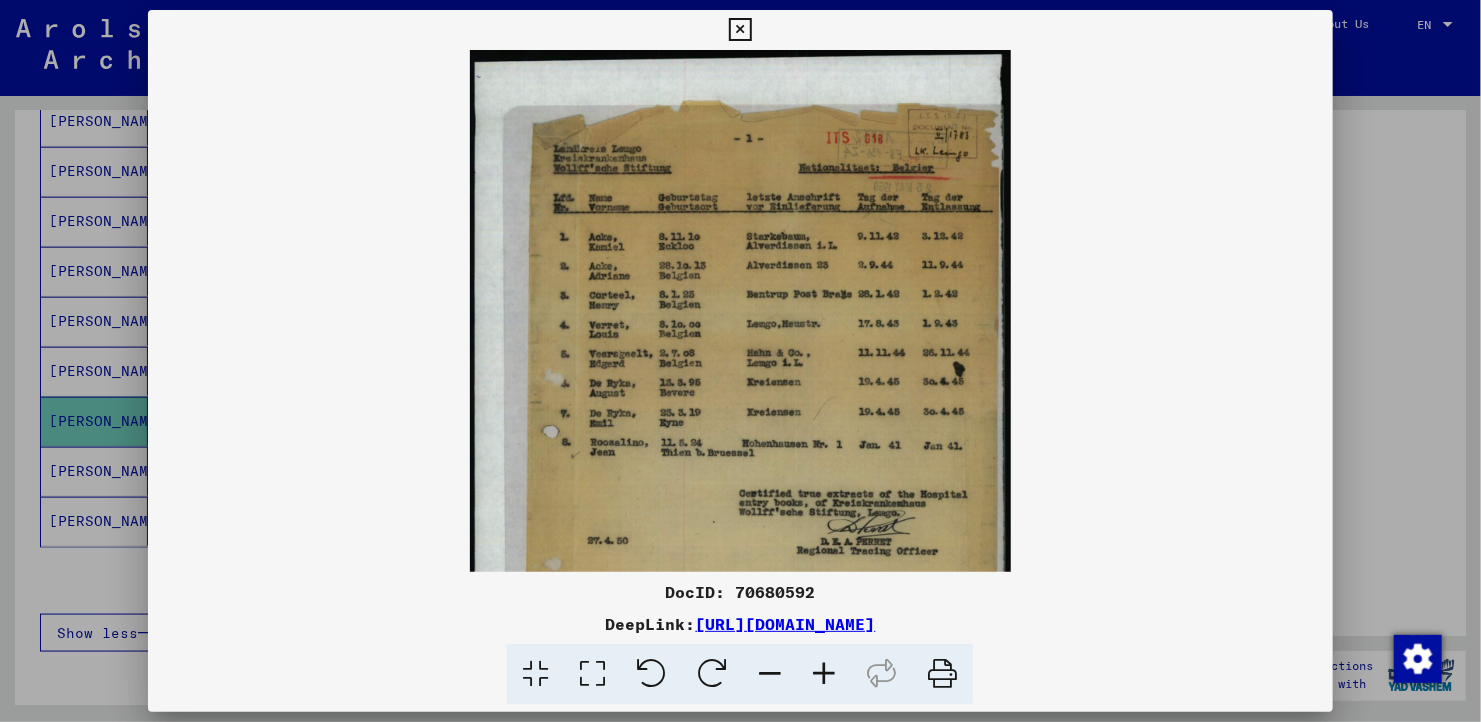 click at bounding box center (824, 674) 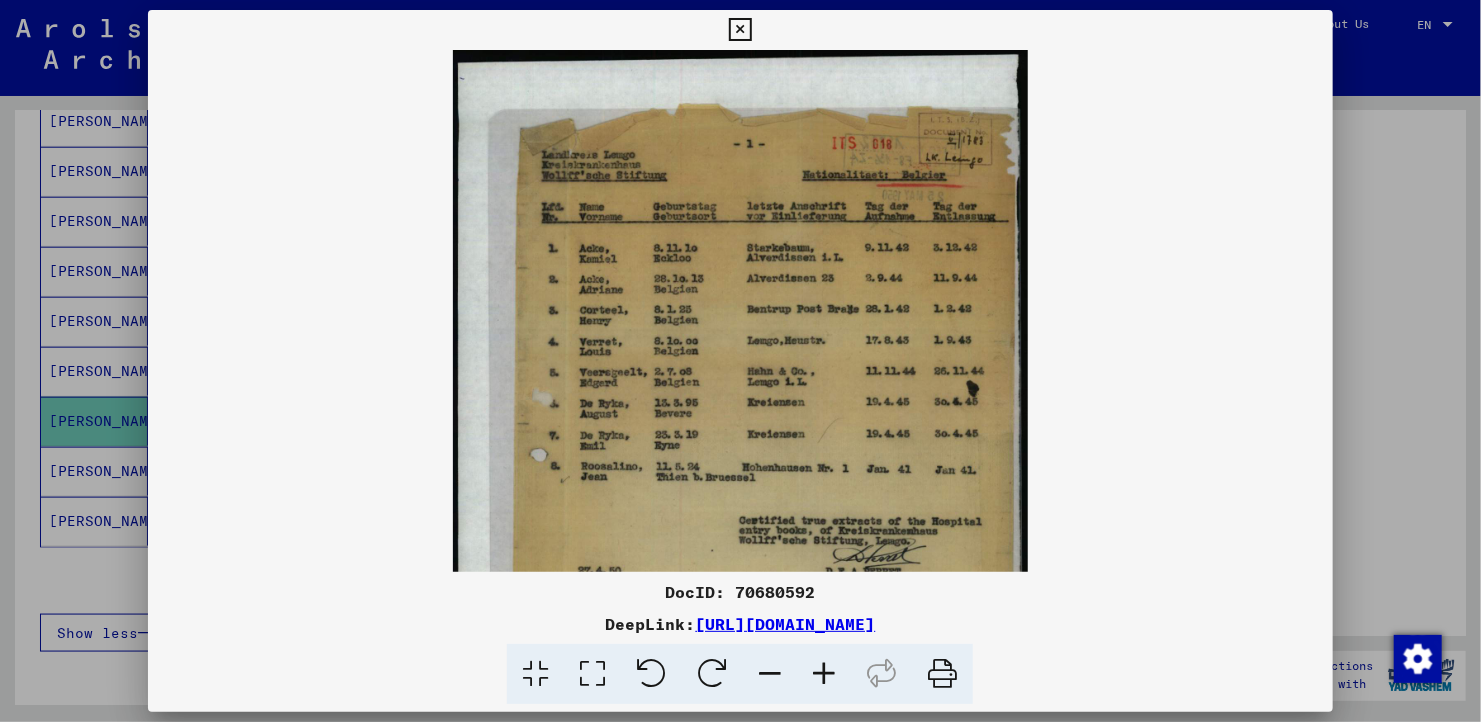click at bounding box center (824, 674) 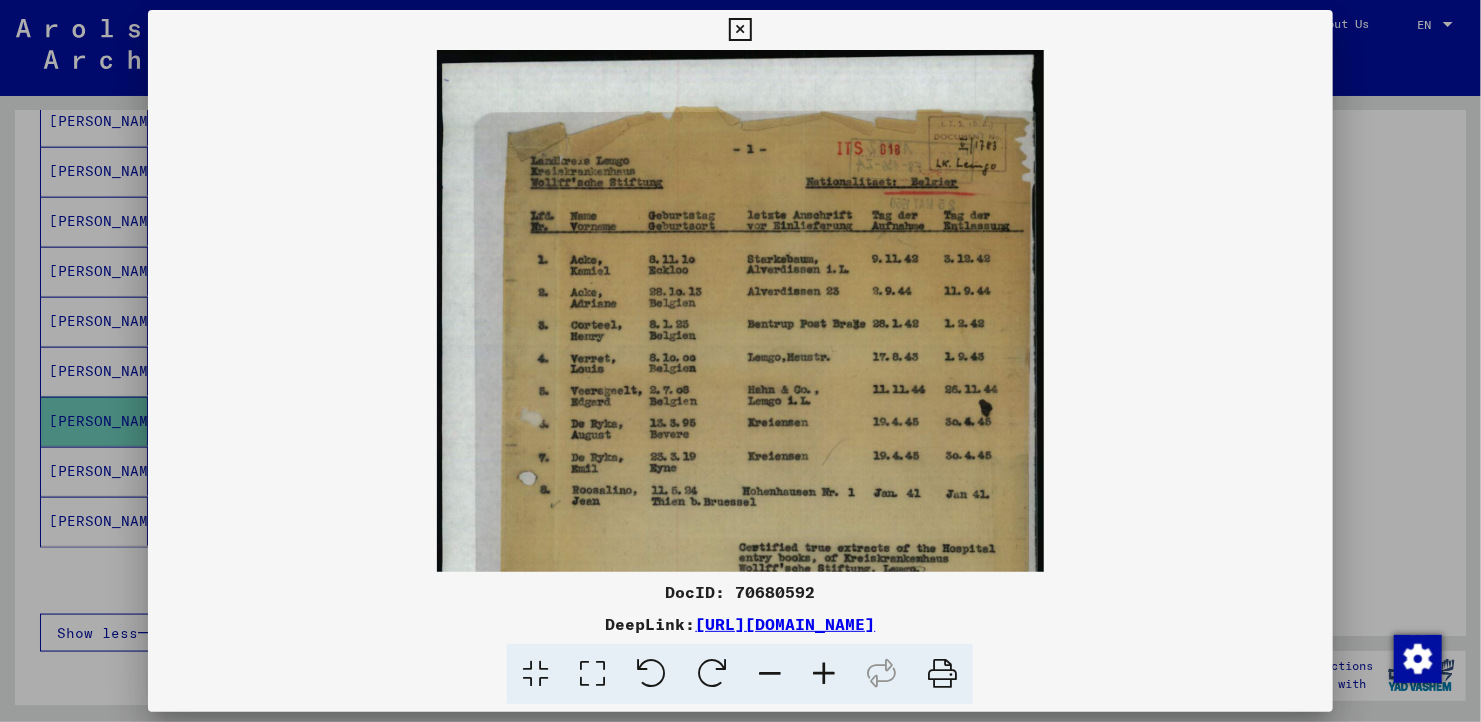click at bounding box center [824, 674] 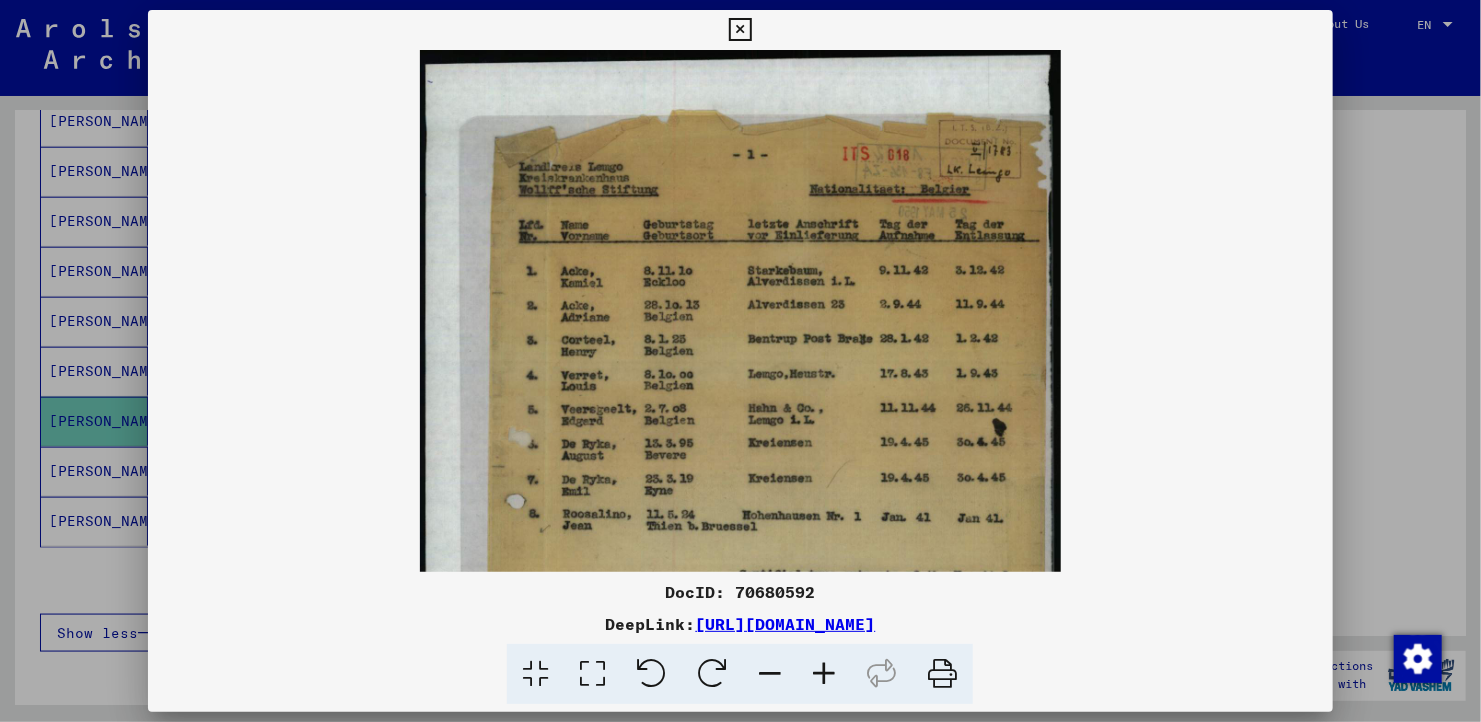 click at bounding box center [824, 674] 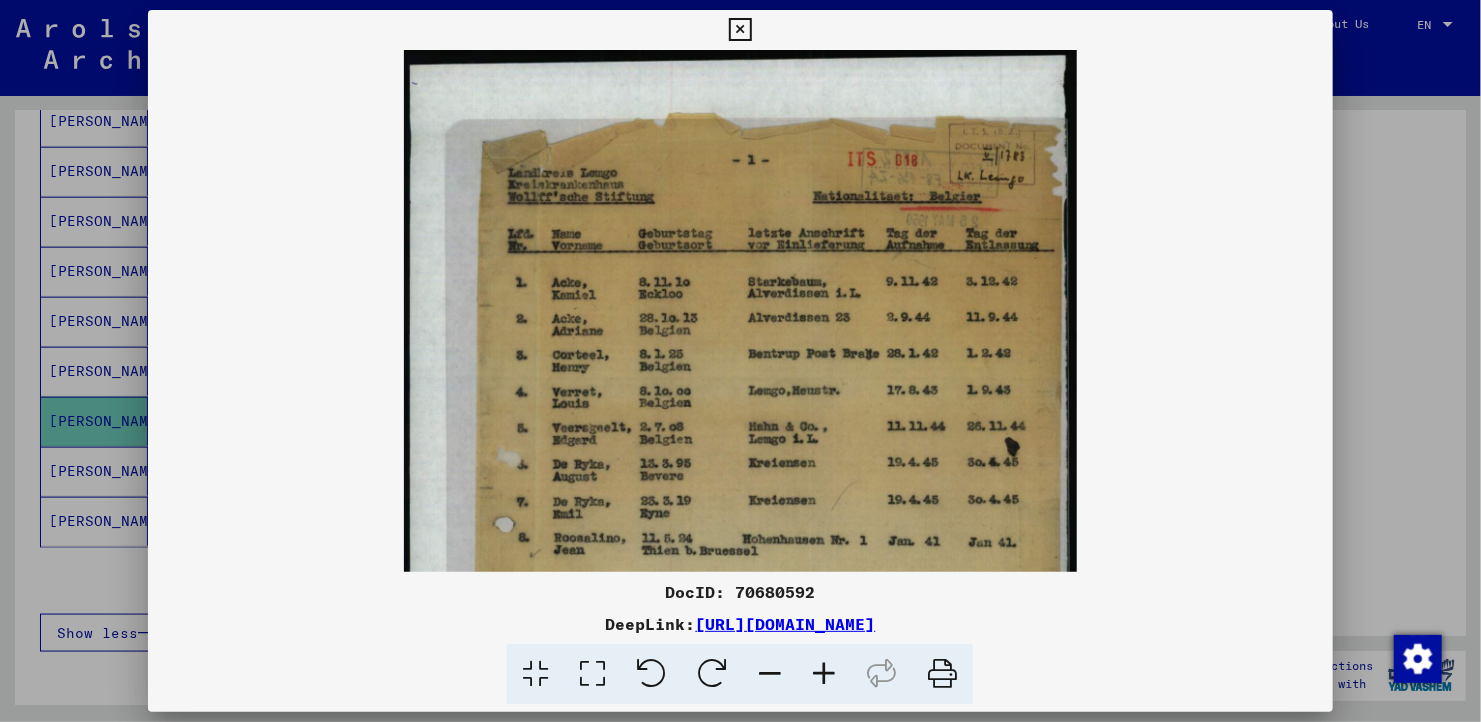 click at bounding box center [740, 30] 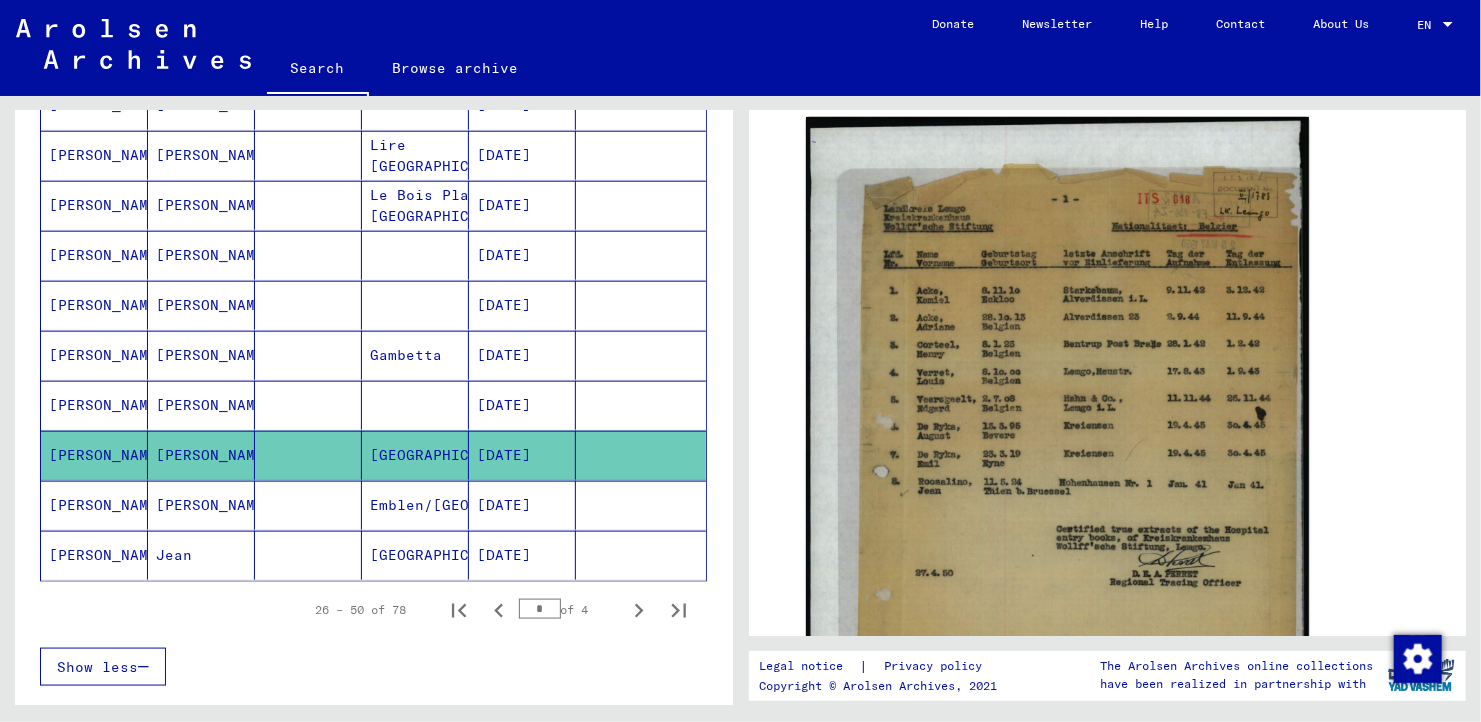 scroll, scrollTop: 1108, scrollLeft: 0, axis: vertical 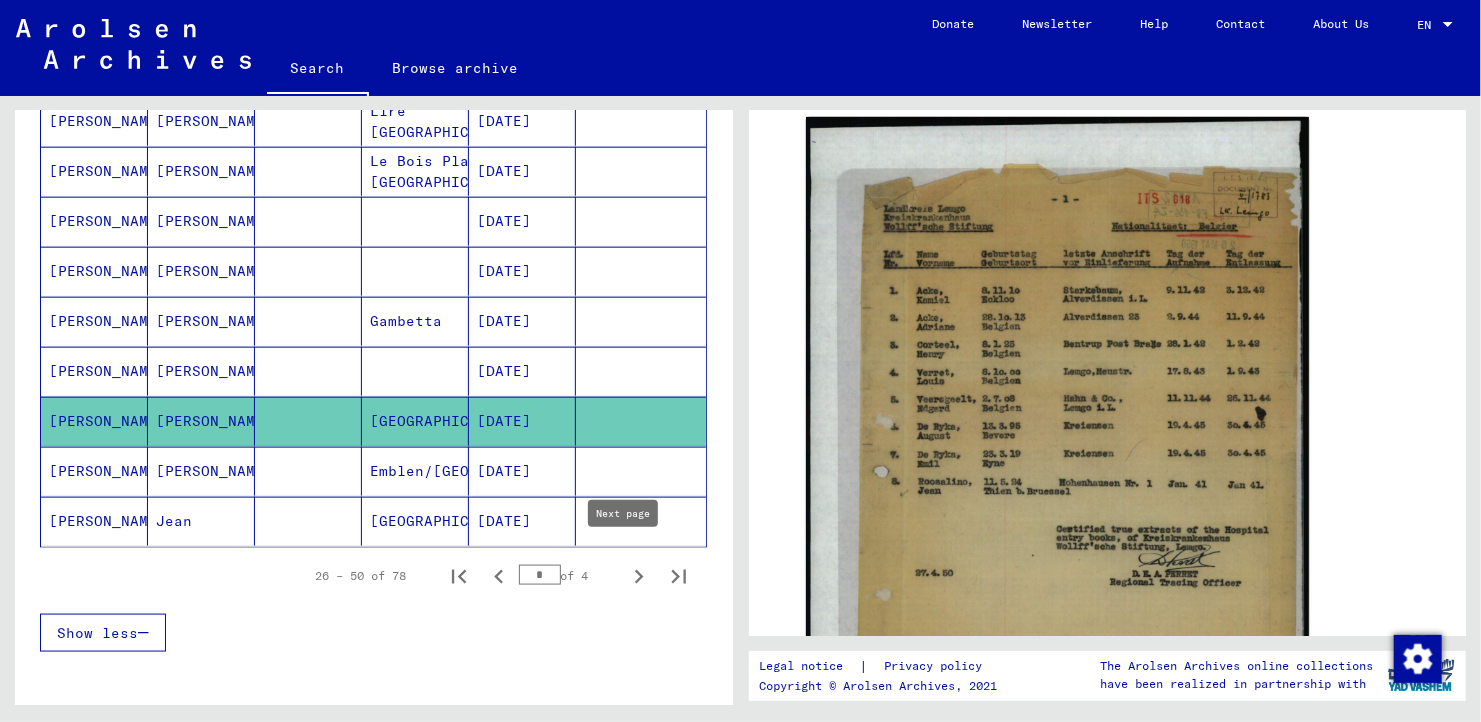 click 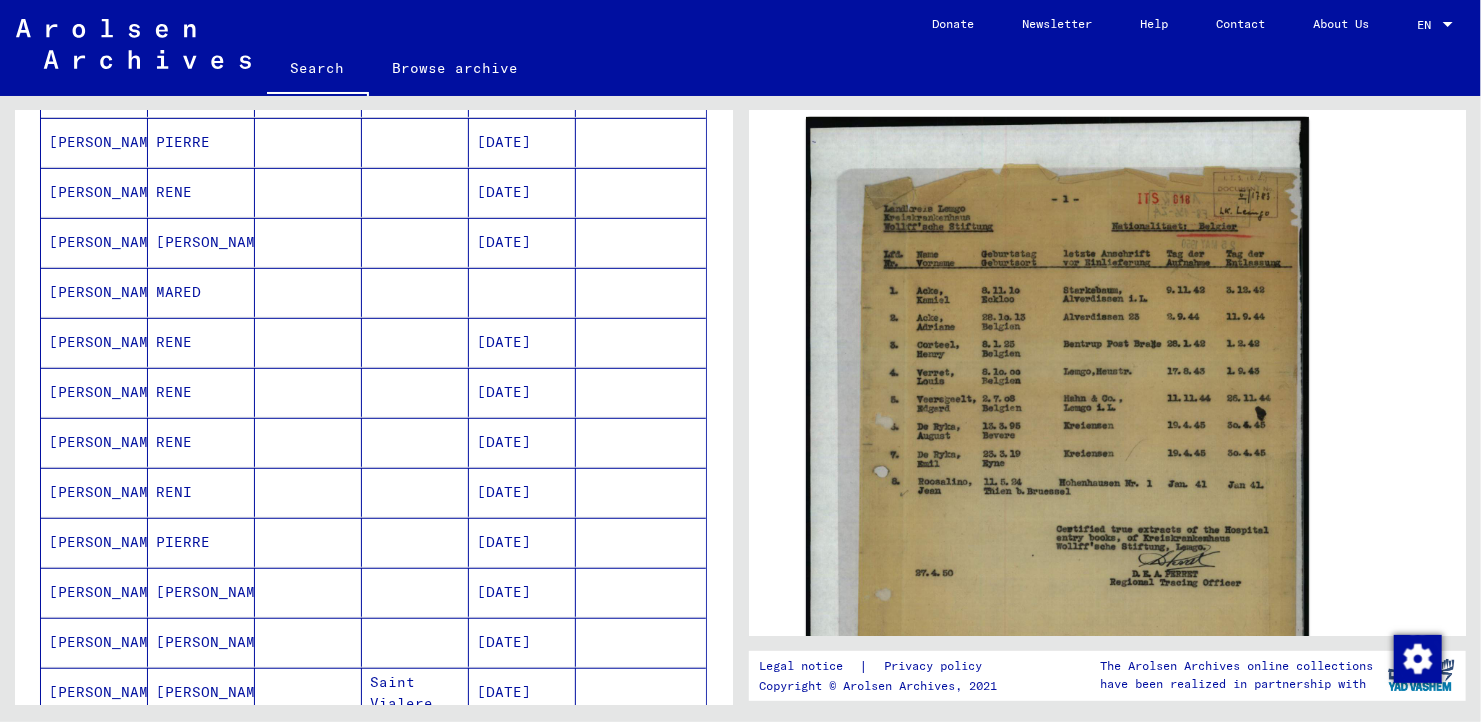 scroll, scrollTop: 408, scrollLeft: 0, axis: vertical 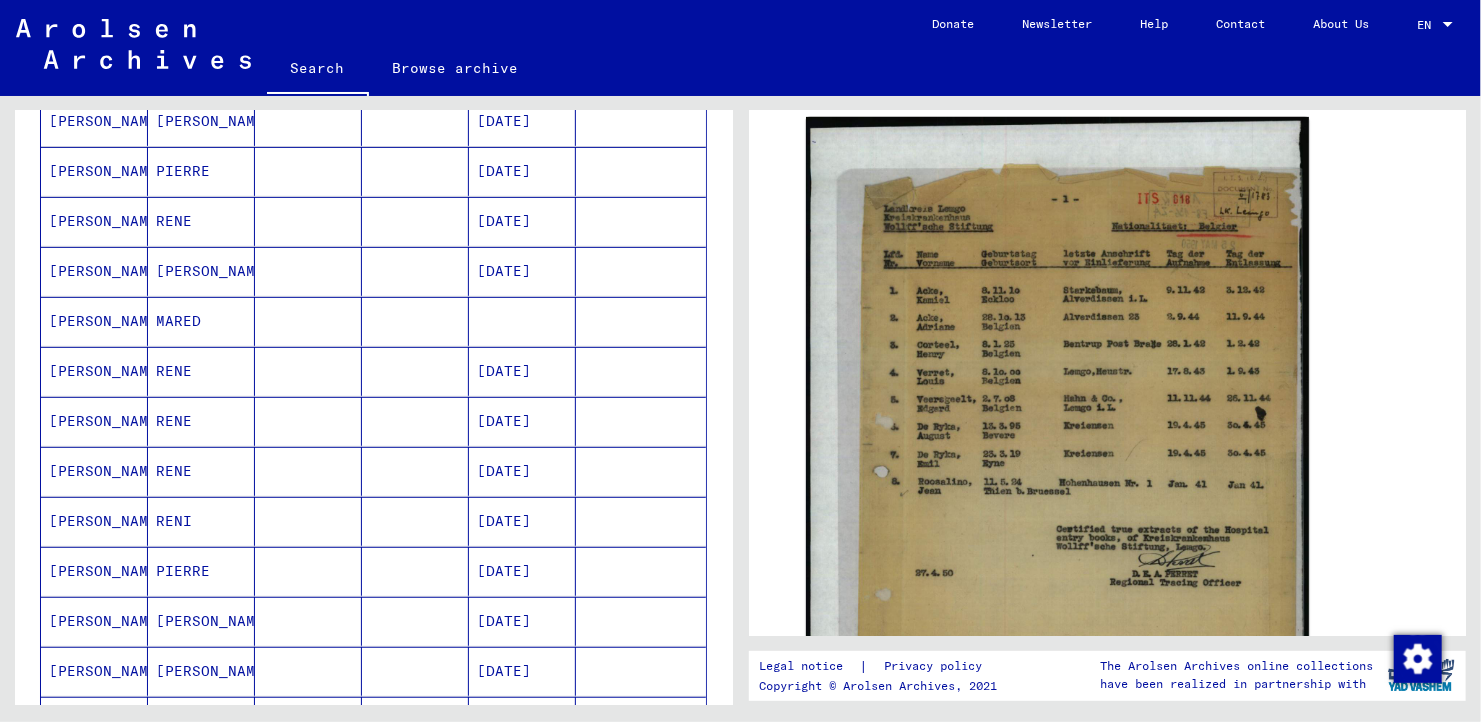 click on "[DATE]" at bounding box center [522, 671] 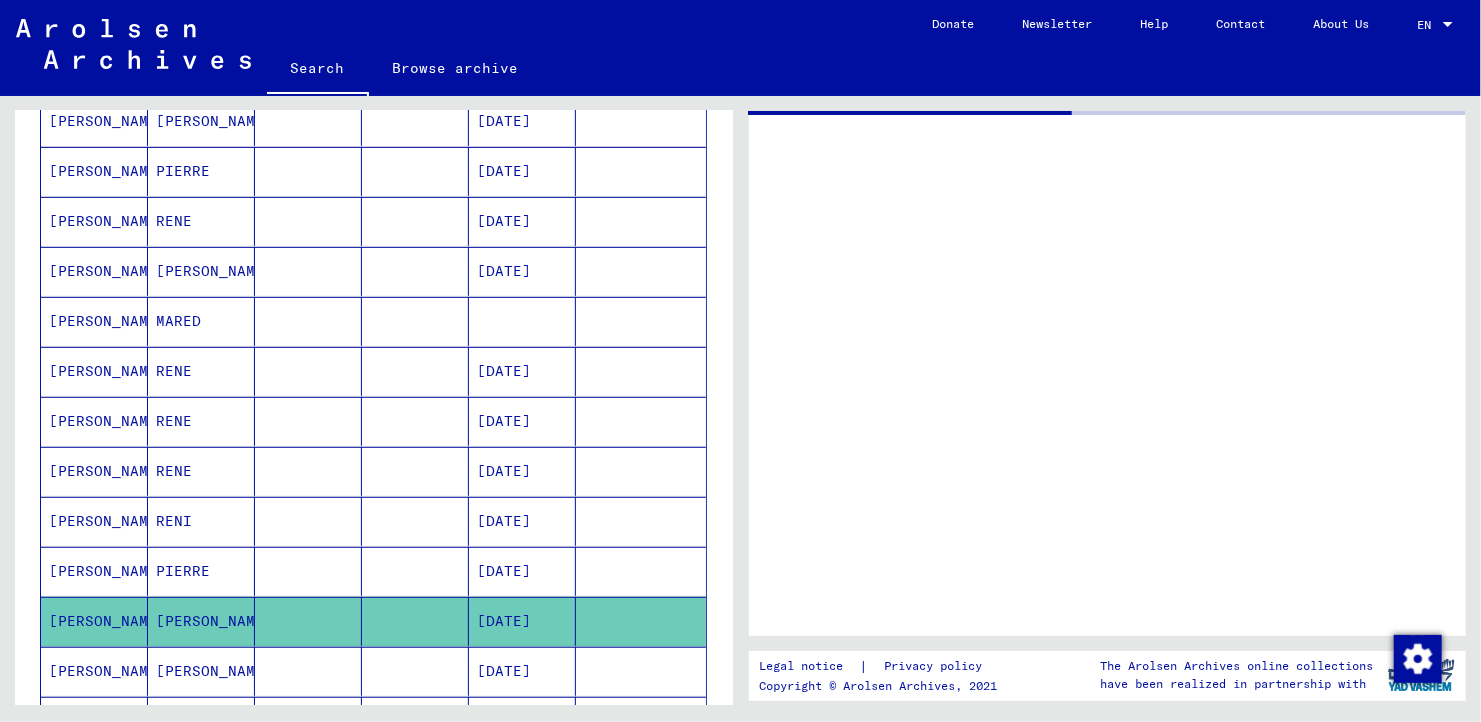 scroll, scrollTop: 0, scrollLeft: 0, axis: both 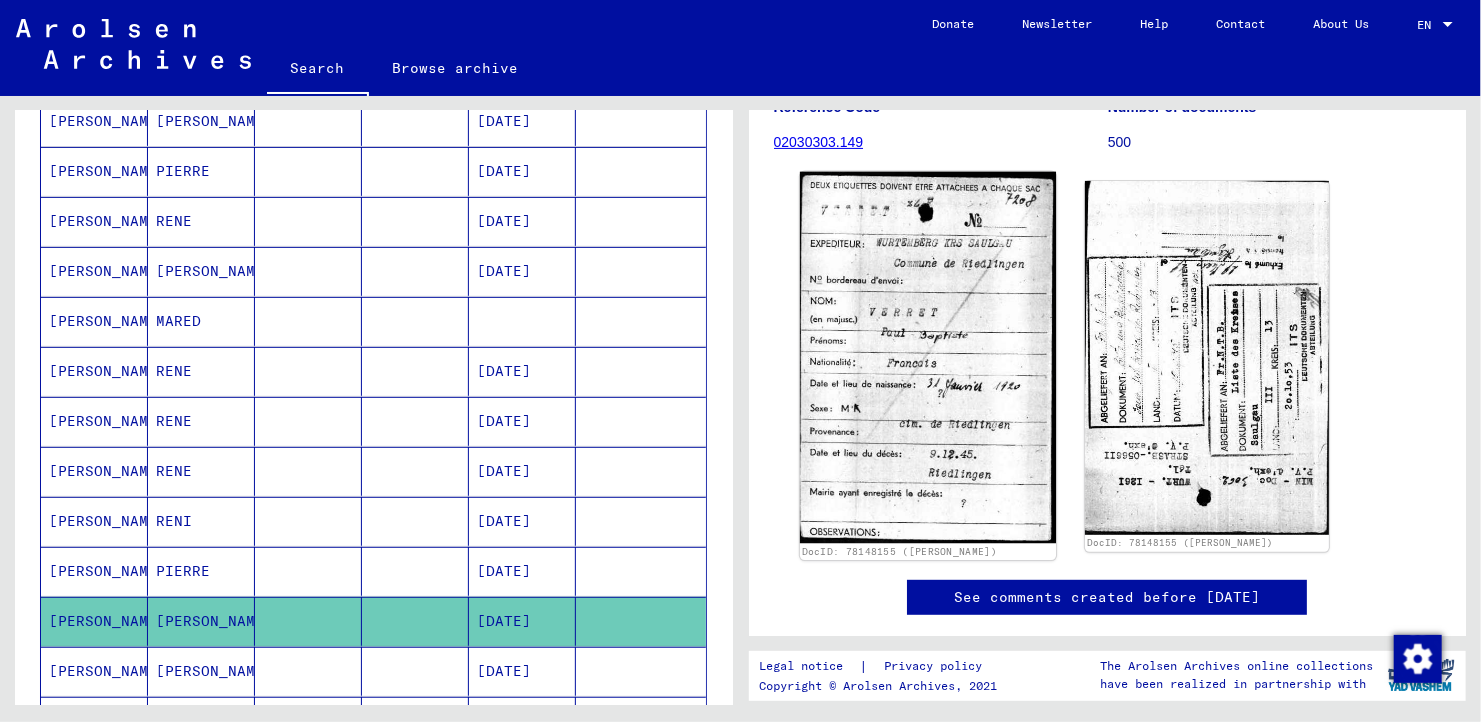 click 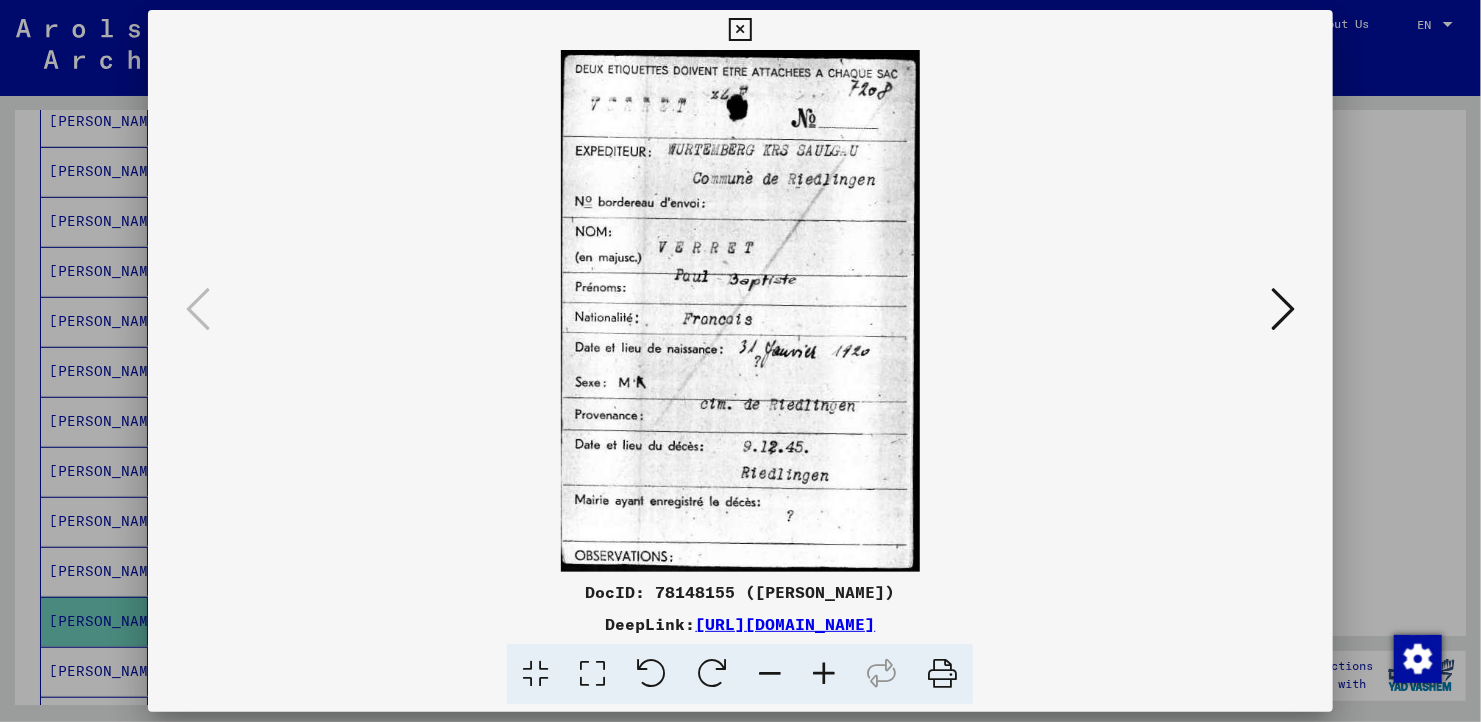 click at bounding box center (740, 311) 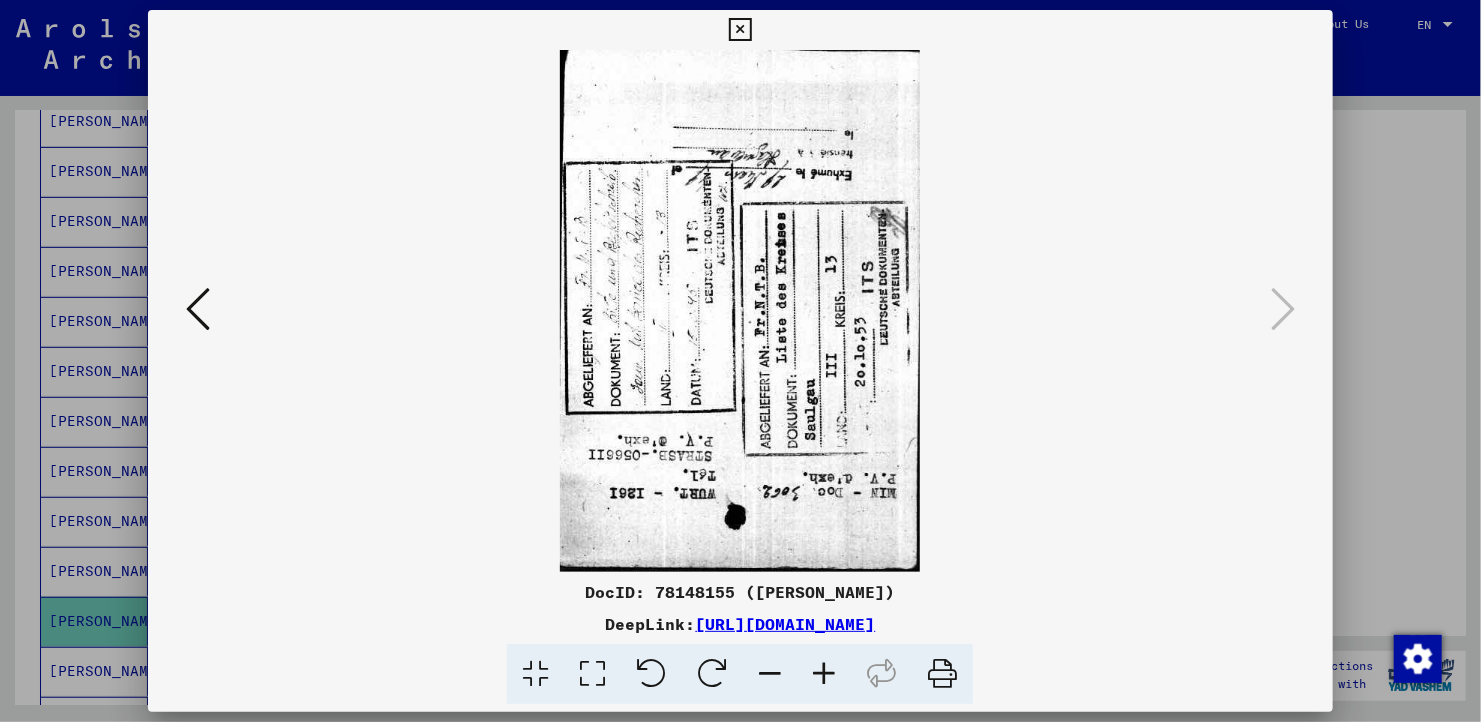 click at bounding box center [740, 30] 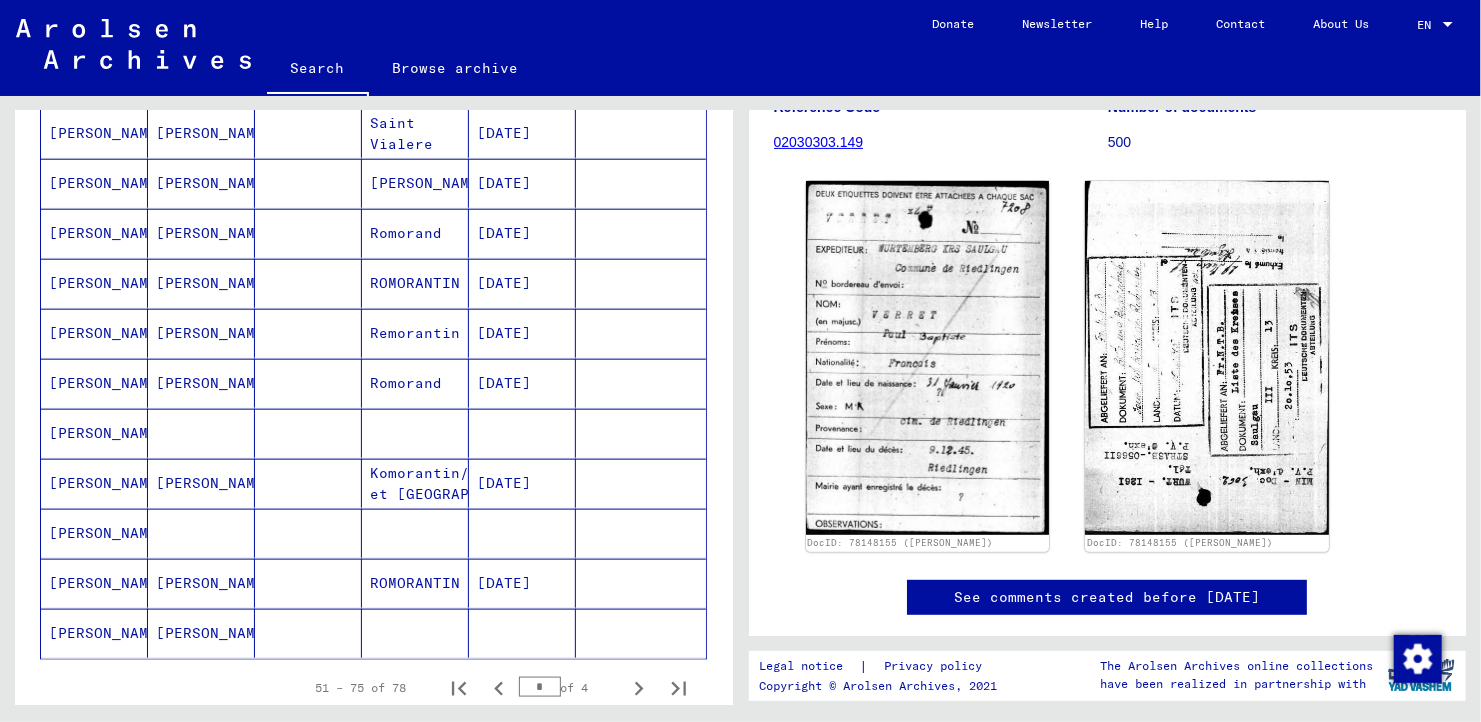 scroll, scrollTop: 1108, scrollLeft: 0, axis: vertical 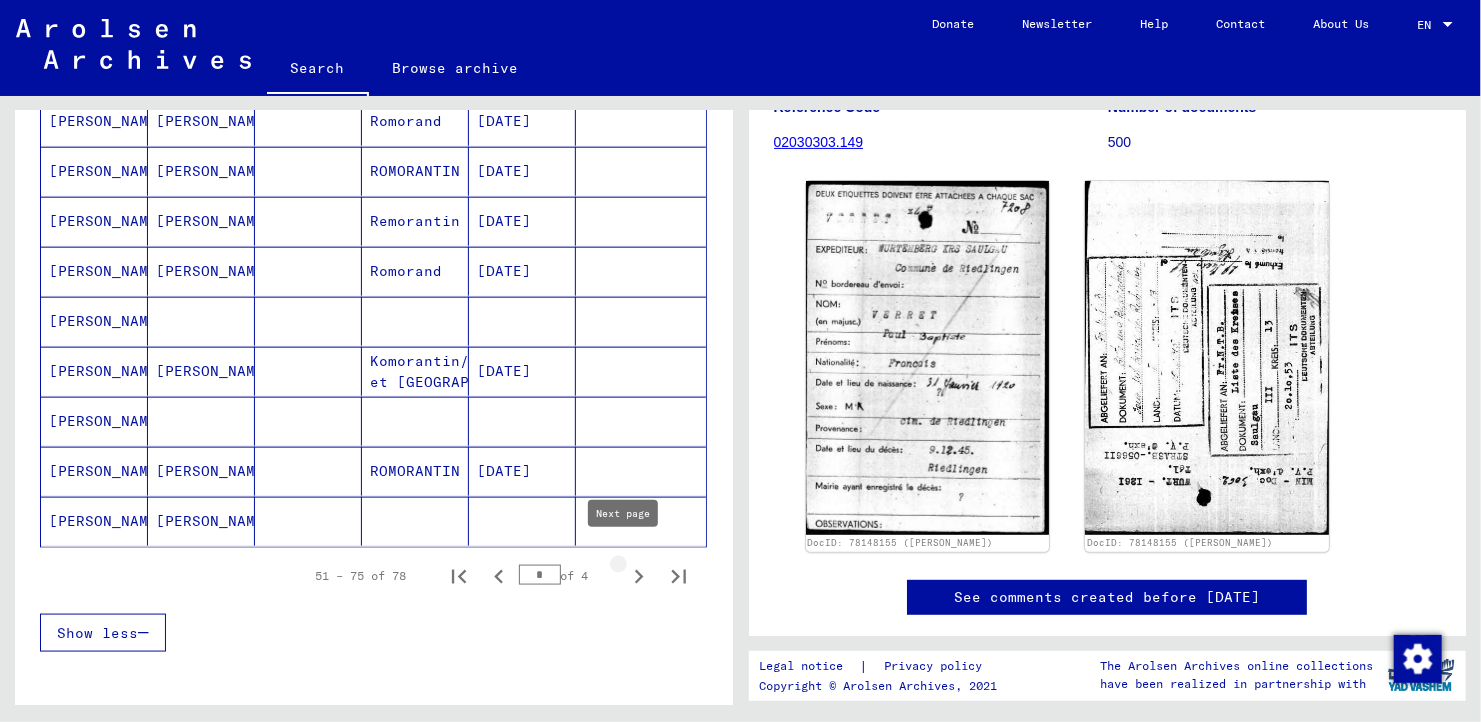 click 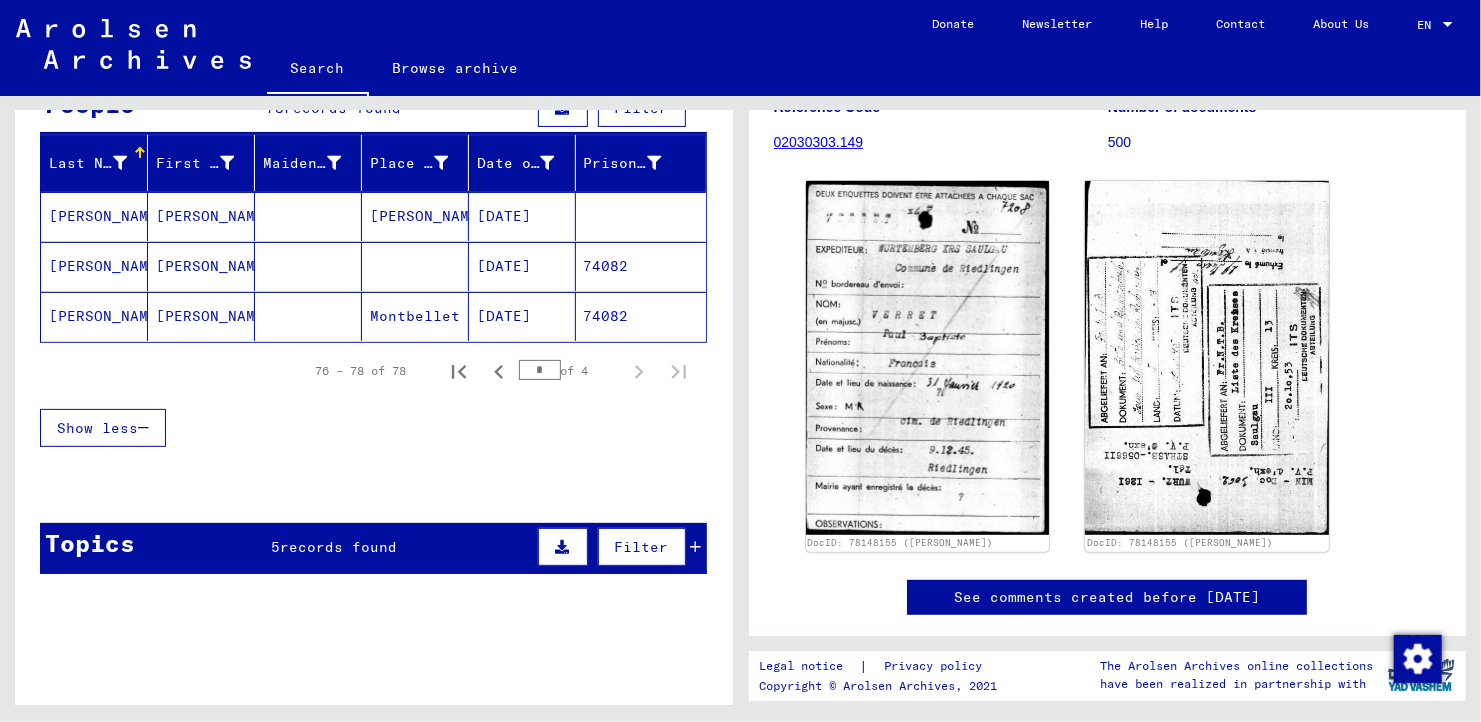 scroll, scrollTop: 13, scrollLeft: 0, axis: vertical 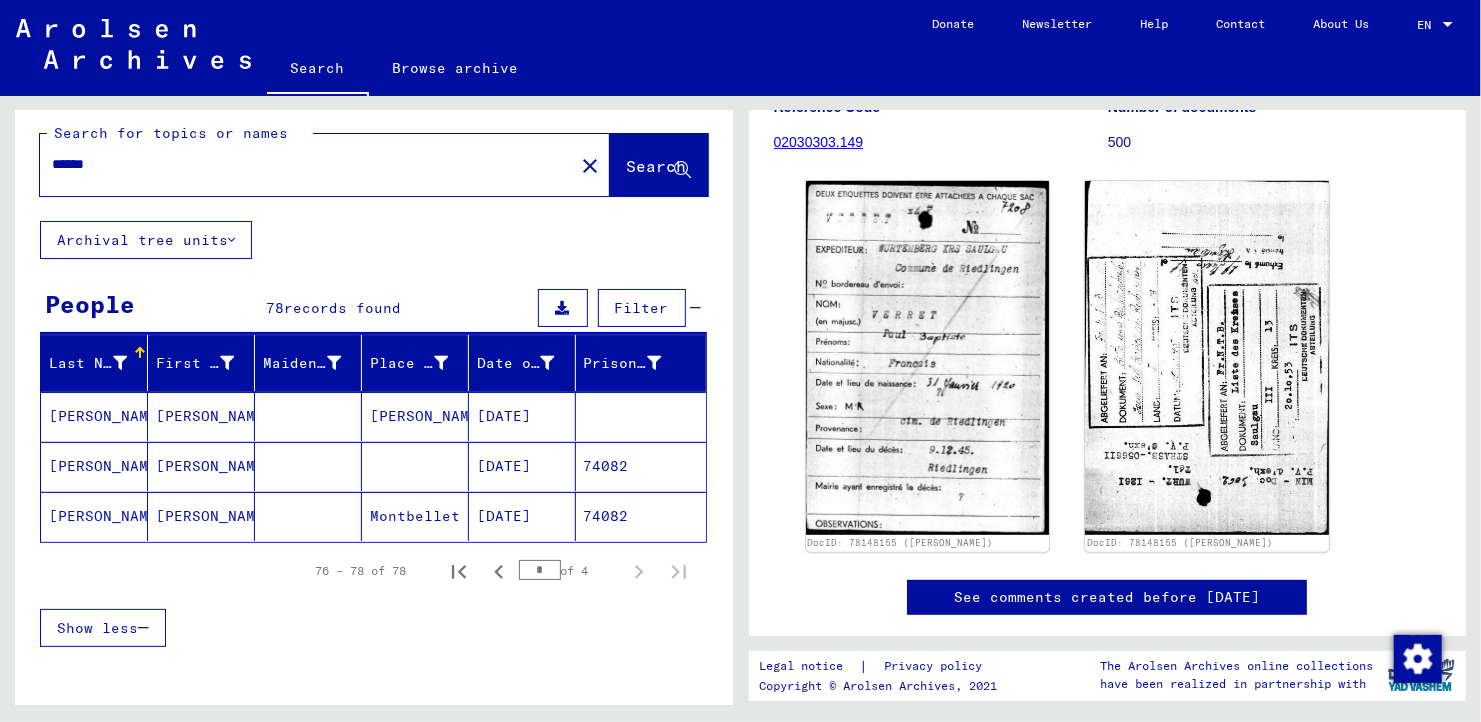 click on "Montbellet" 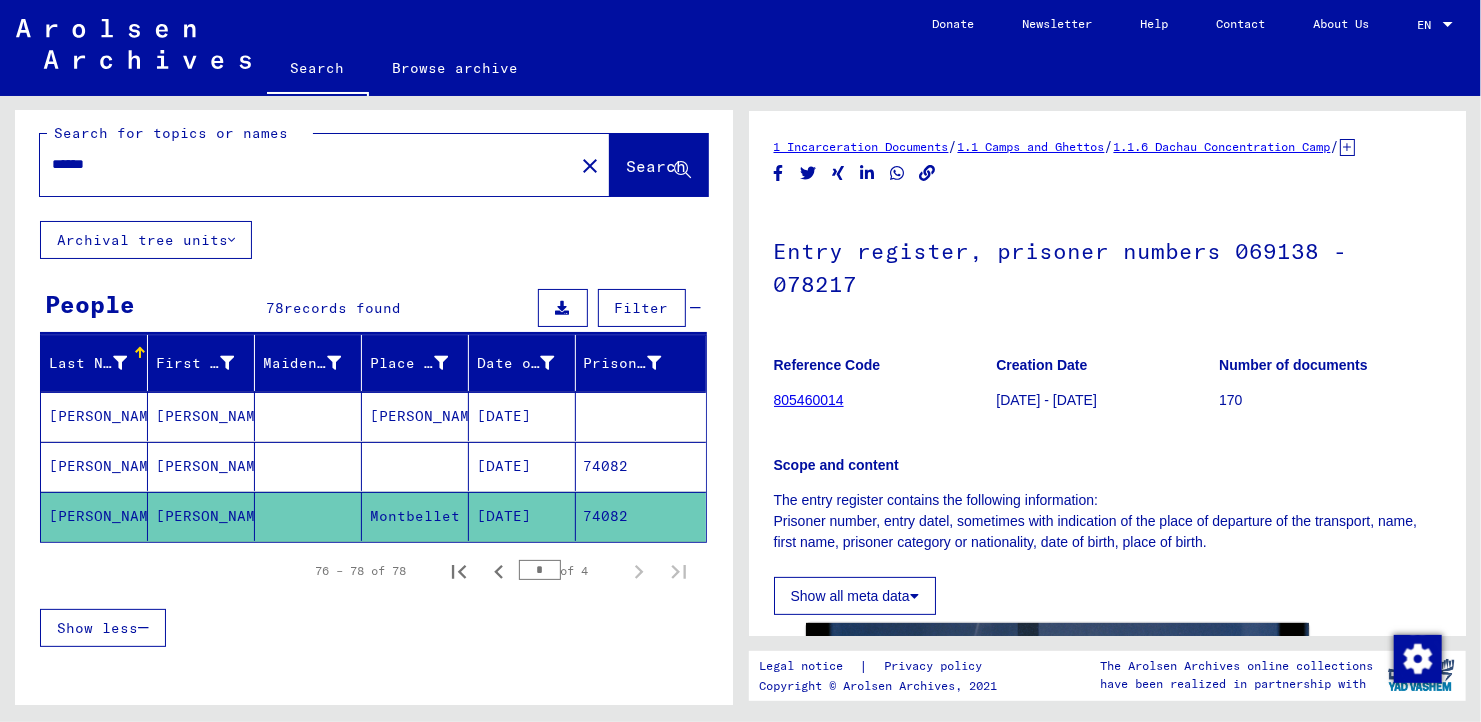 scroll, scrollTop: 0, scrollLeft: 0, axis: both 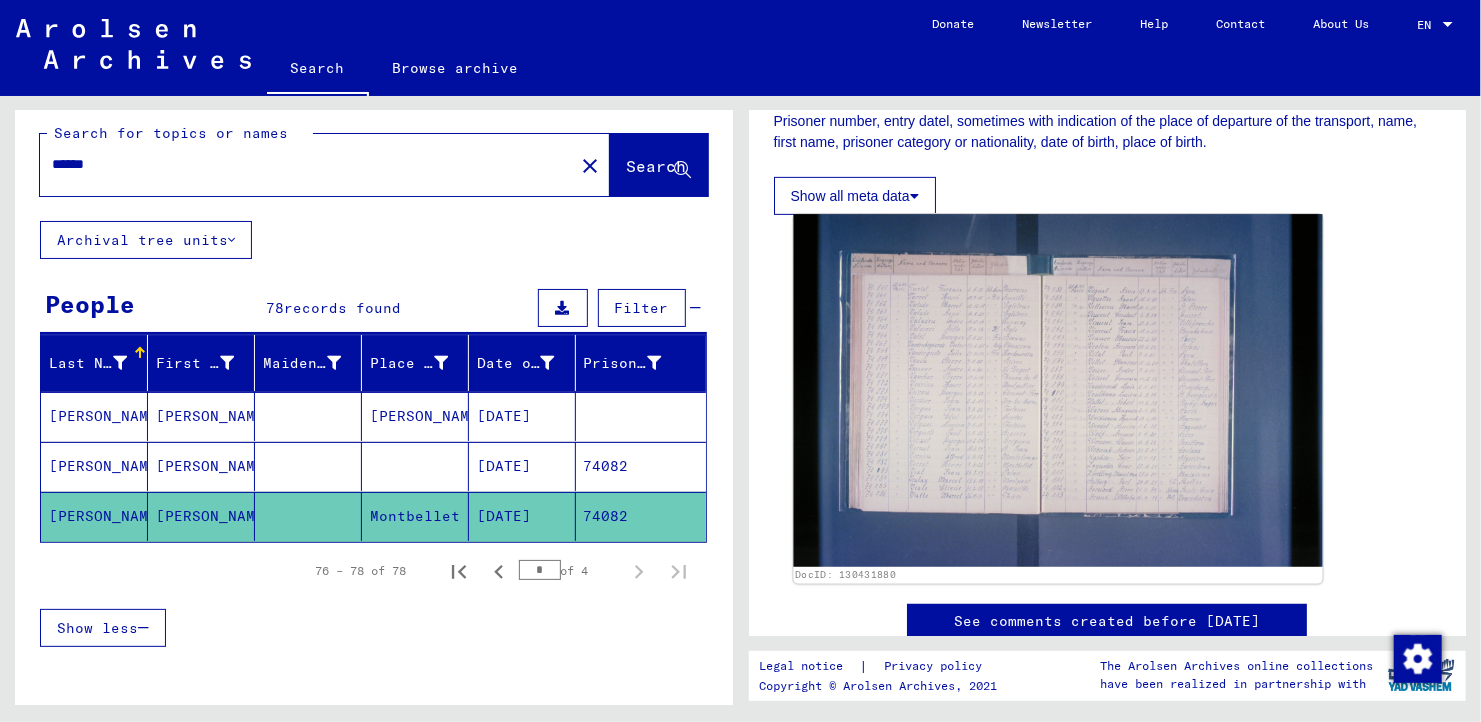 click 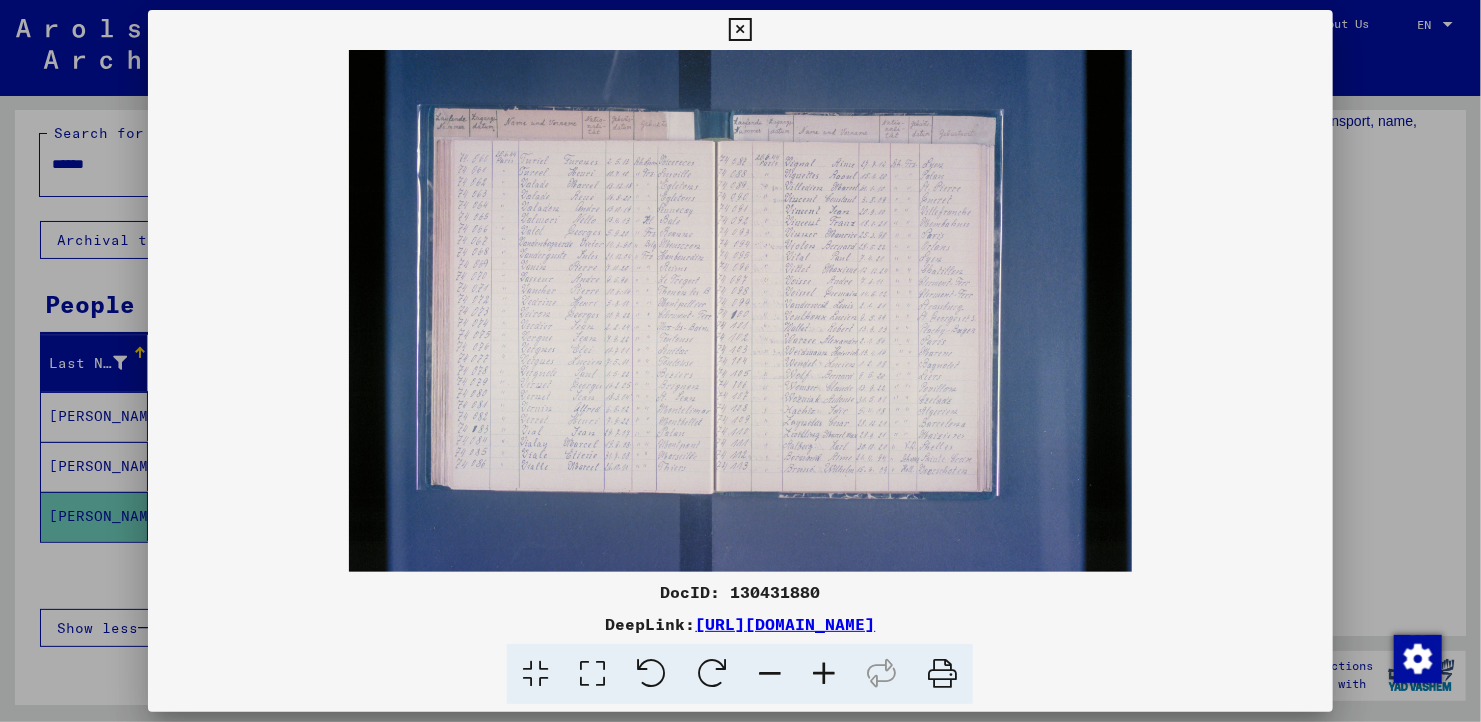 click at bounding box center [824, 674] 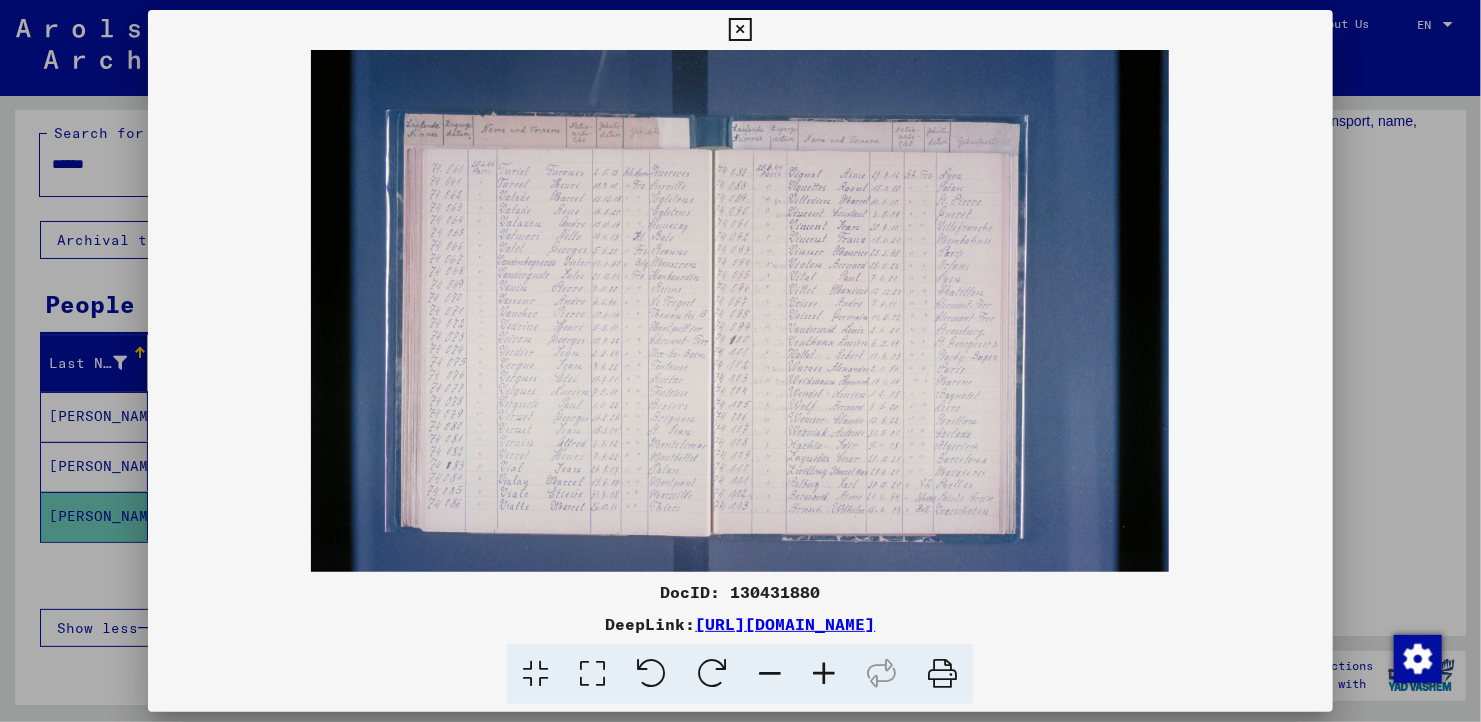 click at bounding box center [824, 674] 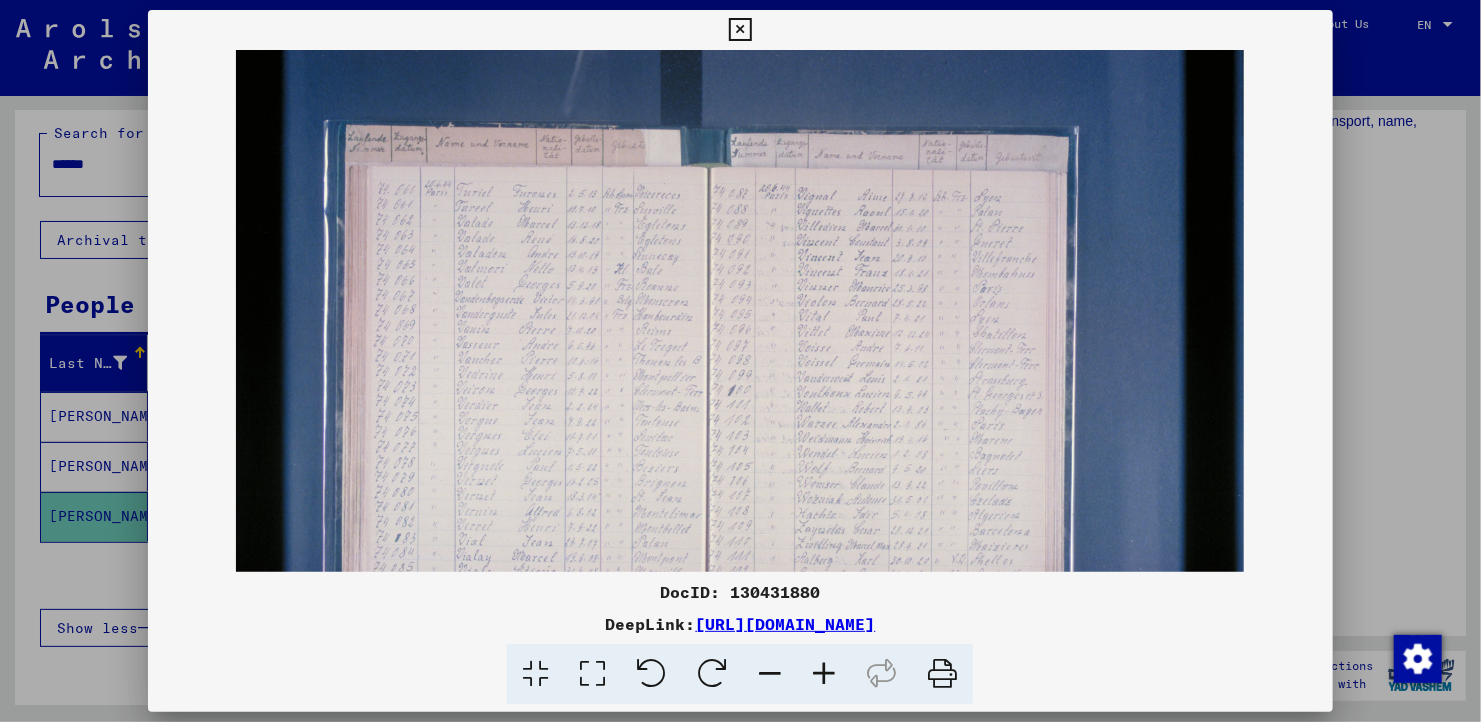click at bounding box center [824, 674] 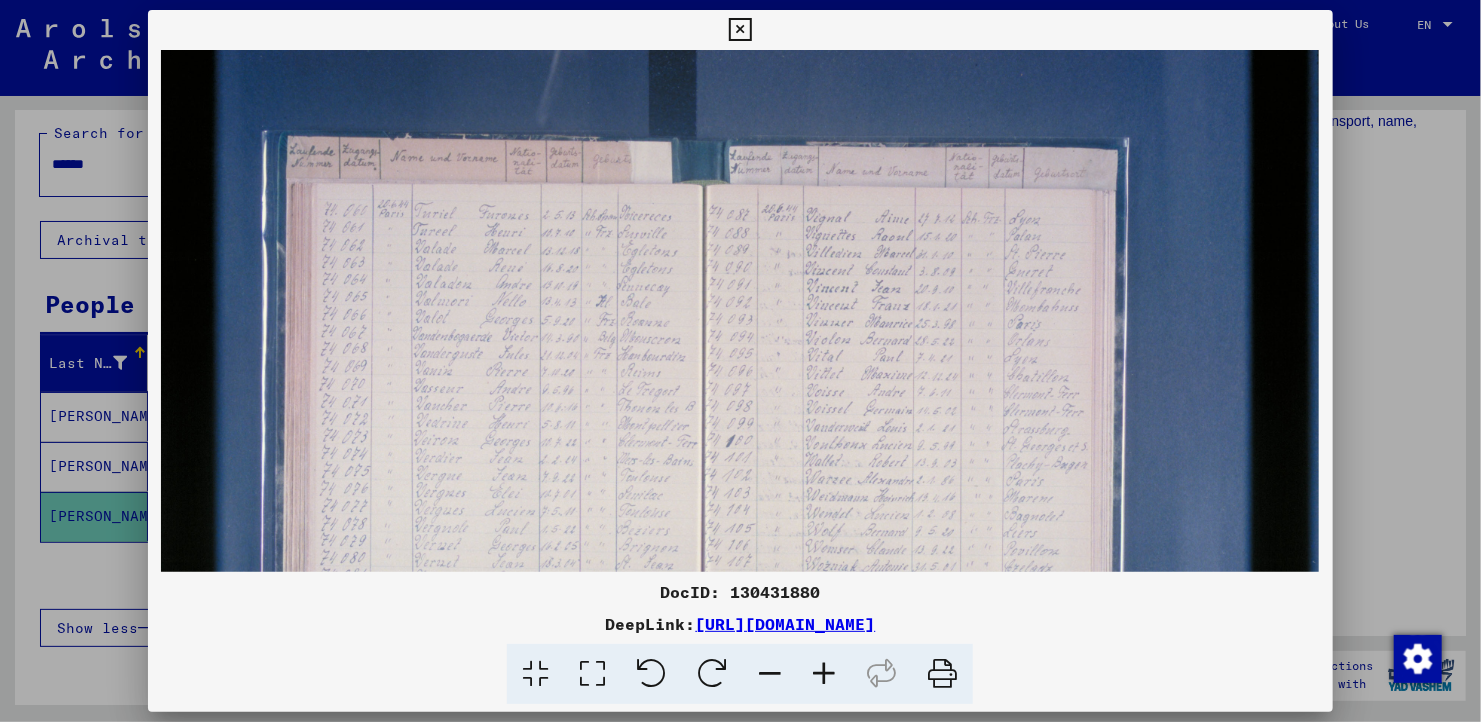 click at bounding box center (824, 674) 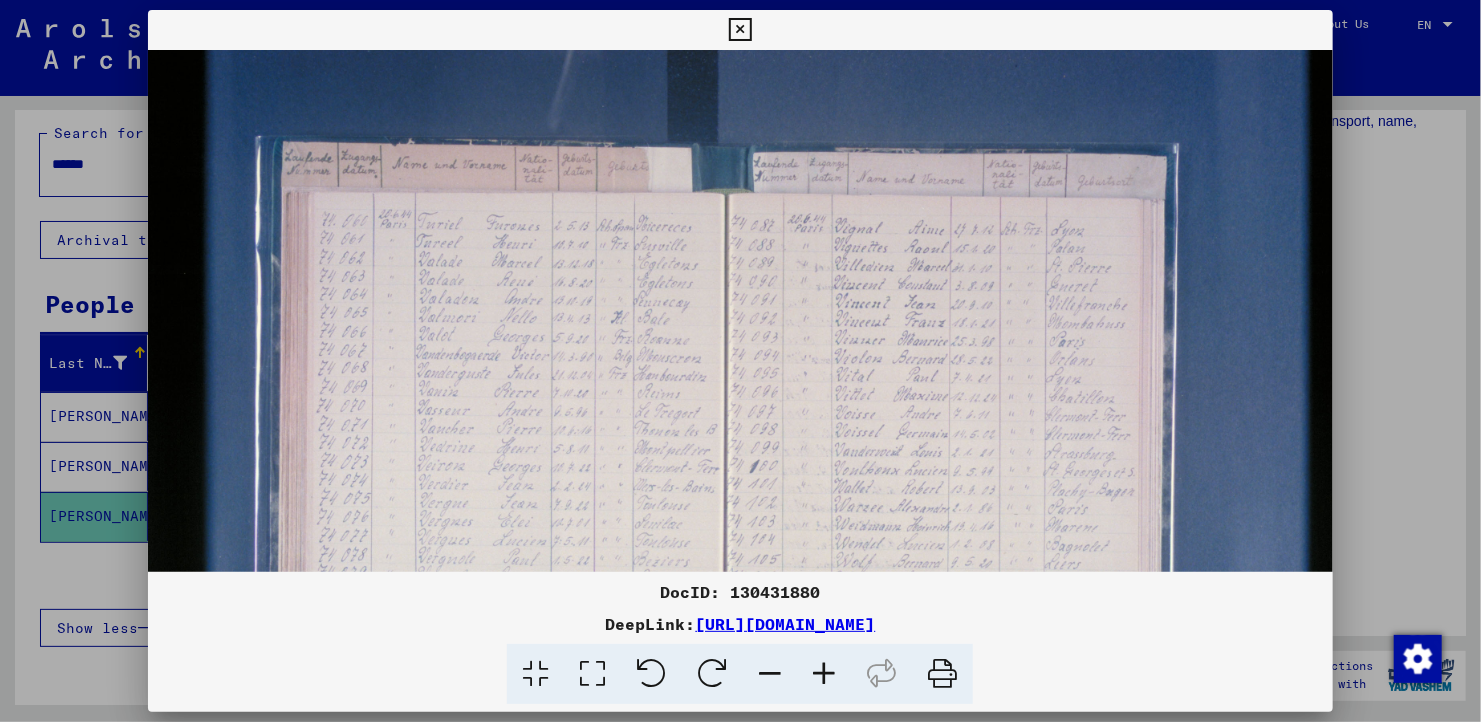 click at bounding box center [824, 674] 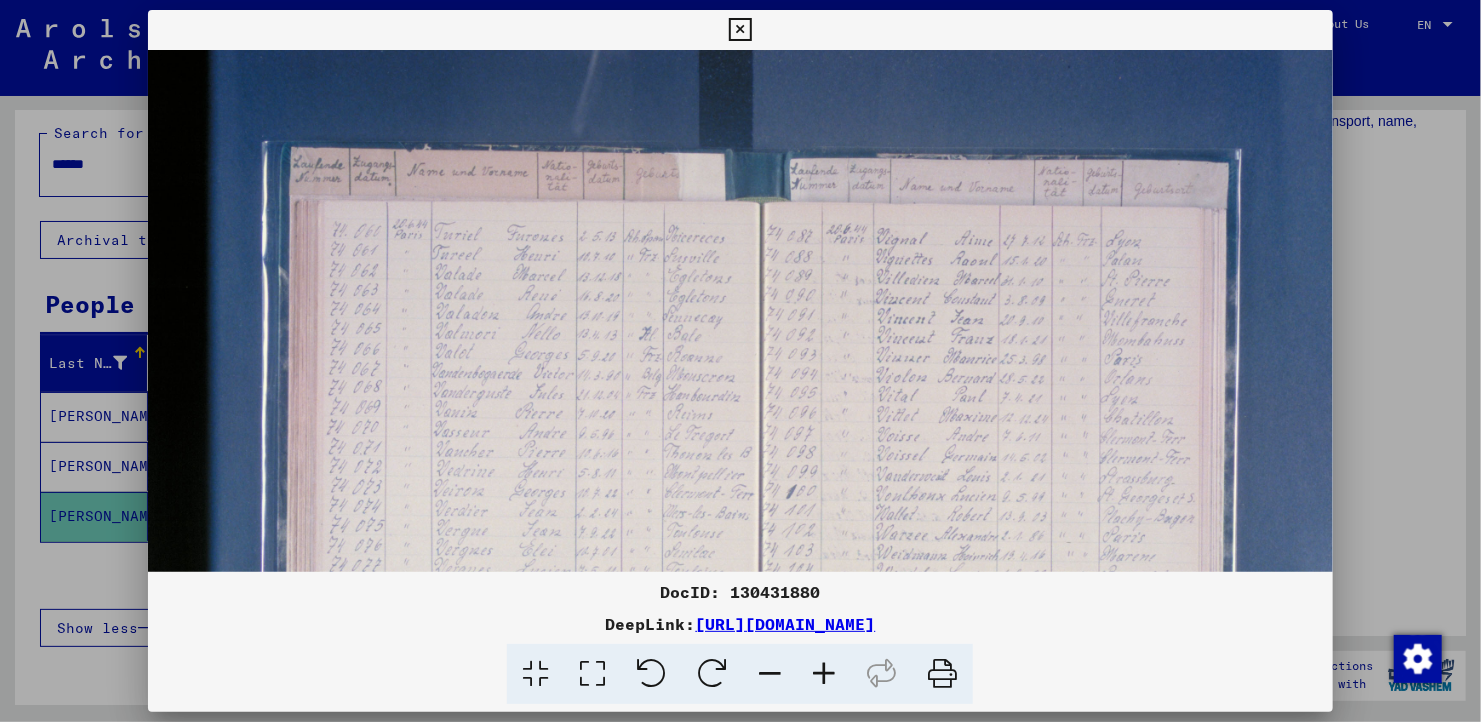 click at bounding box center (824, 674) 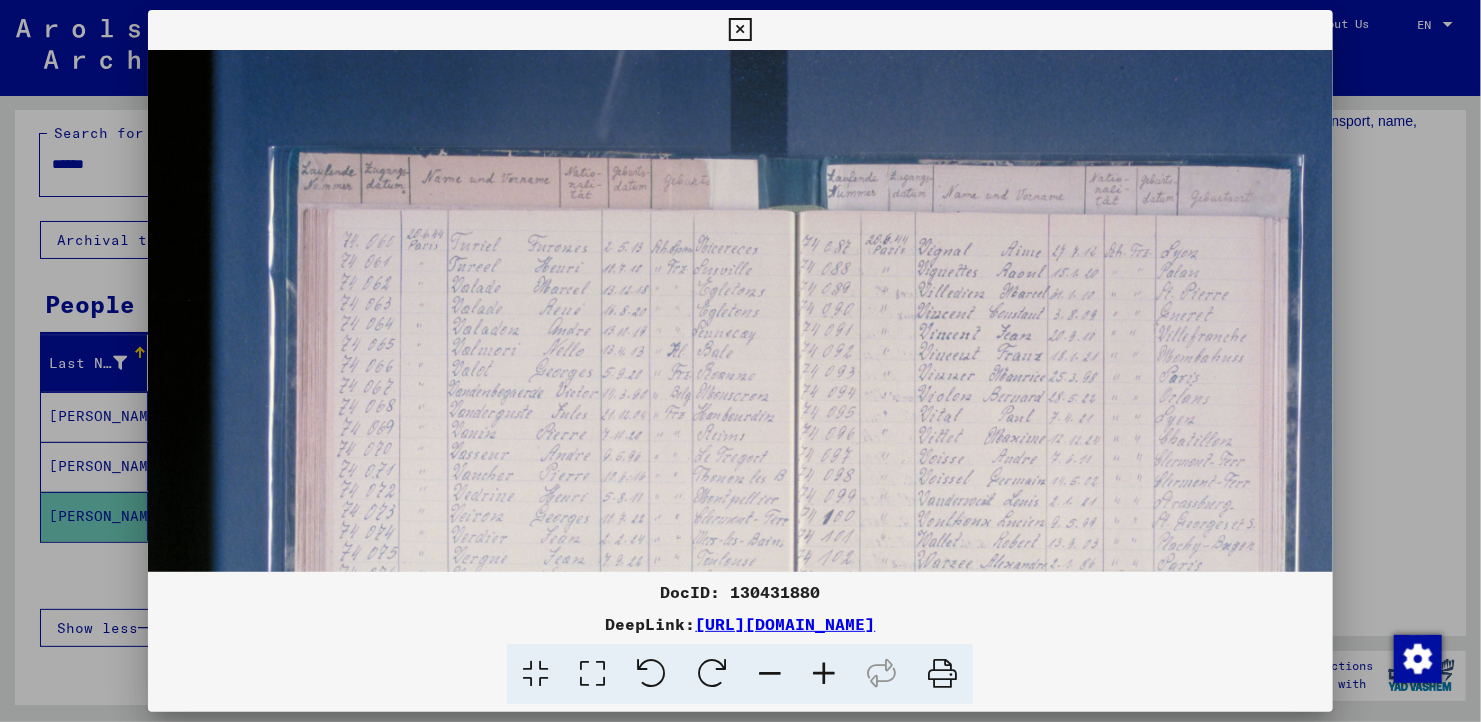 click at bounding box center [824, 674] 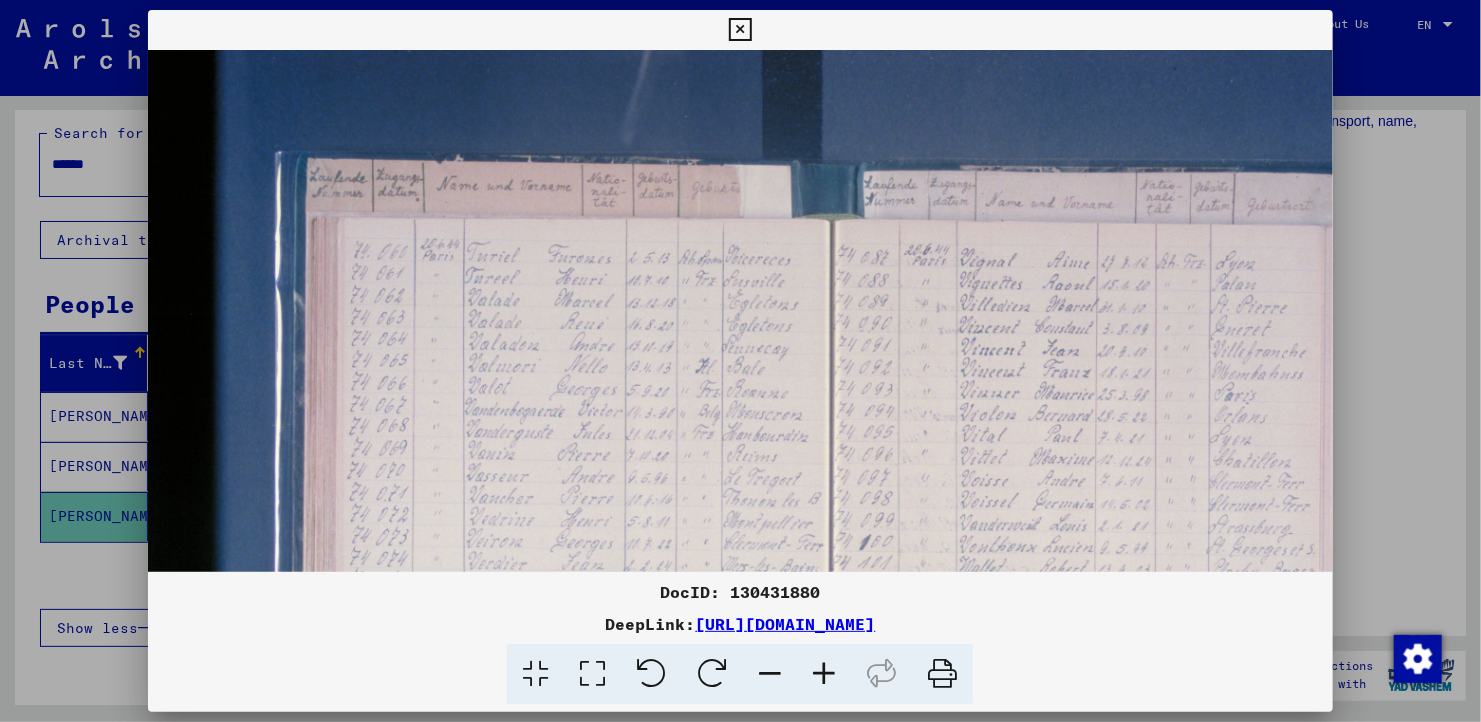 click at bounding box center (824, 674) 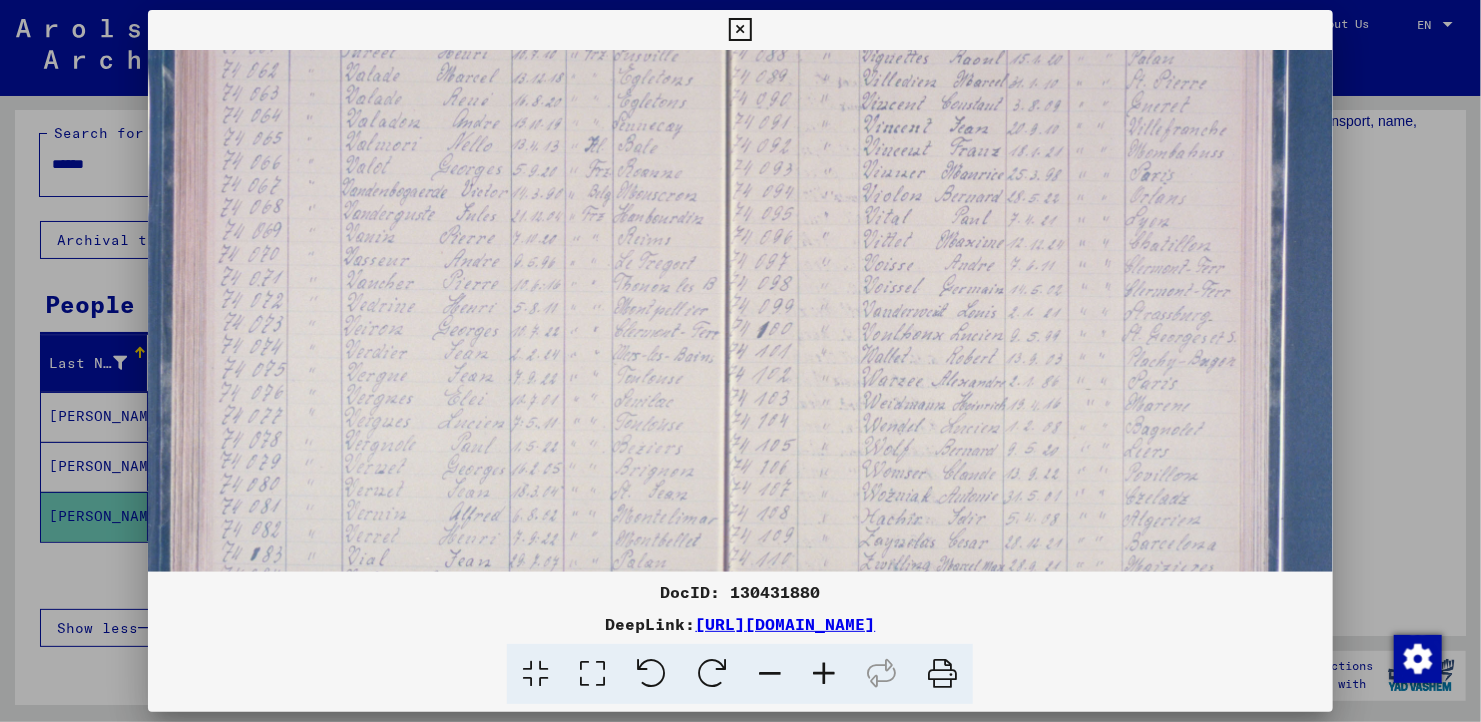 drag, startPoint x: 665, startPoint y: 463, endPoint x: 551, endPoint y: 220, distance: 268.412 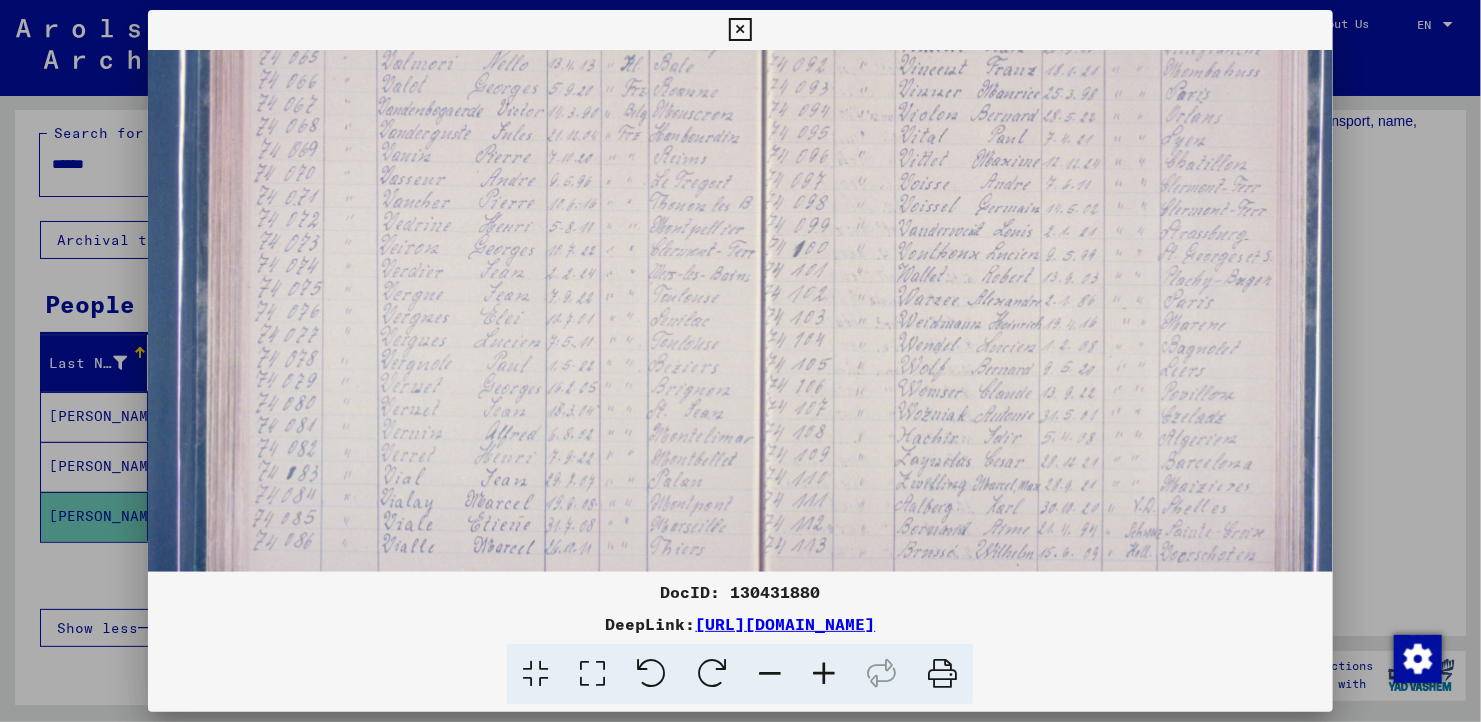 drag, startPoint x: 430, startPoint y: 512, endPoint x: 449, endPoint y: 446, distance: 68.68042 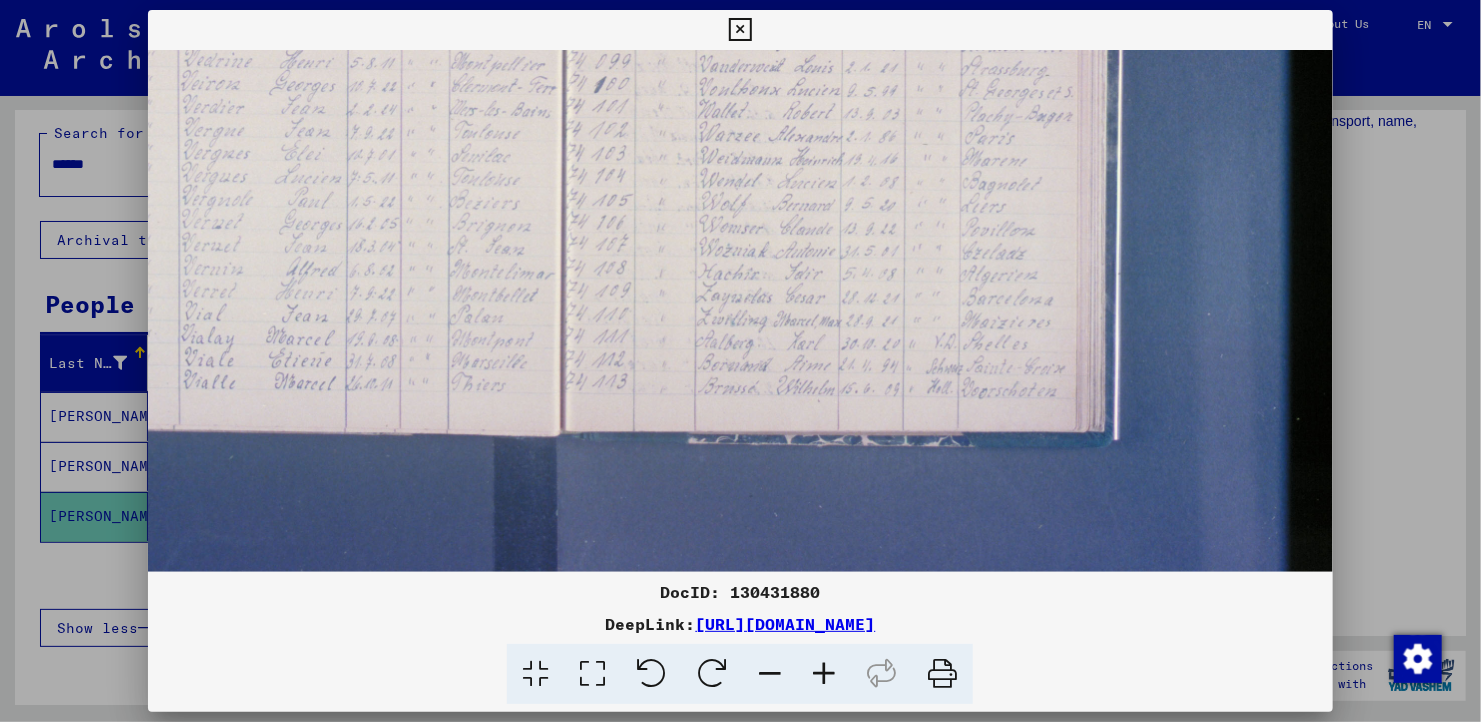 scroll, scrollTop: 466, scrollLeft: 277, axis: both 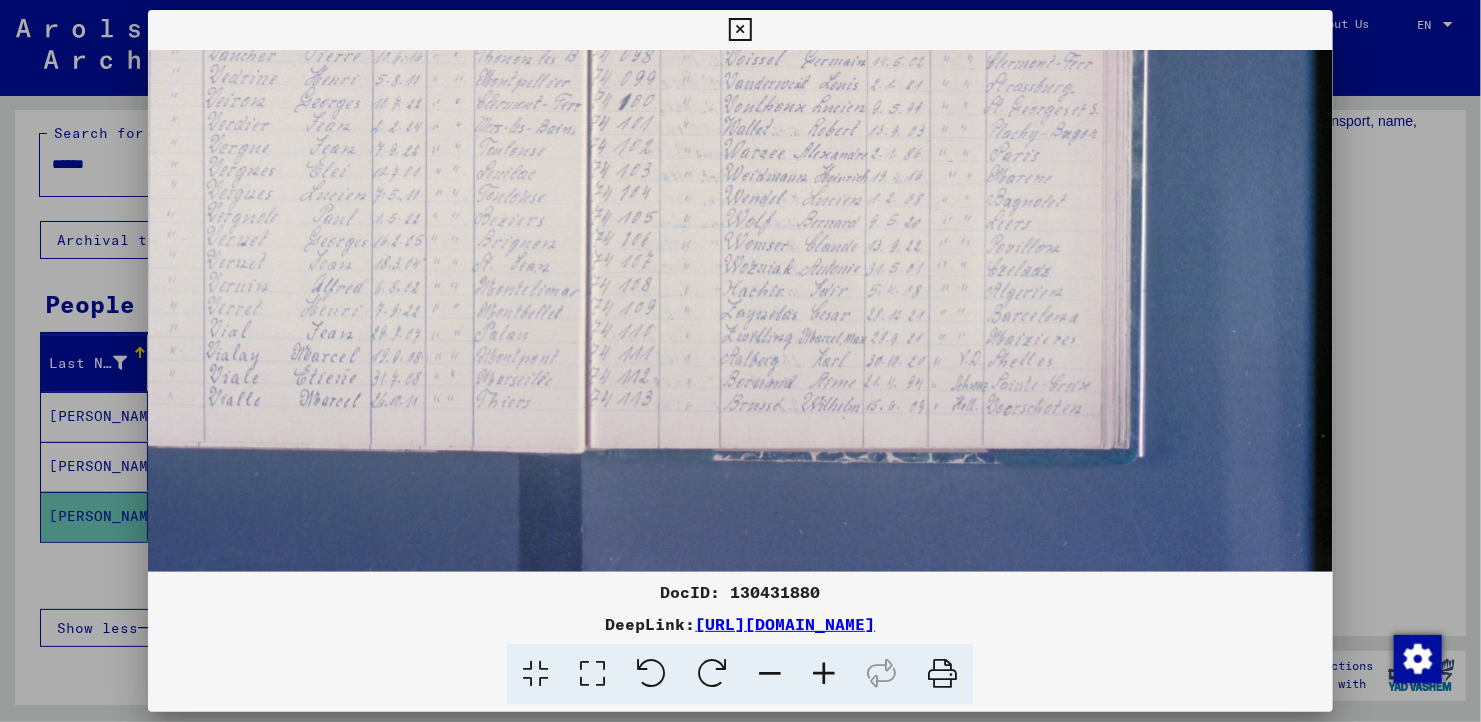 drag, startPoint x: 533, startPoint y: 484, endPoint x: 361, endPoint y: 332, distance: 229.53867 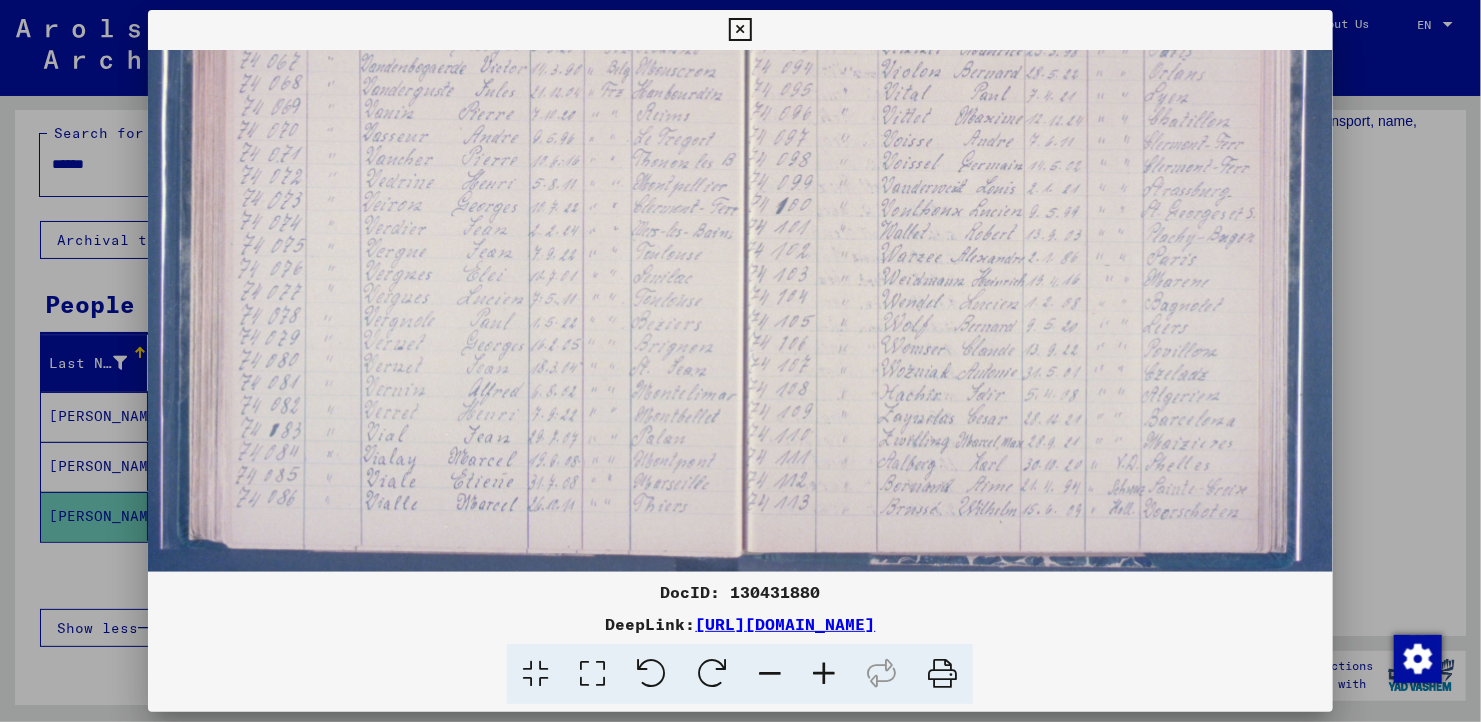 scroll, scrollTop: 362, scrollLeft: 115, axis: both 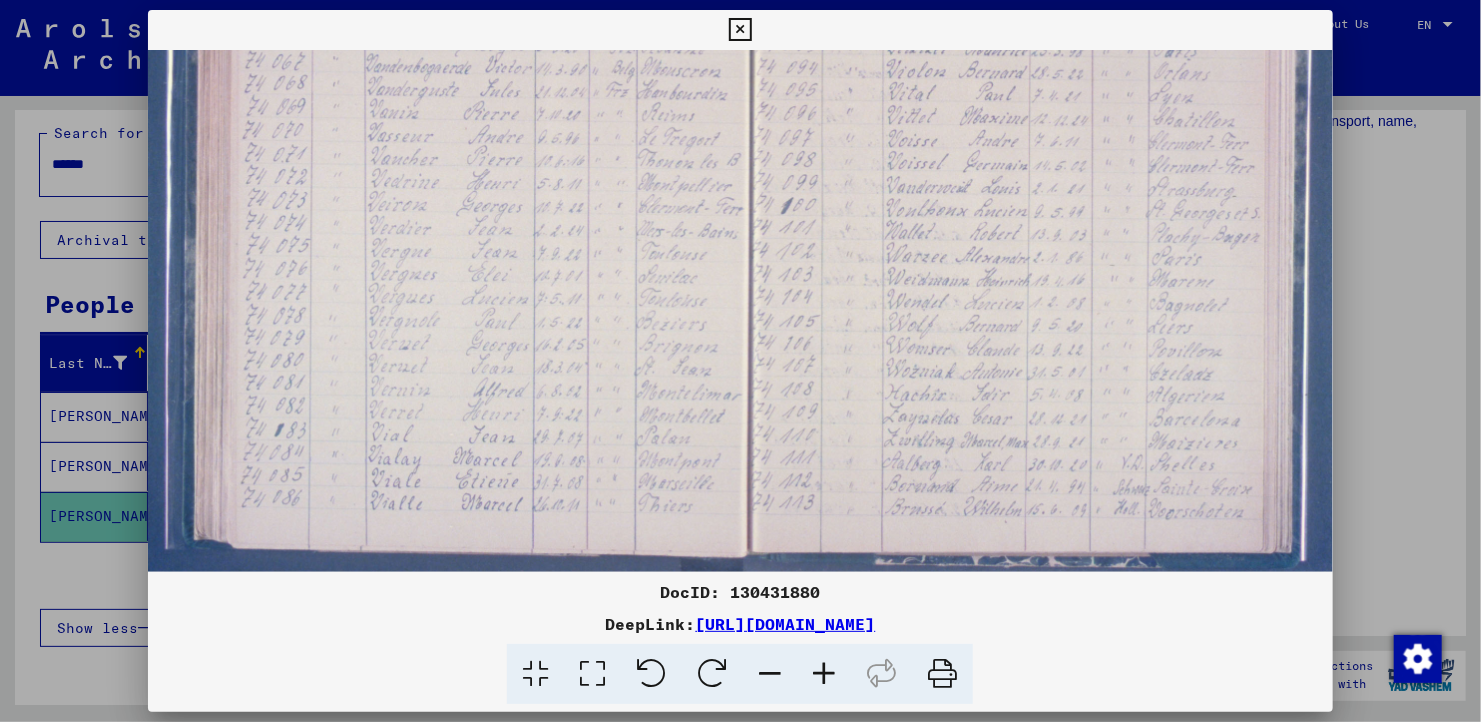 drag, startPoint x: 468, startPoint y: 322, endPoint x: 638, endPoint y: 422, distance: 197.23083 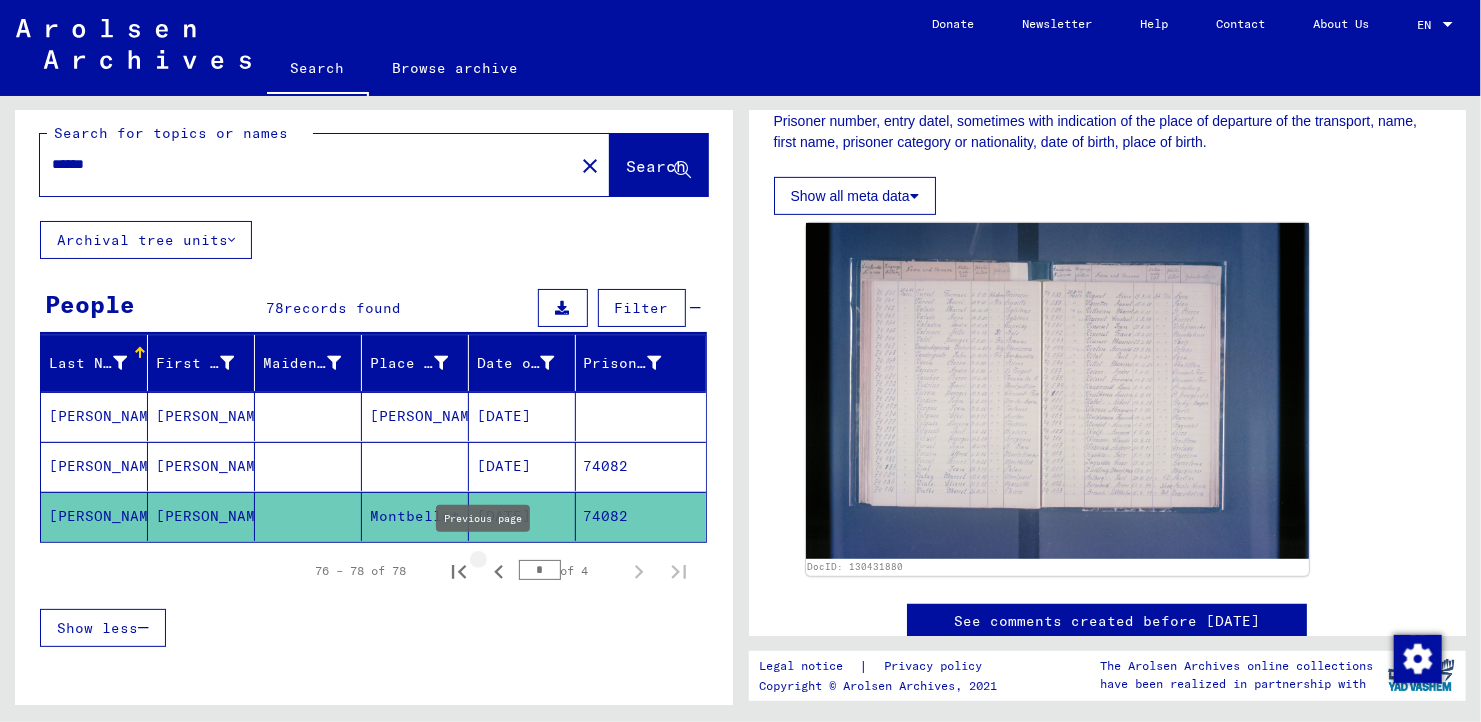 click 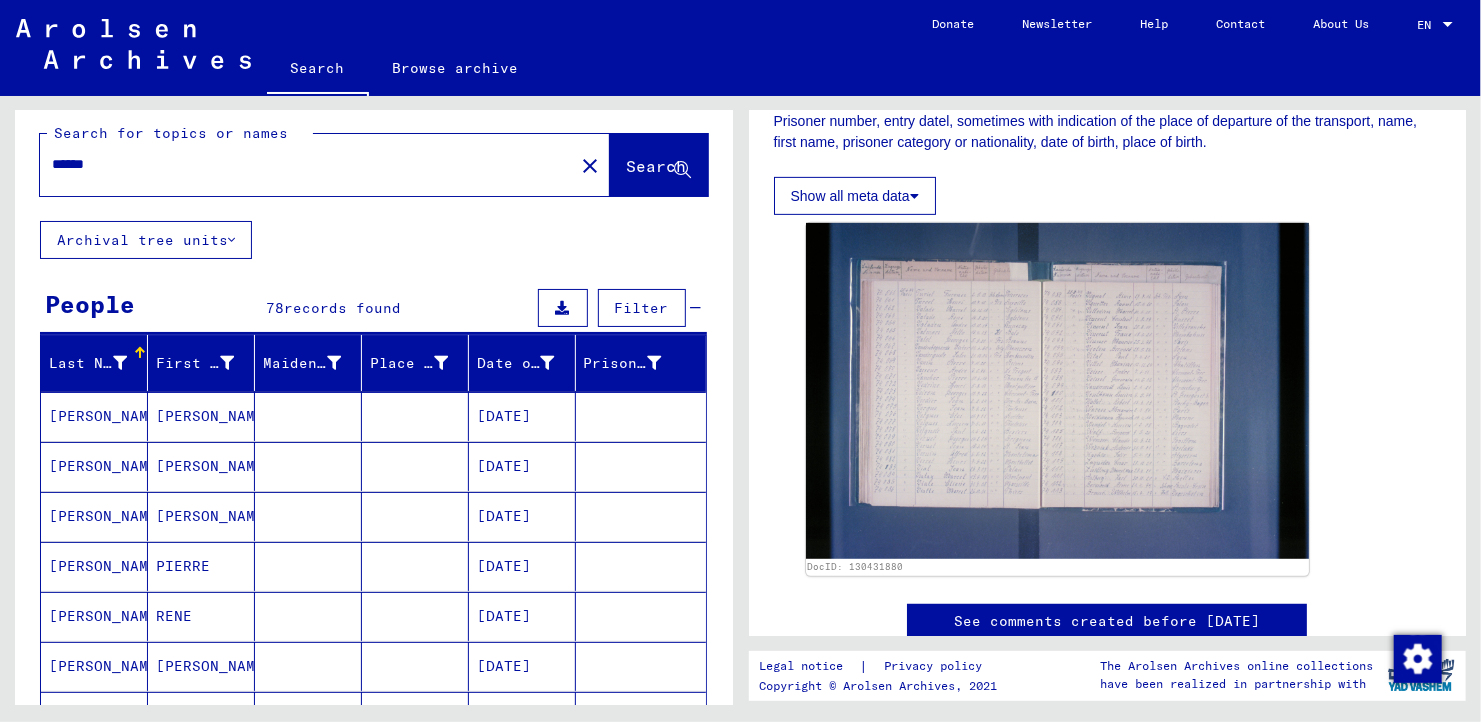 click on "[DATE]" at bounding box center (522, 616) 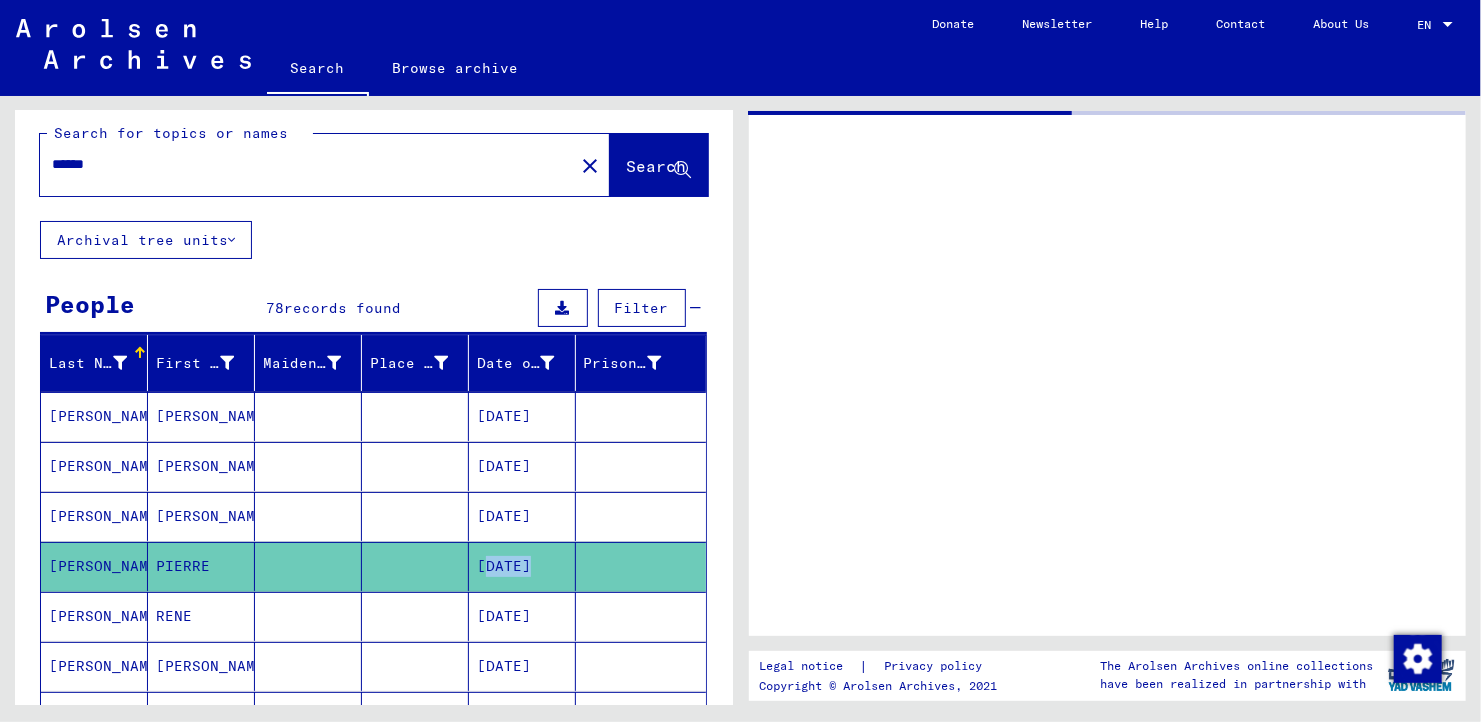 click on "[DATE]" 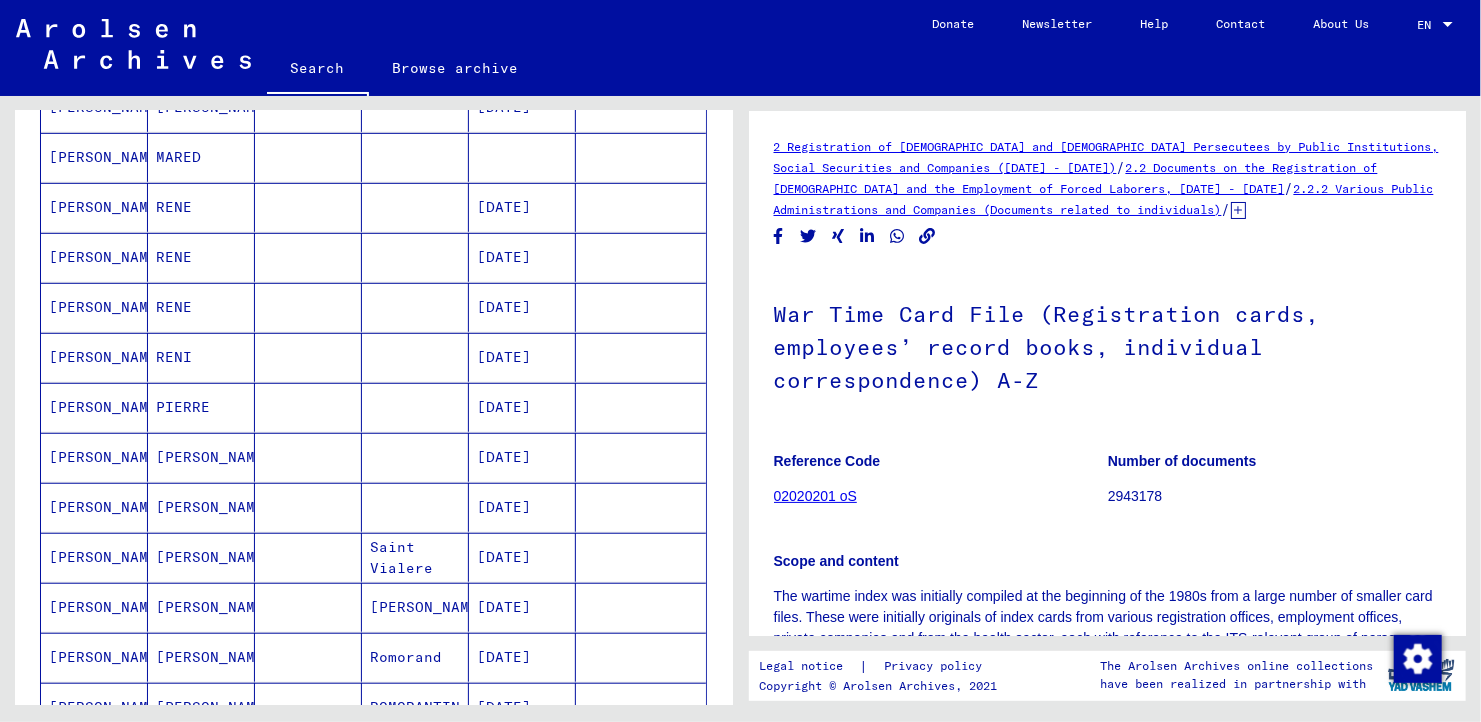 scroll, scrollTop: 813, scrollLeft: 0, axis: vertical 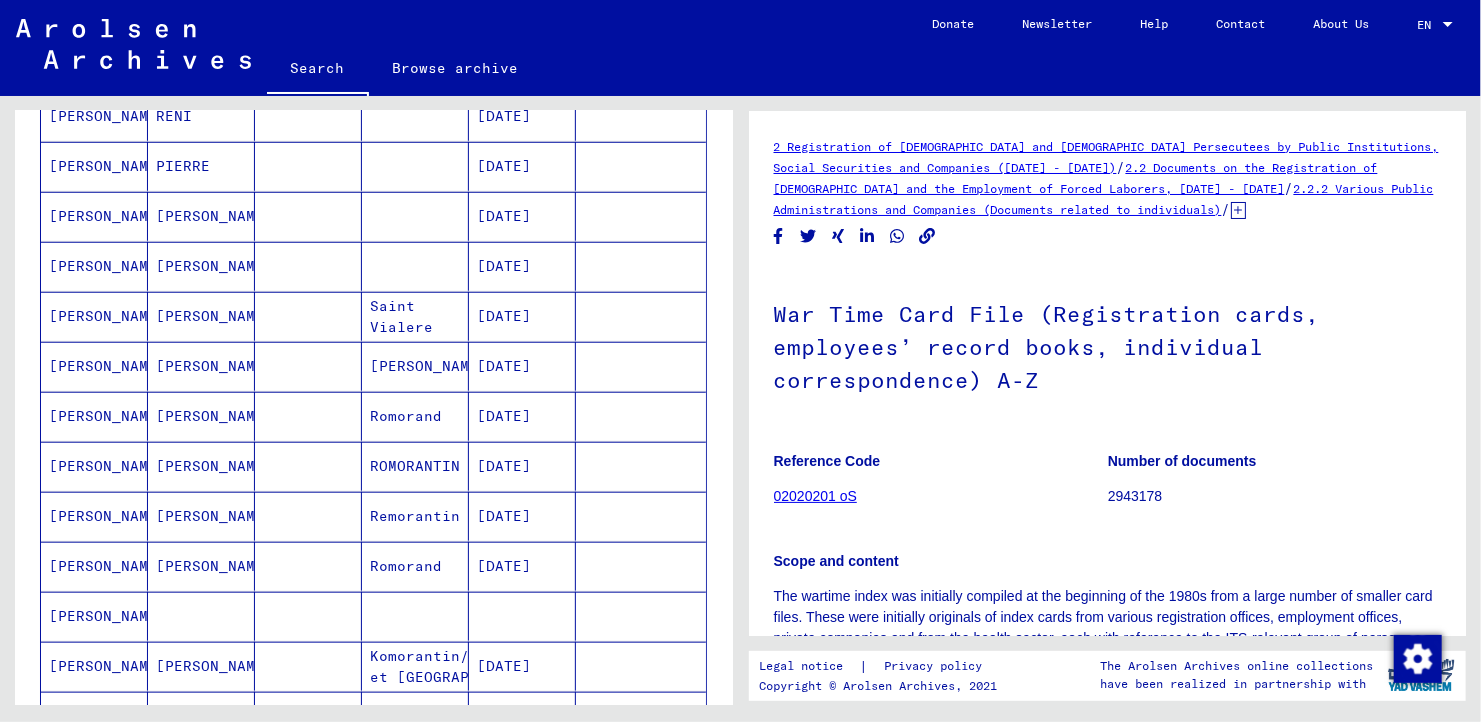 click on "[DATE]" at bounding box center [522, 566] 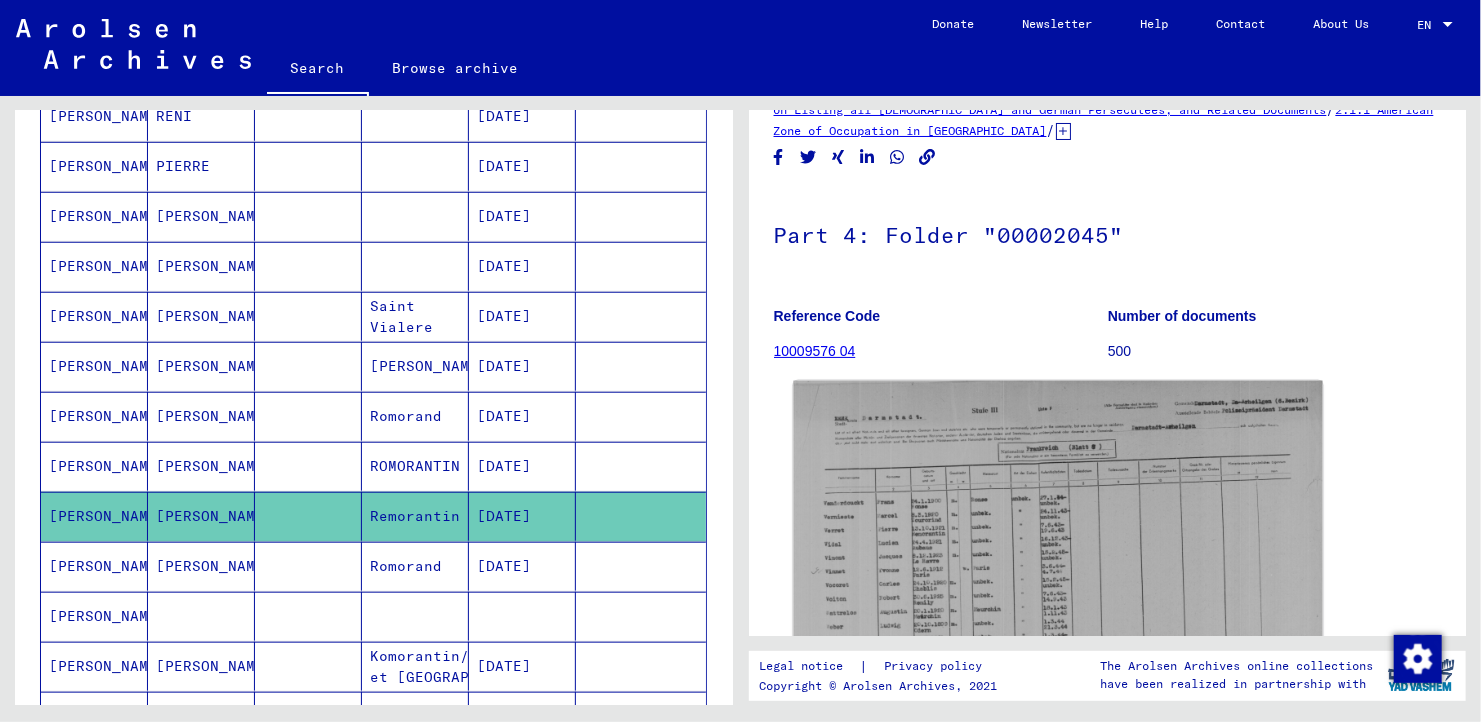 scroll, scrollTop: 200, scrollLeft: 0, axis: vertical 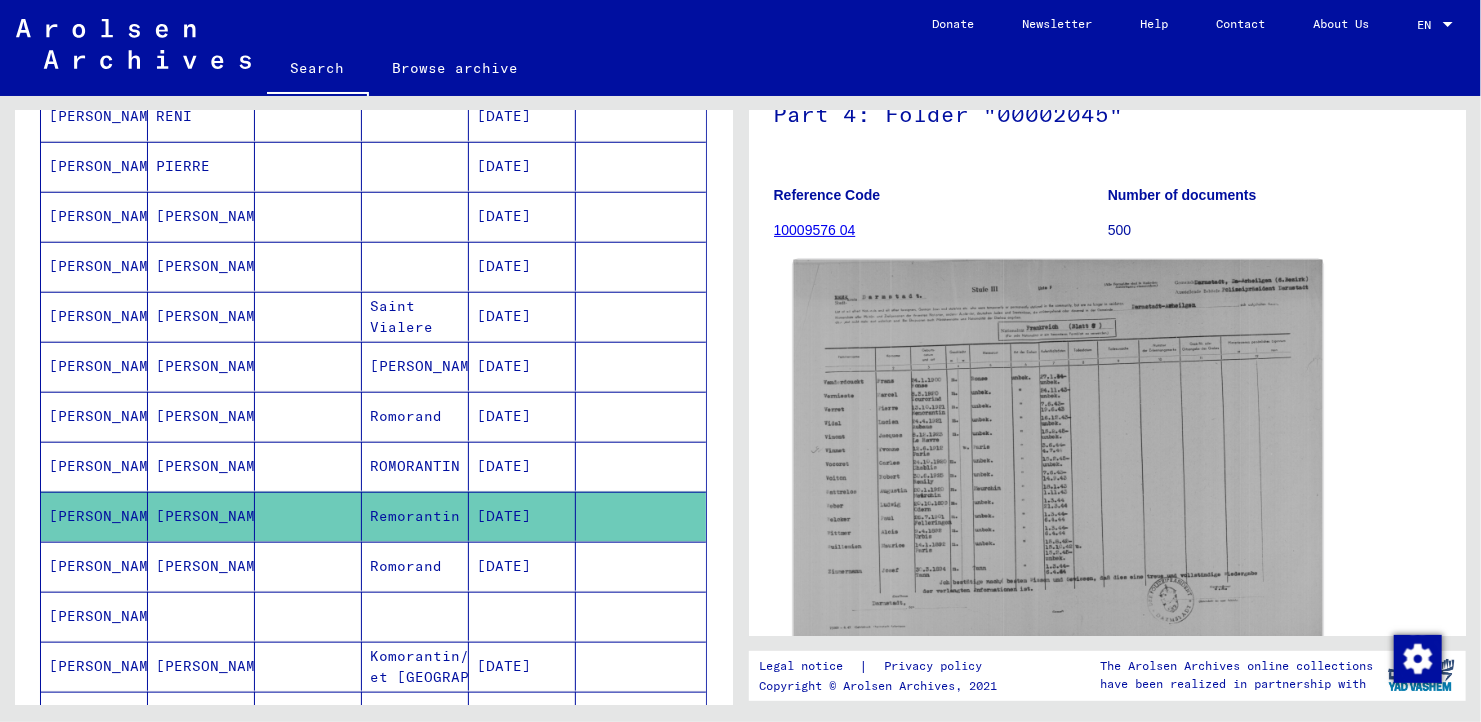 click 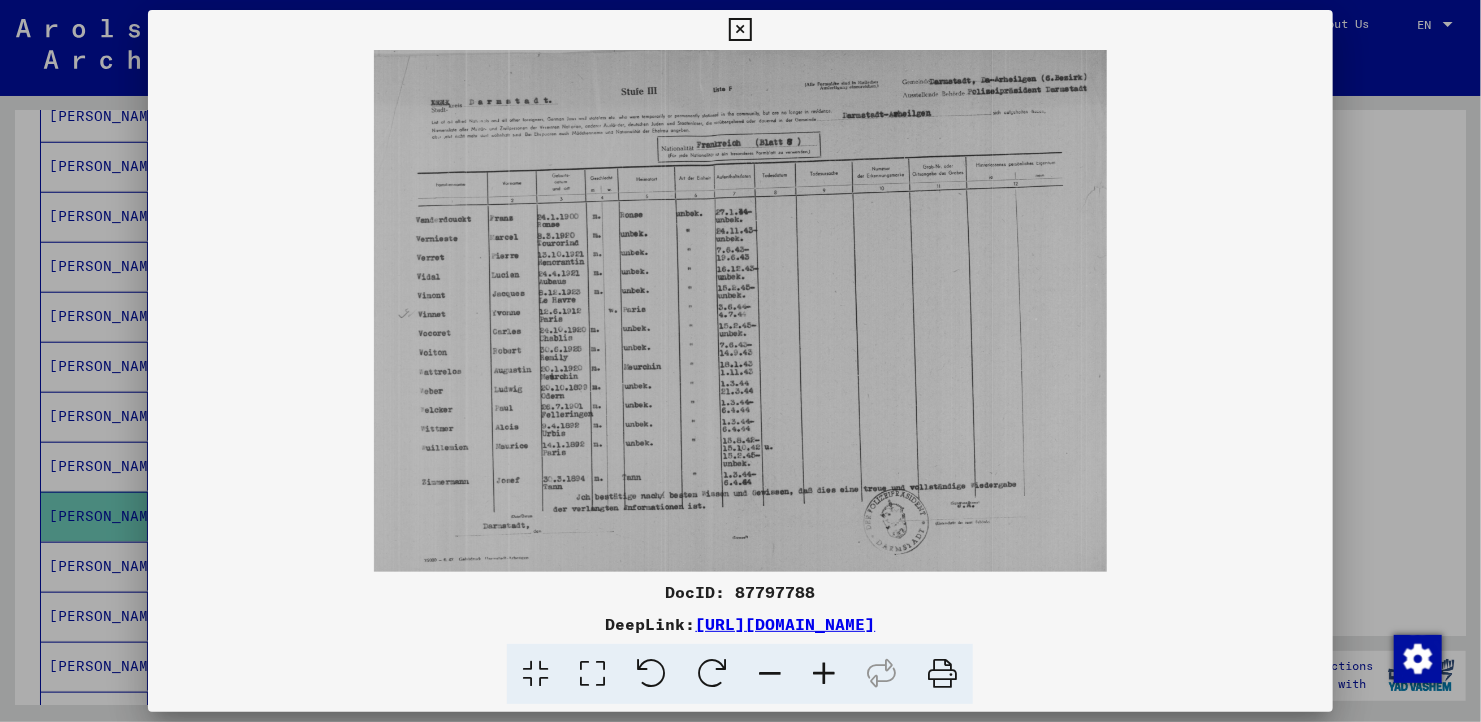 click at bounding box center (824, 674) 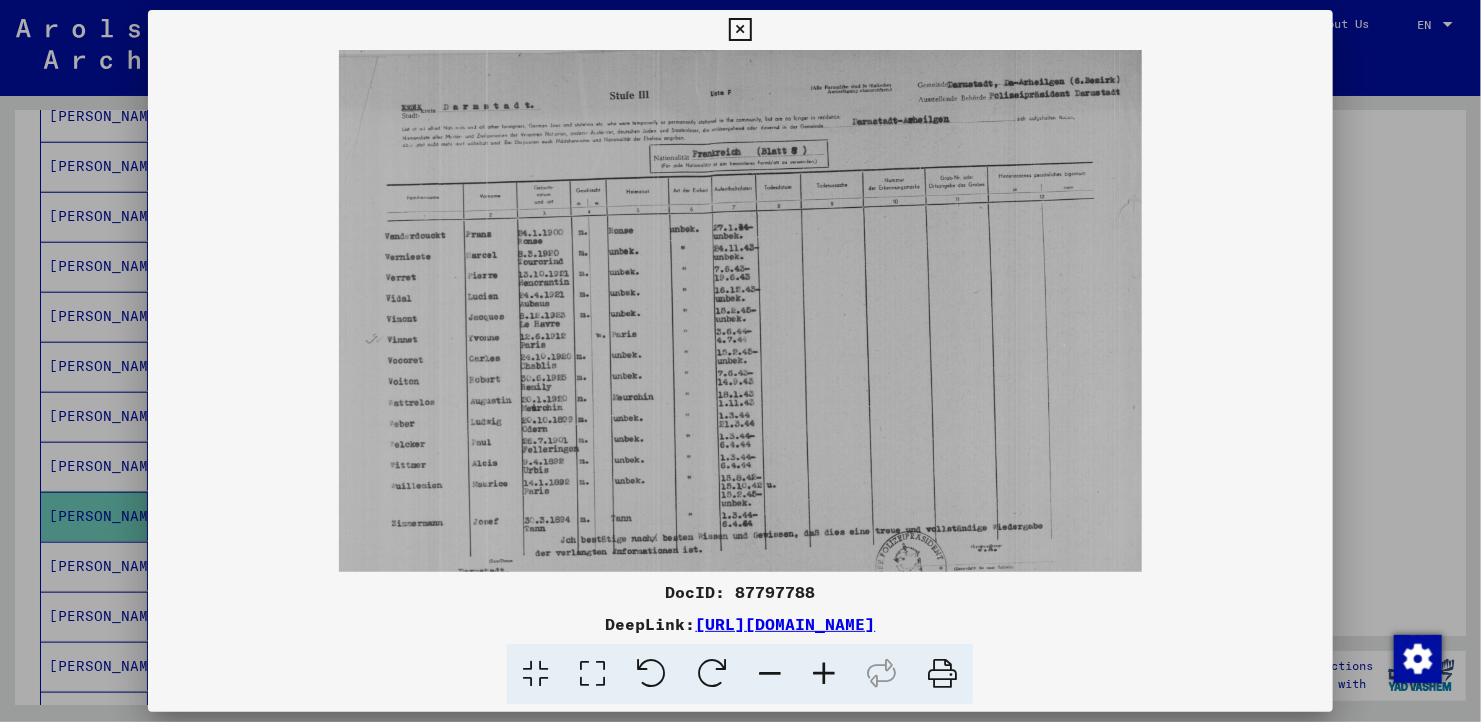 click at bounding box center [824, 674] 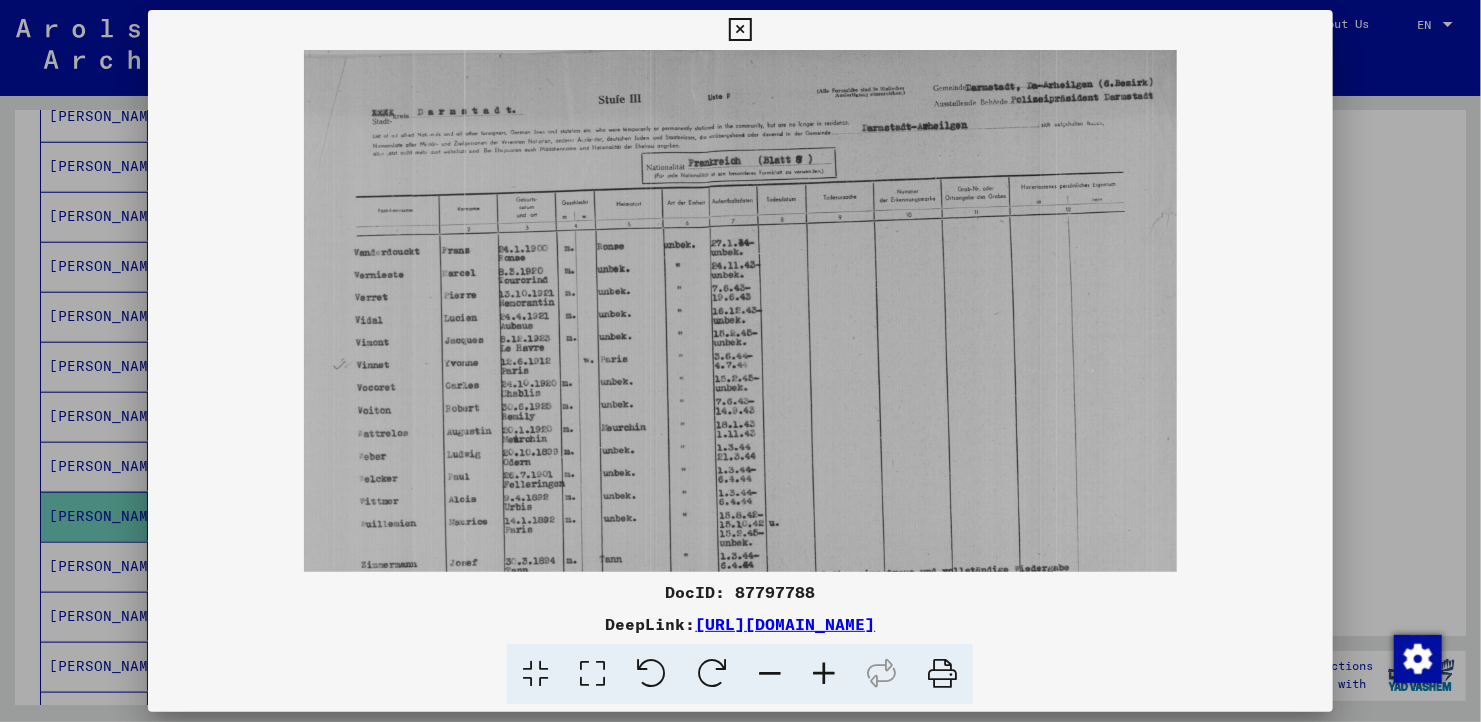 click at bounding box center [824, 674] 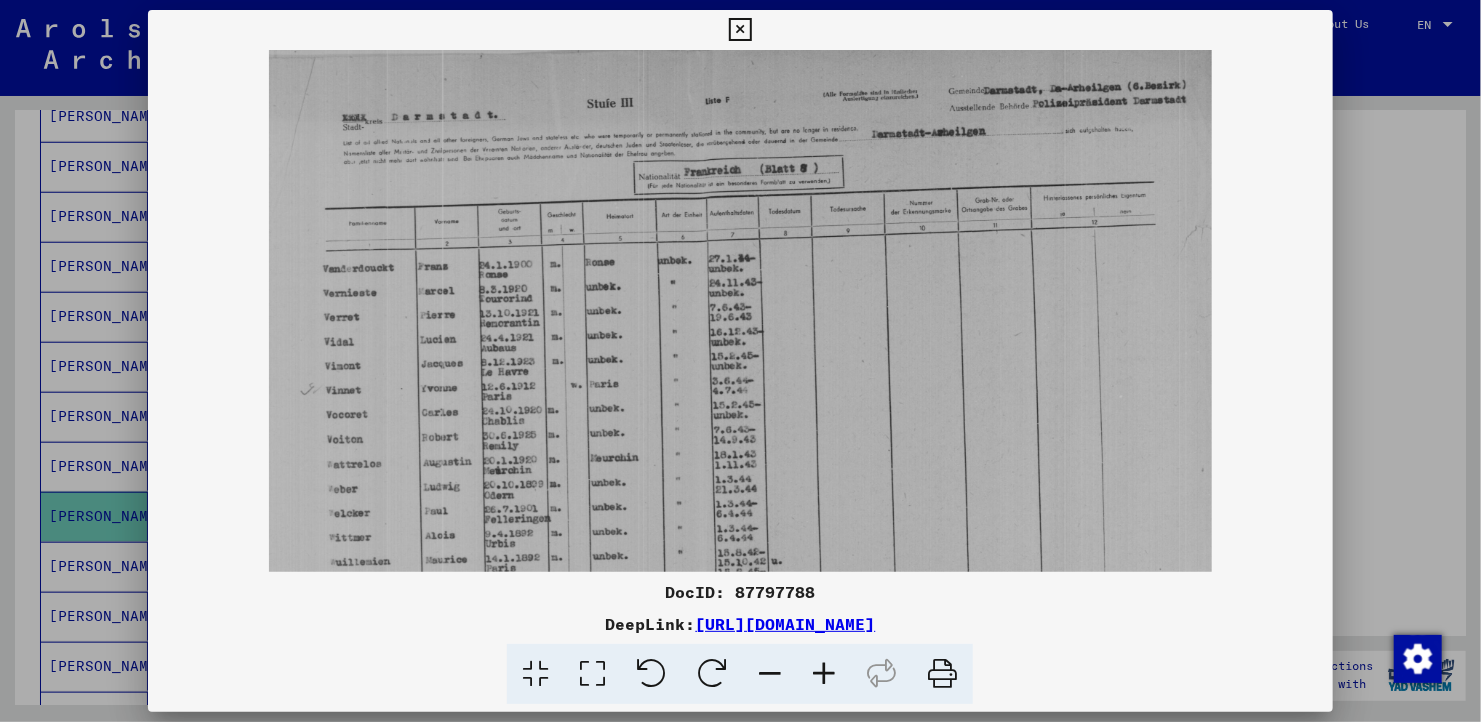click at bounding box center (824, 674) 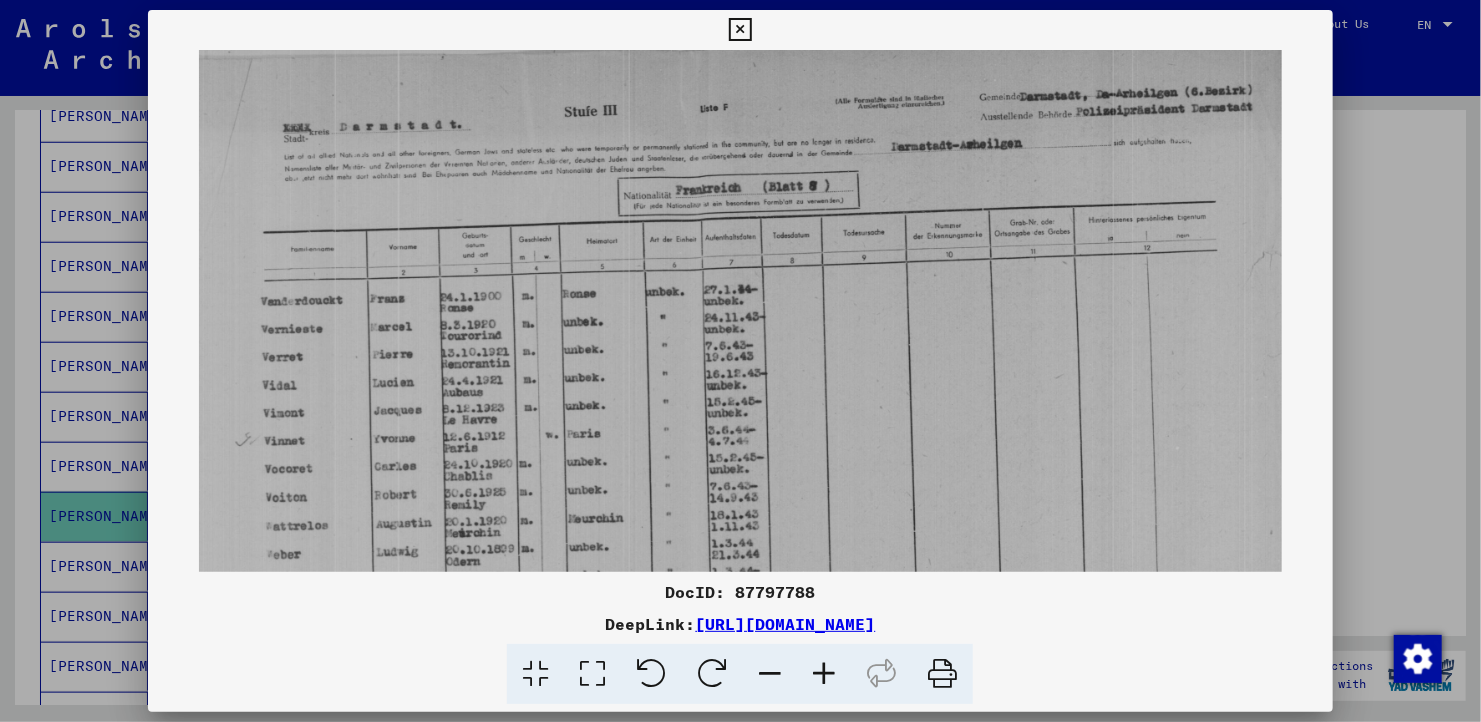 click at bounding box center [824, 674] 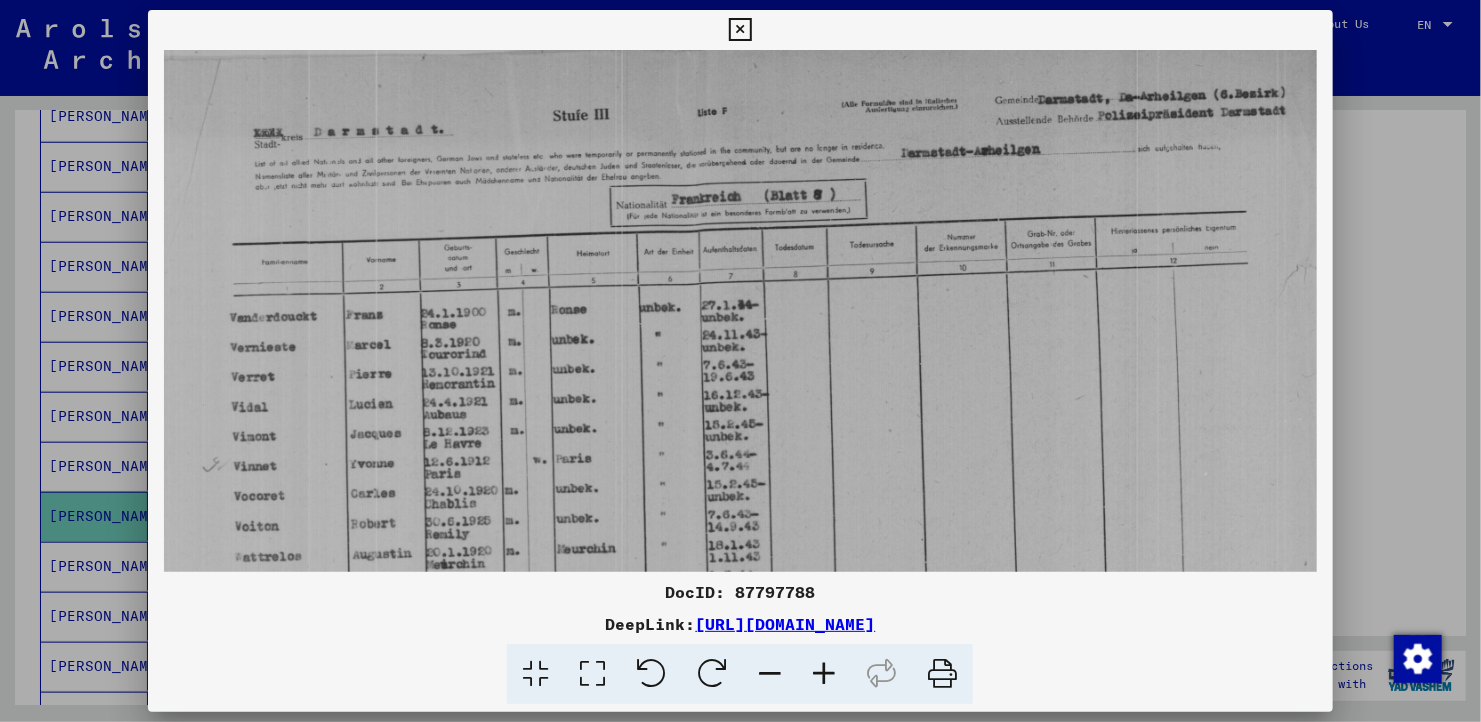 click at bounding box center [740, 30] 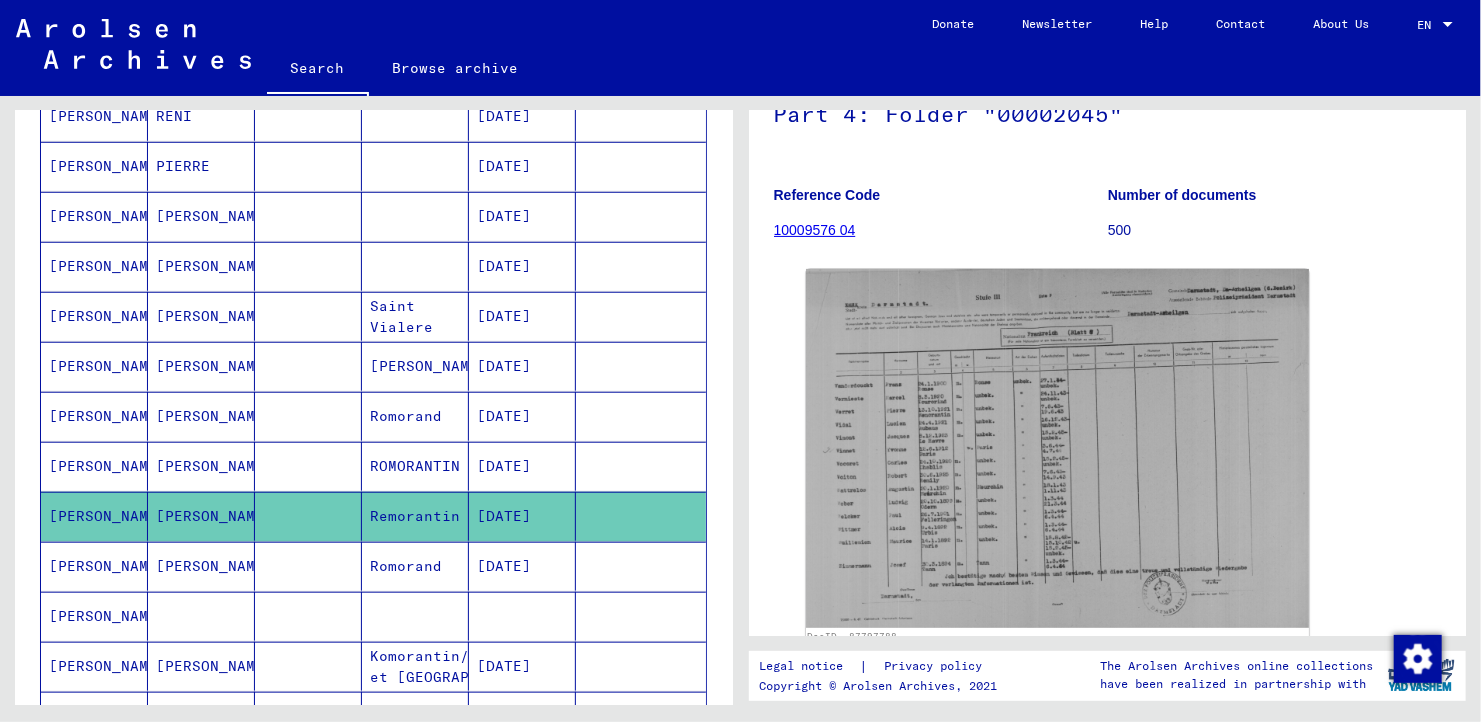 drag, startPoint x: 317, startPoint y: 445, endPoint x: 313, endPoint y: 417, distance: 28.284271 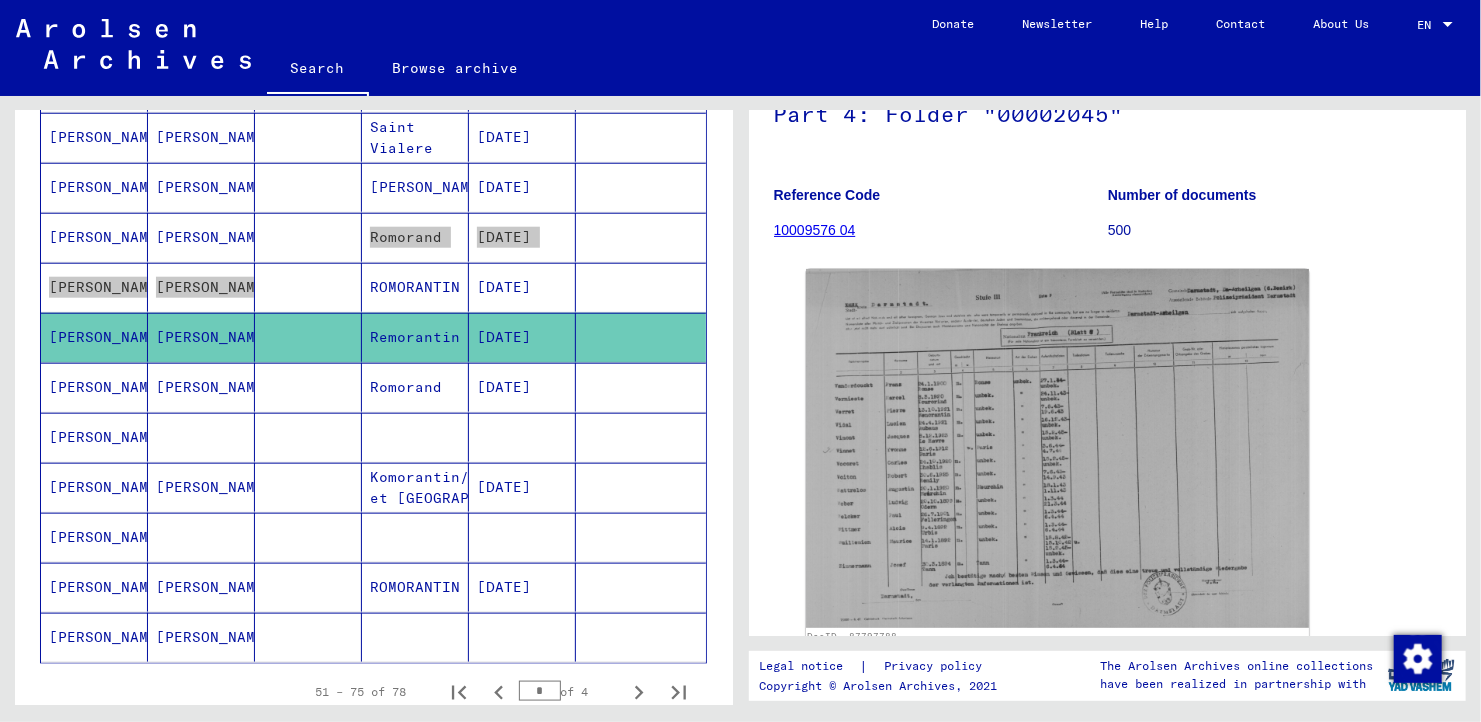 scroll, scrollTop: 1113, scrollLeft: 0, axis: vertical 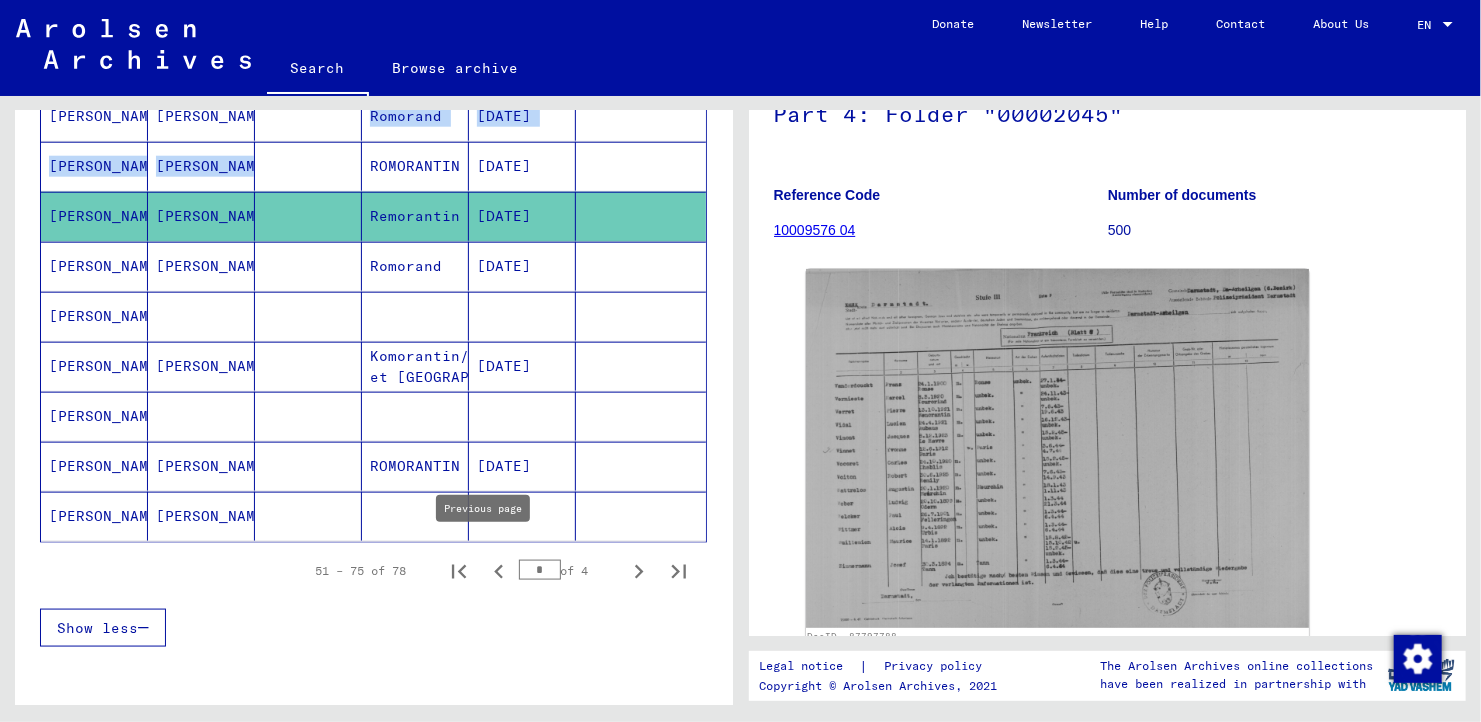 click 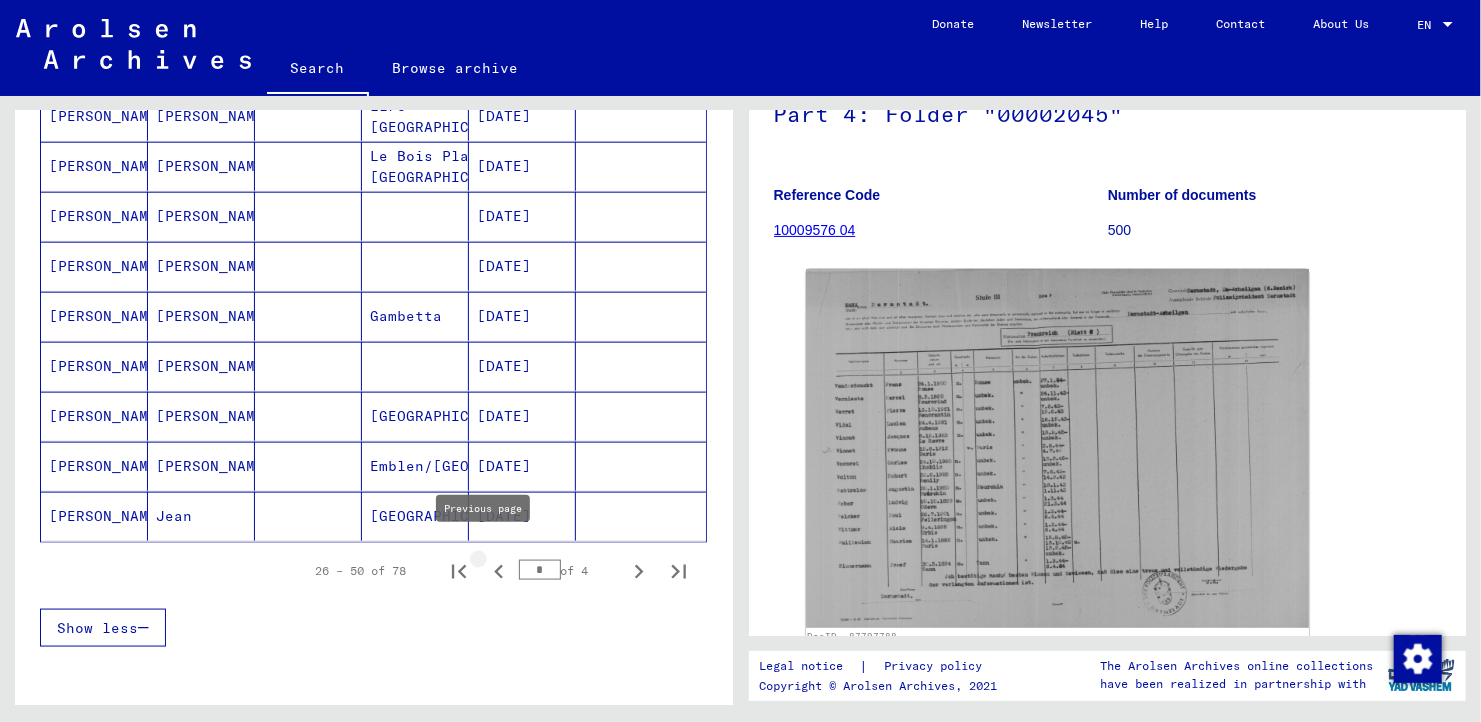 type on "*" 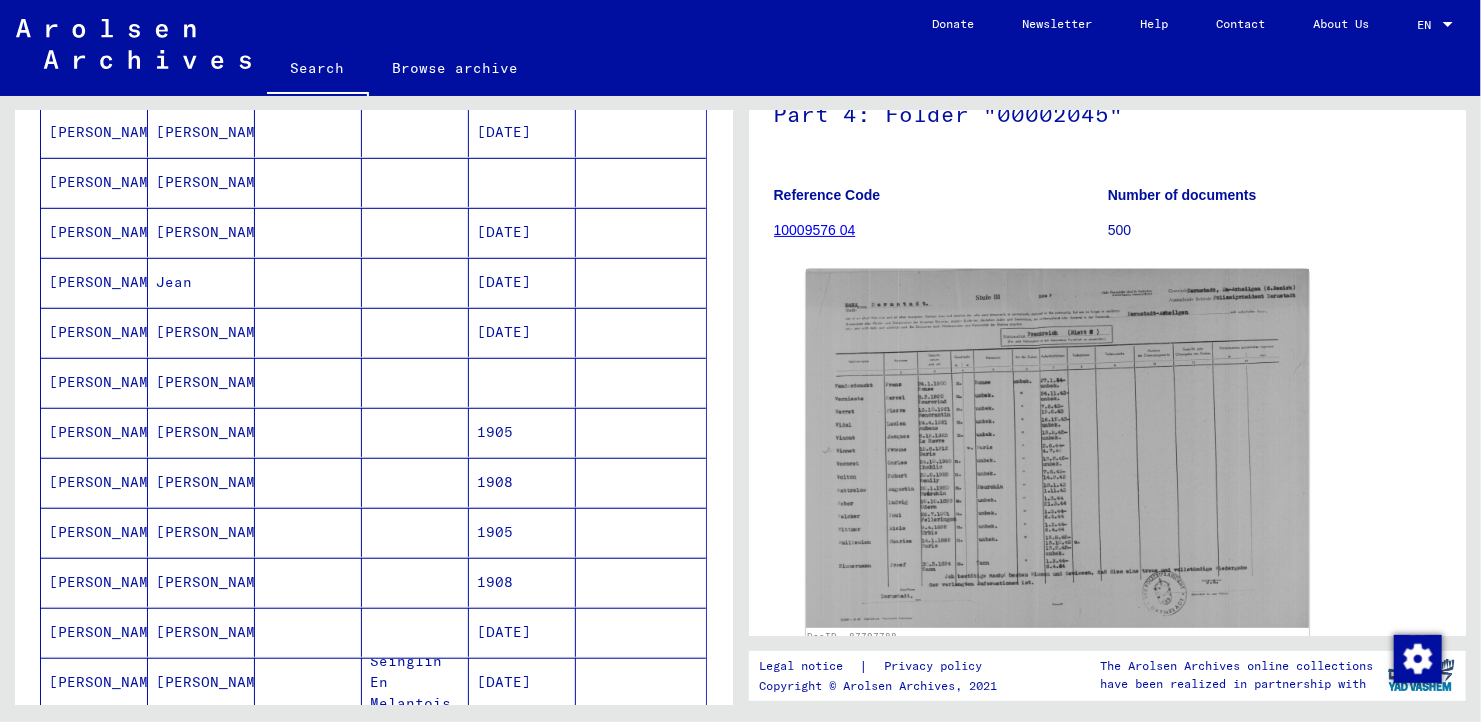 scroll, scrollTop: 413, scrollLeft: 0, axis: vertical 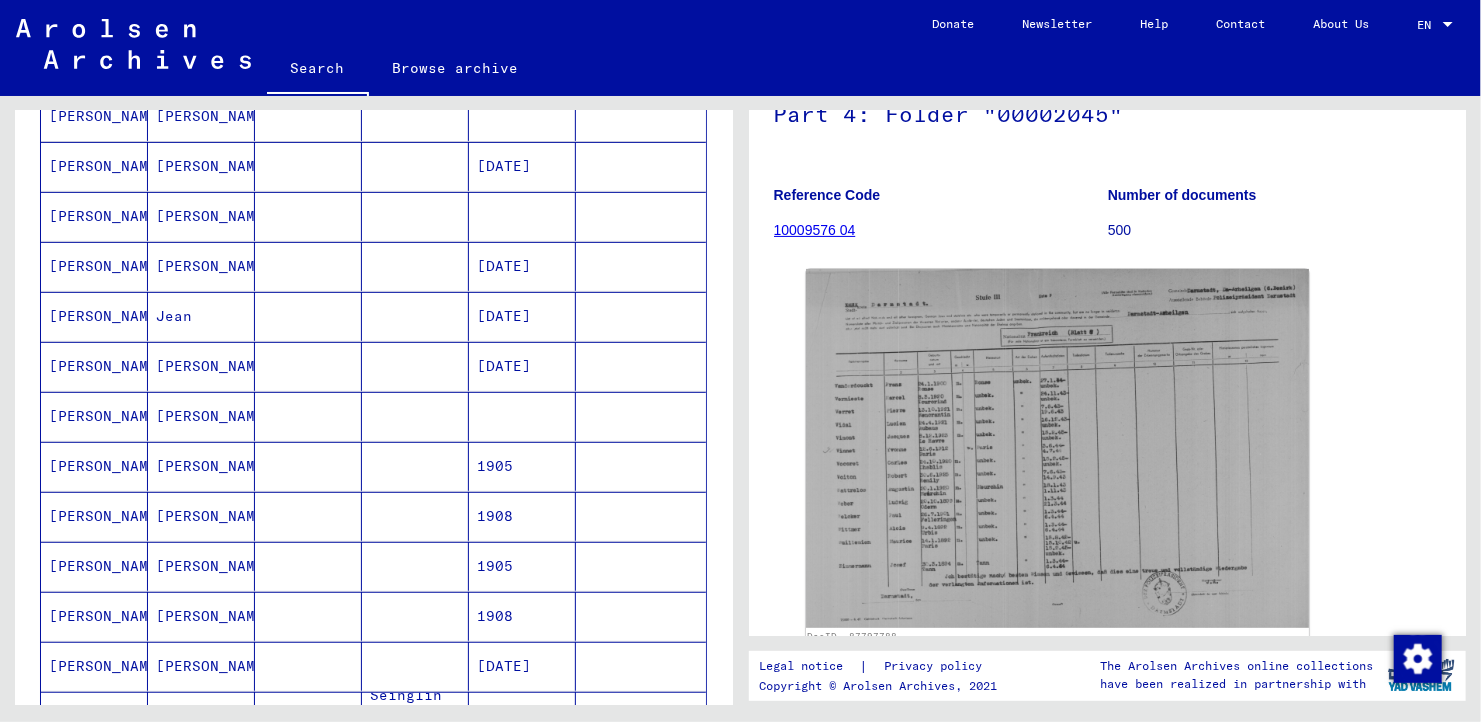 click on "[DATE]" at bounding box center (522, 416) 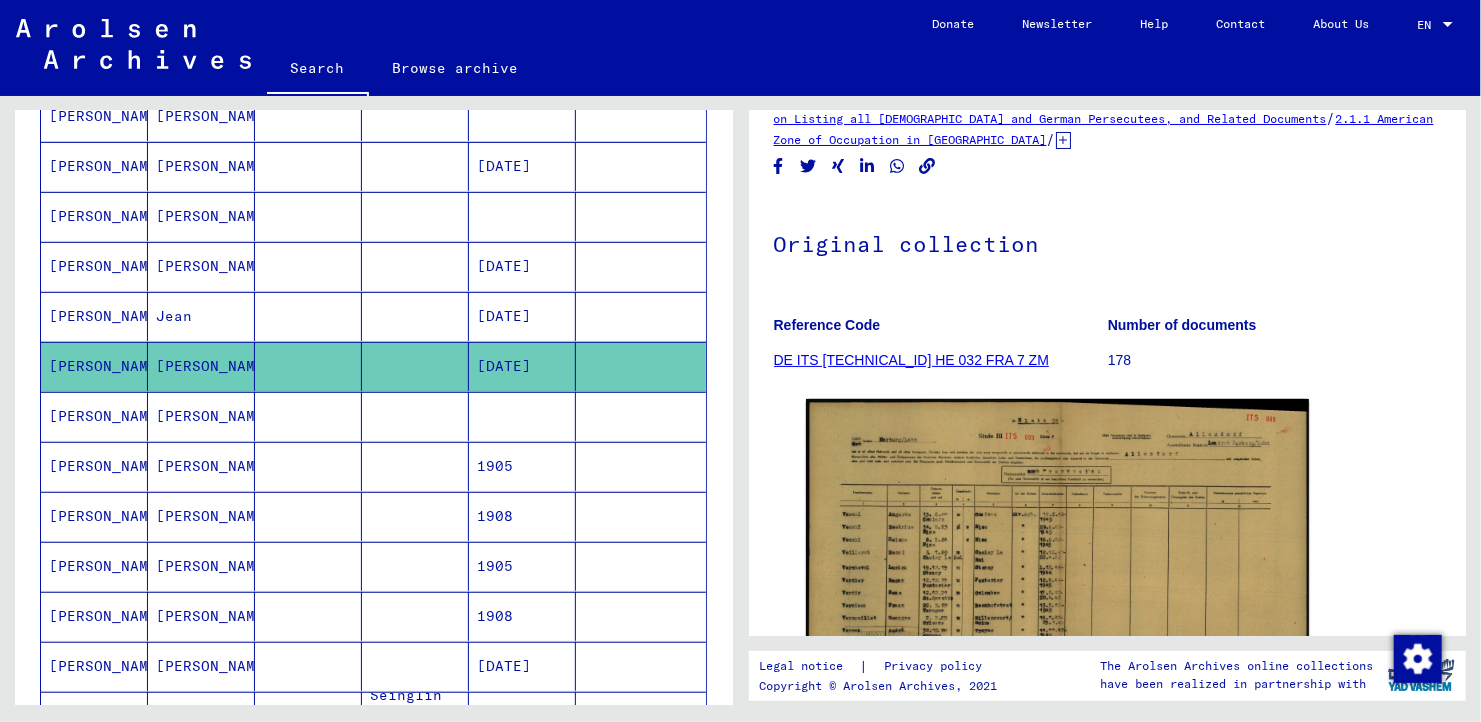 scroll, scrollTop: 100, scrollLeft: 0, axis: vertical 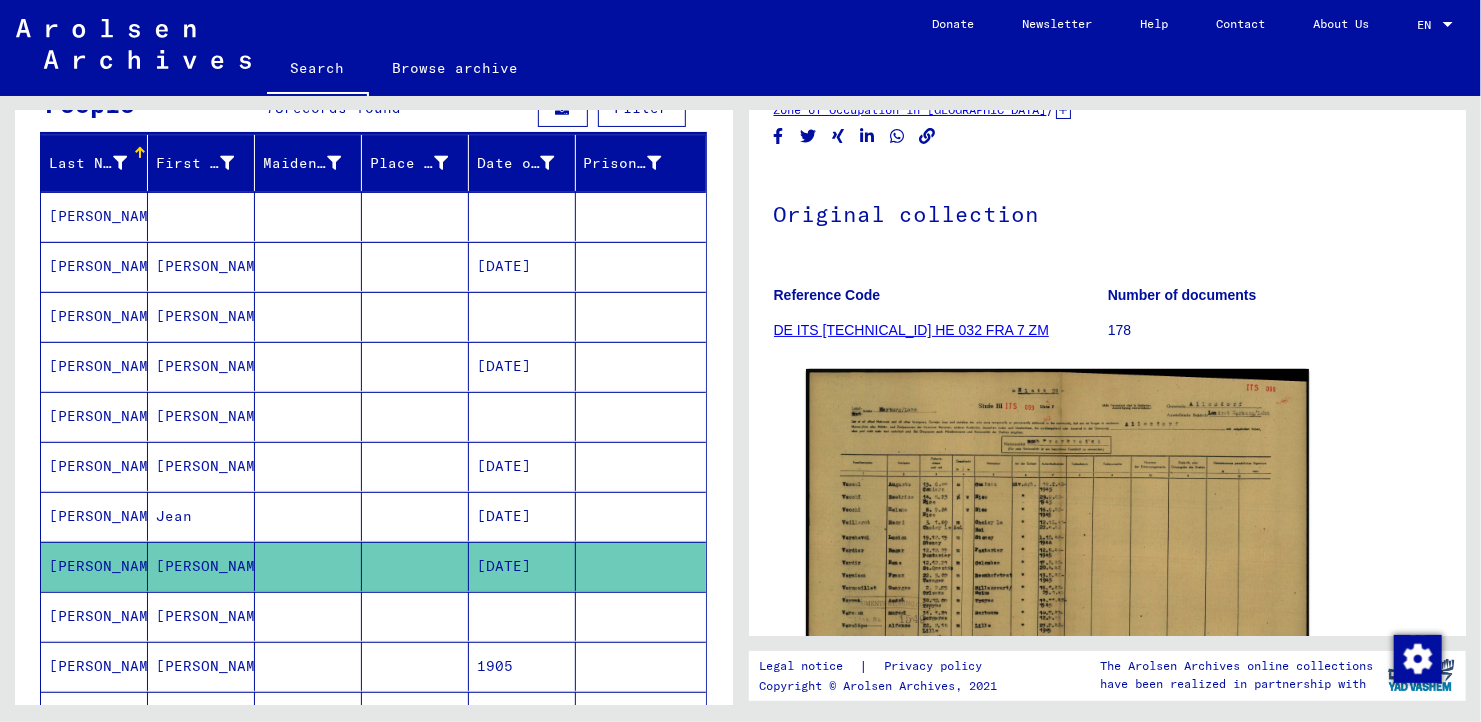 click on "[DATE]" at bounding box center [522, 316] 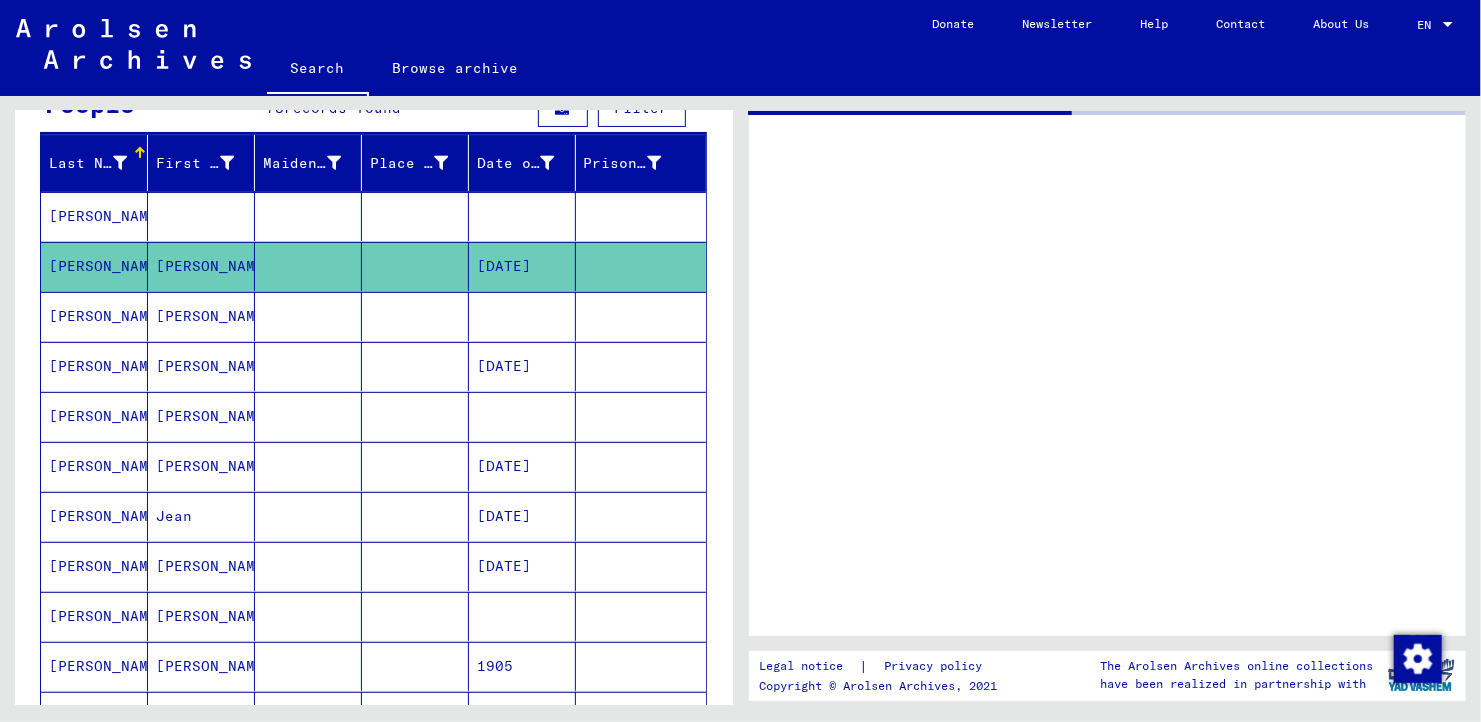 scroll, scrollTop: 0, scrollLeft: 0, axis: both 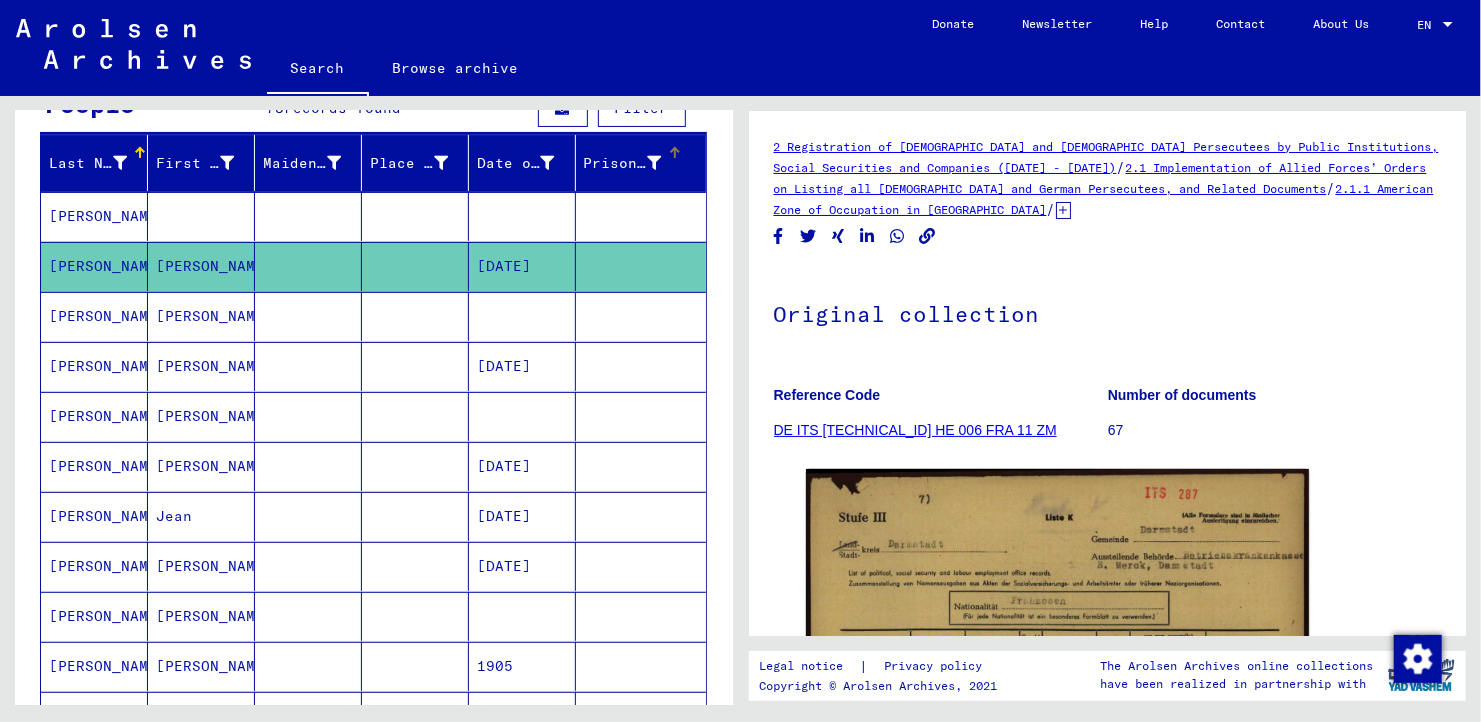 drag, startPoint x: 599, startPoint y: 156, endPoint x: 615, endPoint y: 163, distance: 17.464249 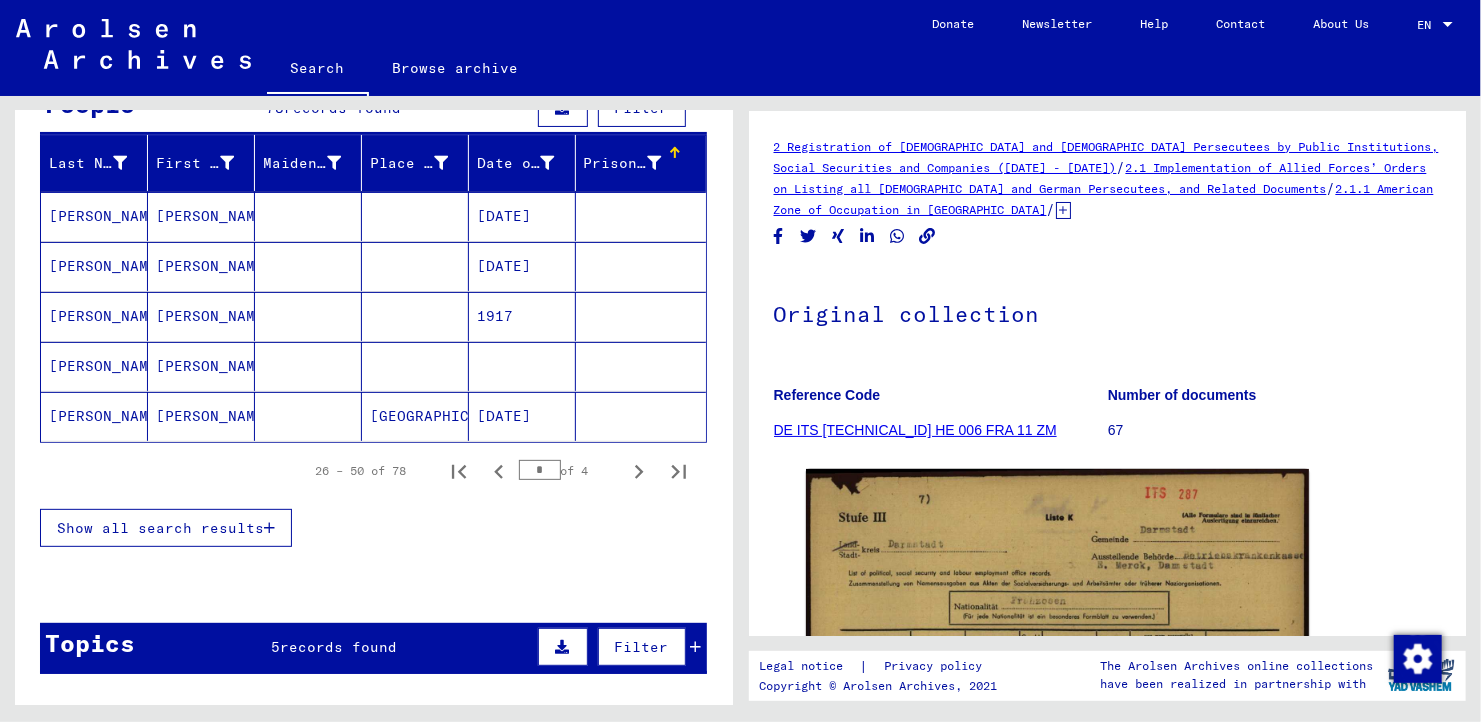 click at bounding box center (655, 163) 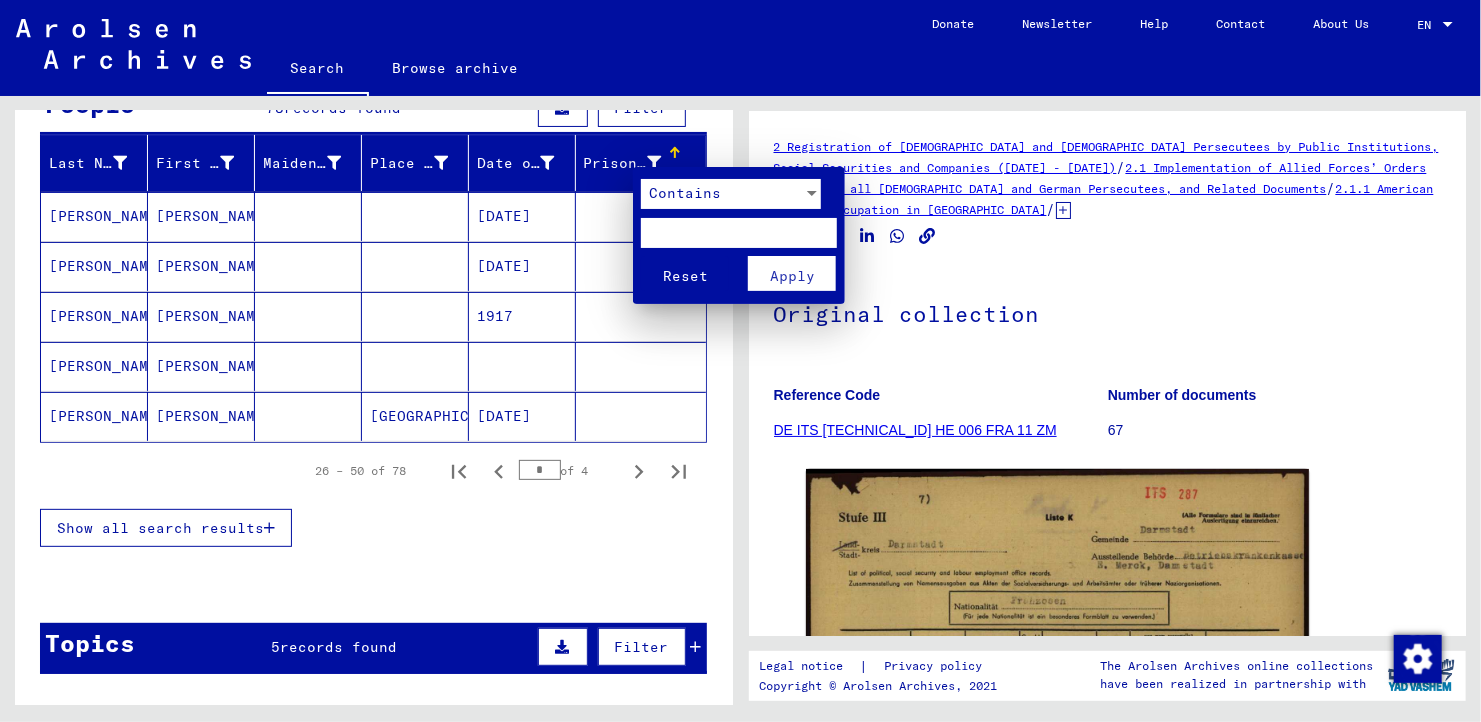 click at bounding box center [740, 361] 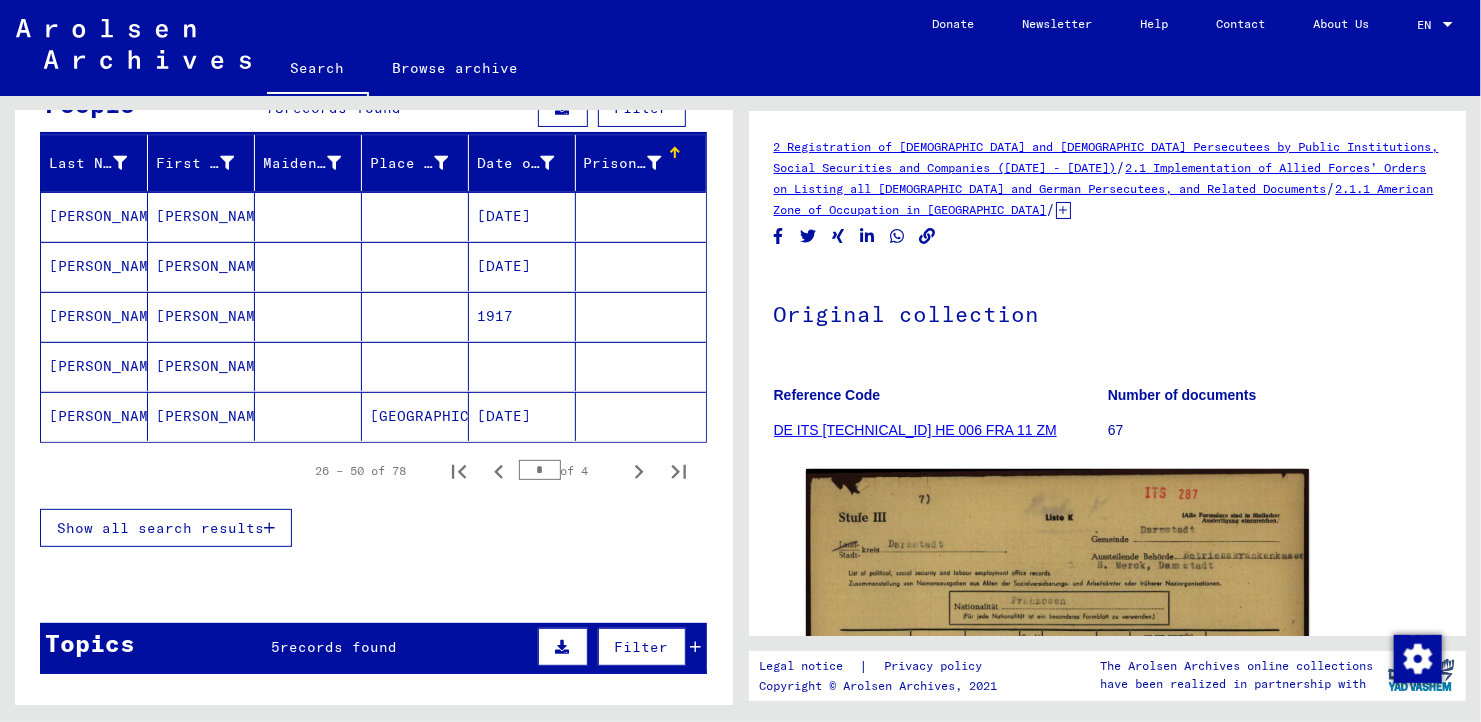click on "1917" at bounding box center [522, 366] 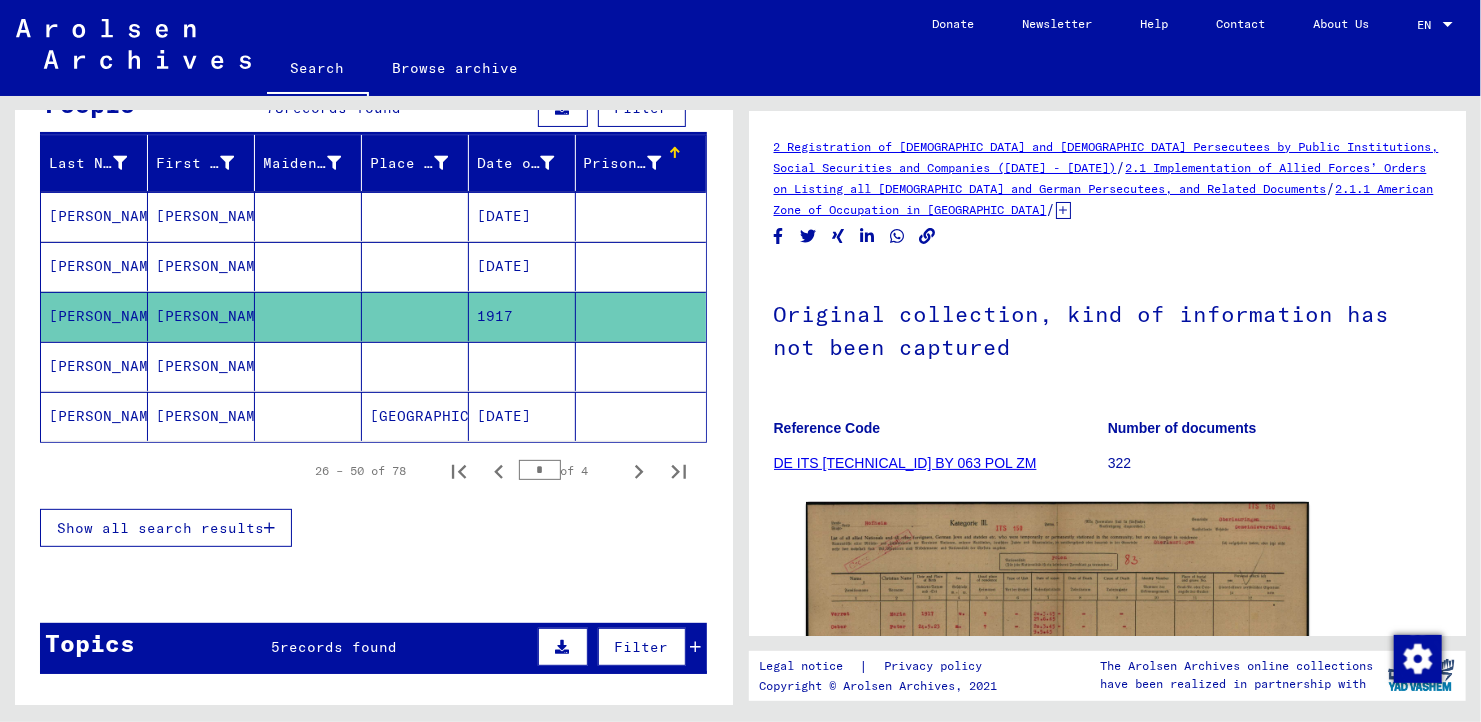 scroll, scrollTop: 0, scrollLeft: 0, axis: both 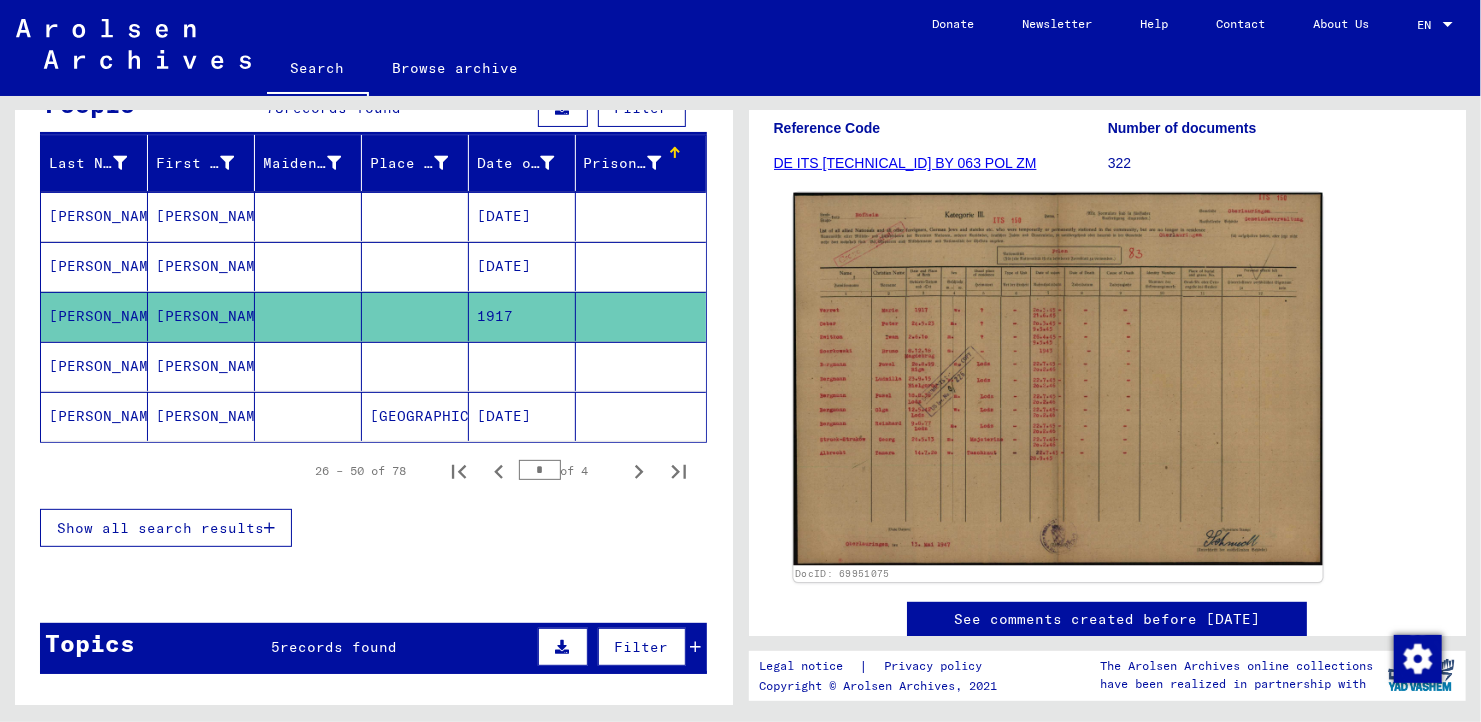 click 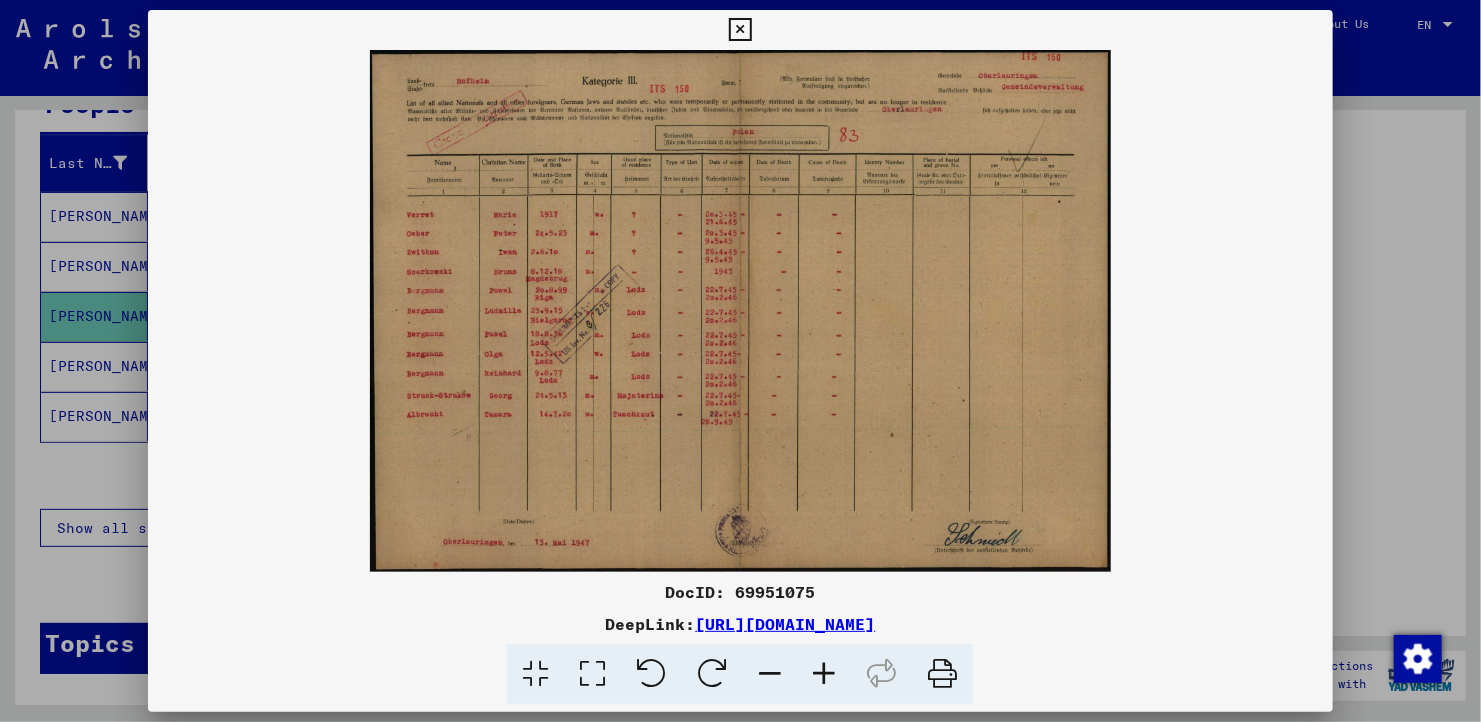 click at bounding box center (824, 674) 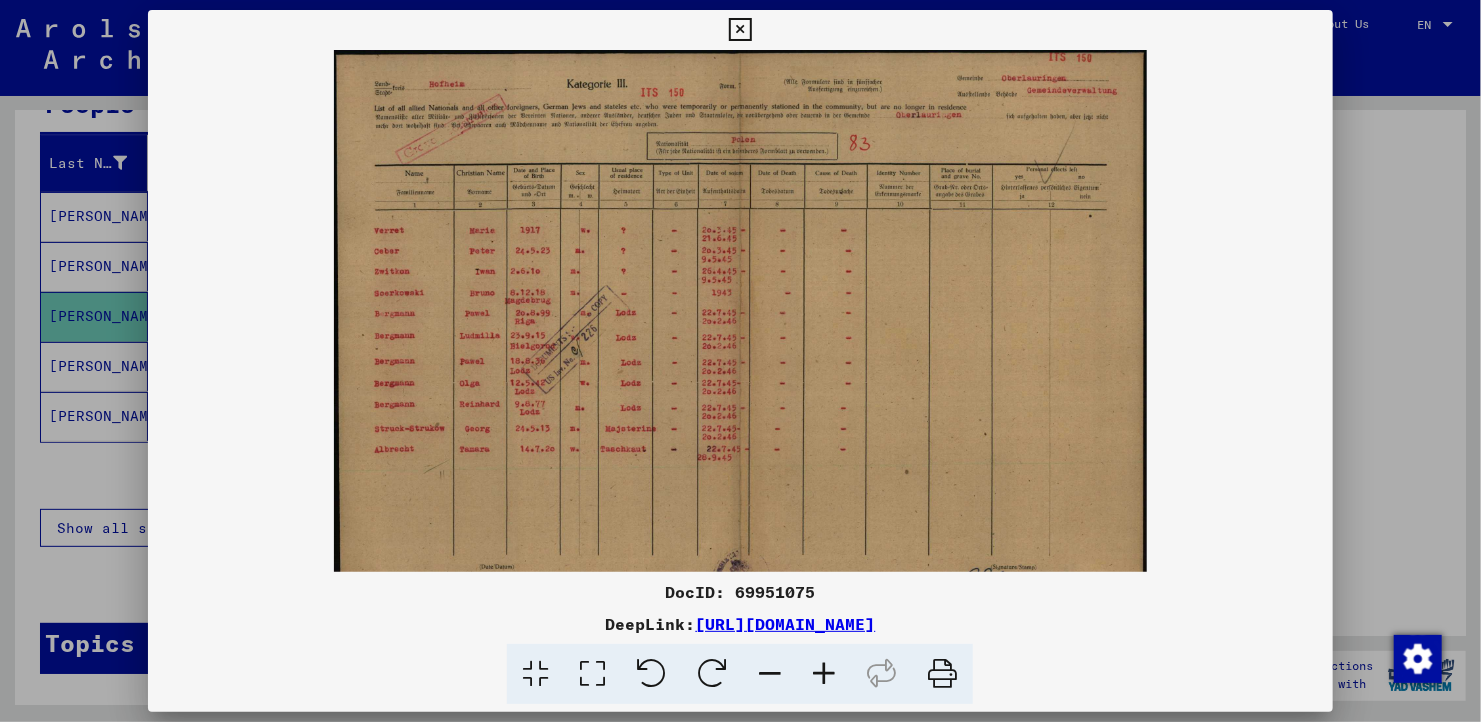 click at bounding box center [824, 674] 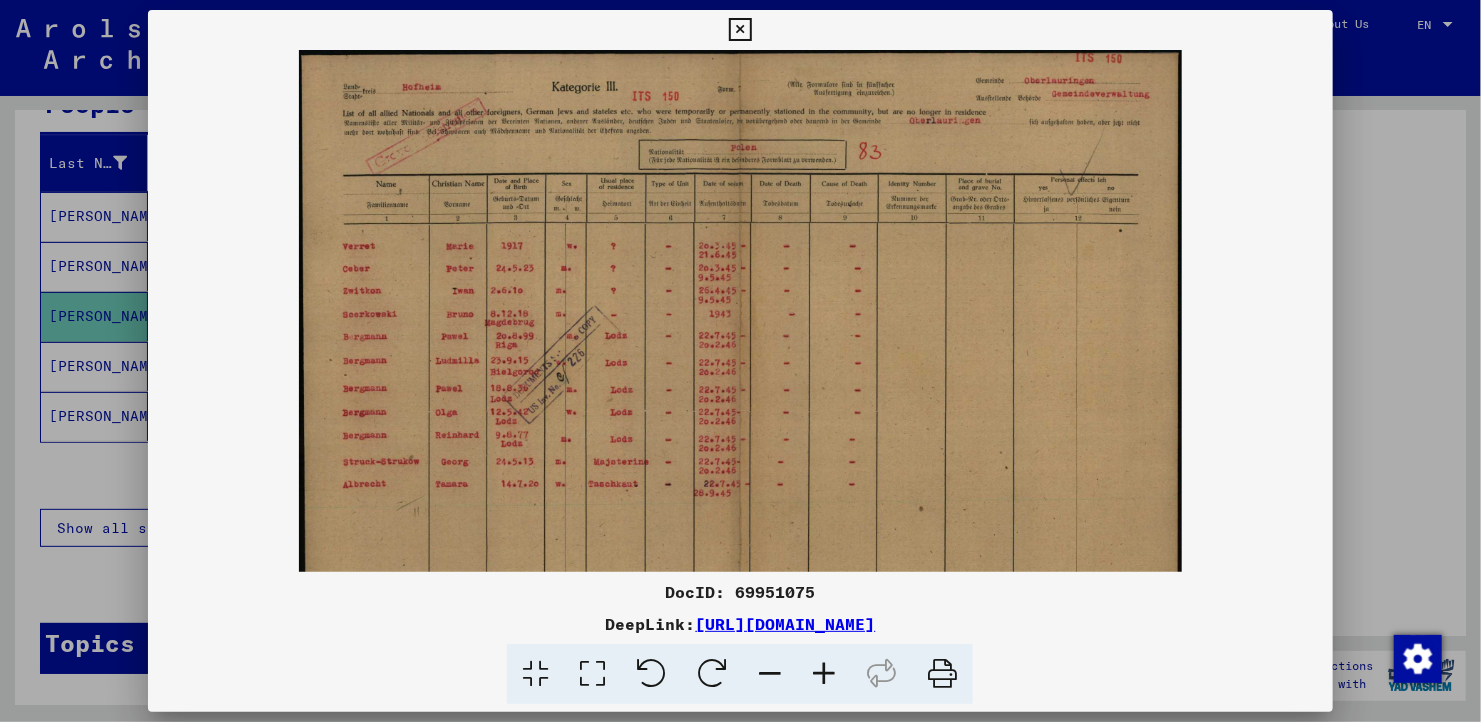 click at bounding box center [824, 674] 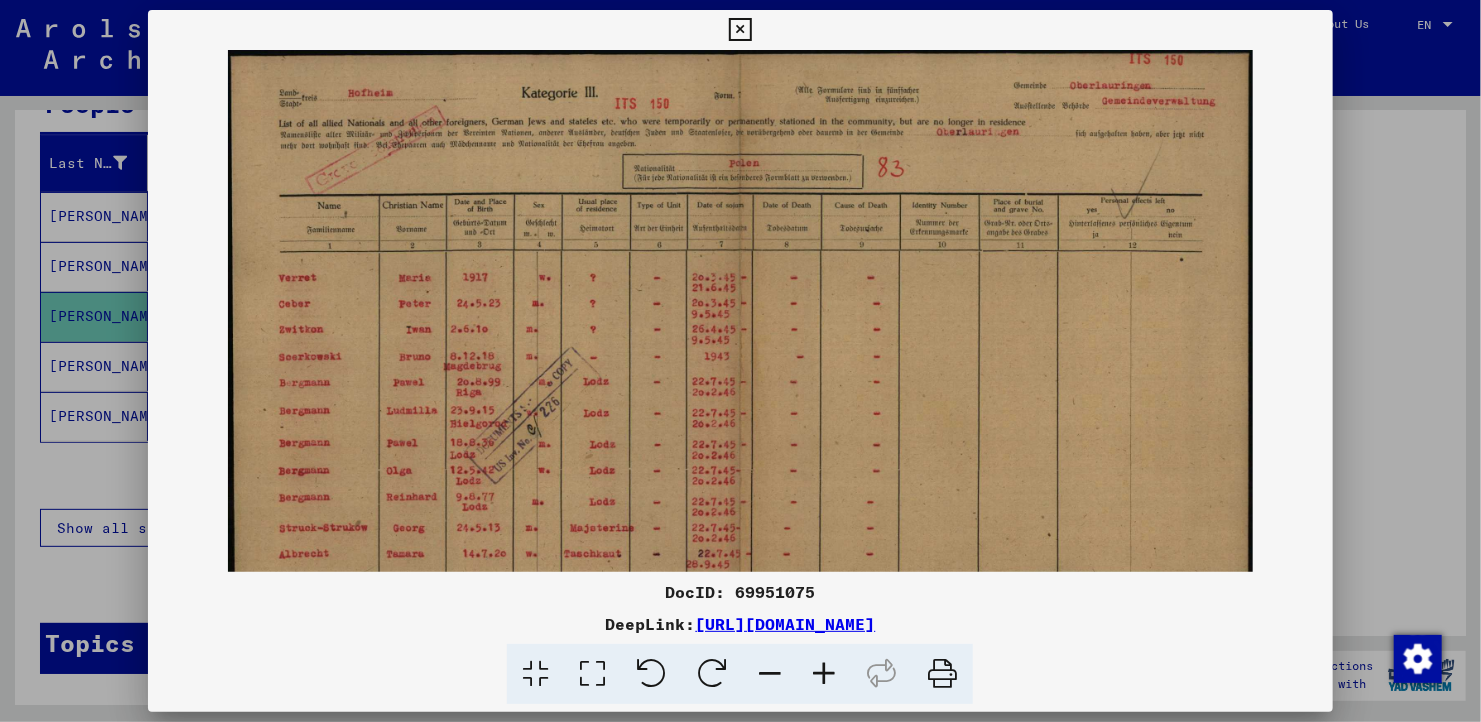 click at bounding box center (824, 674) 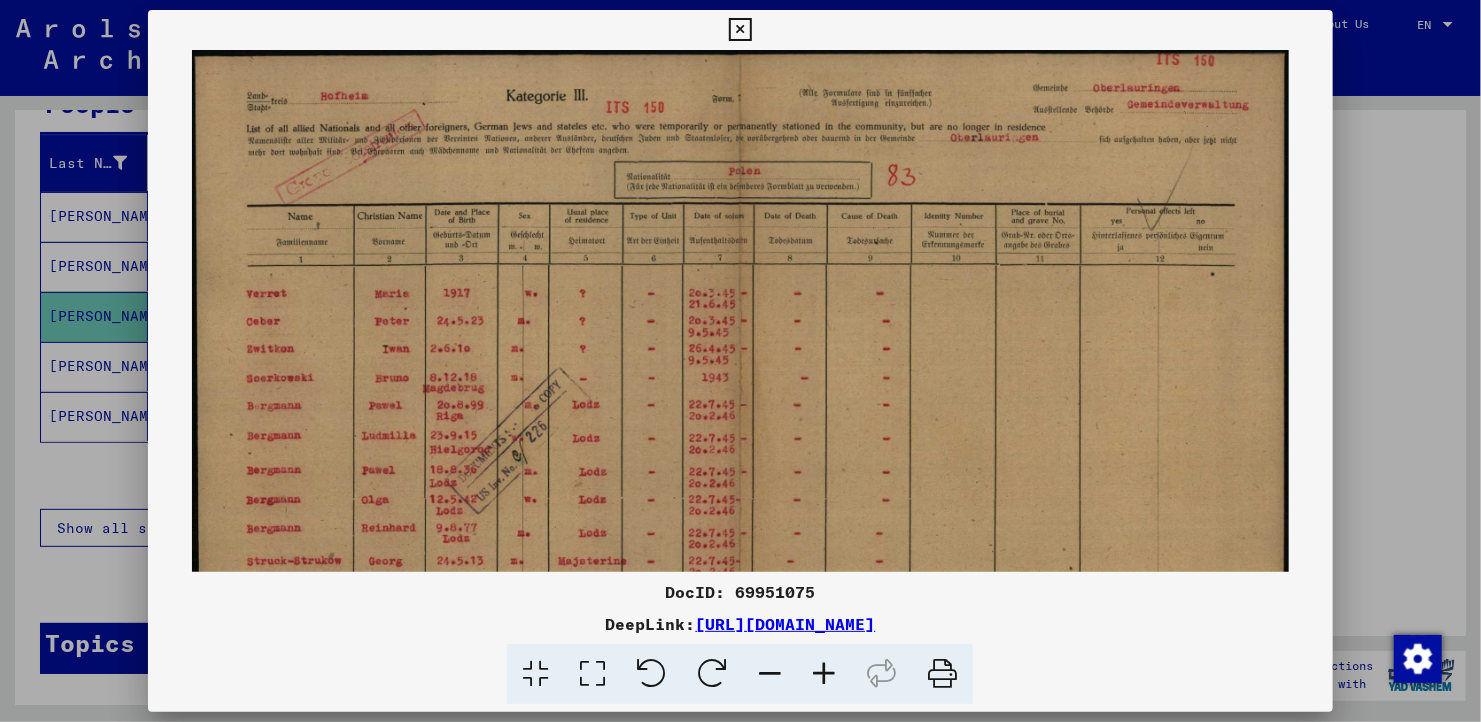 click at bounding box center [824, 674] 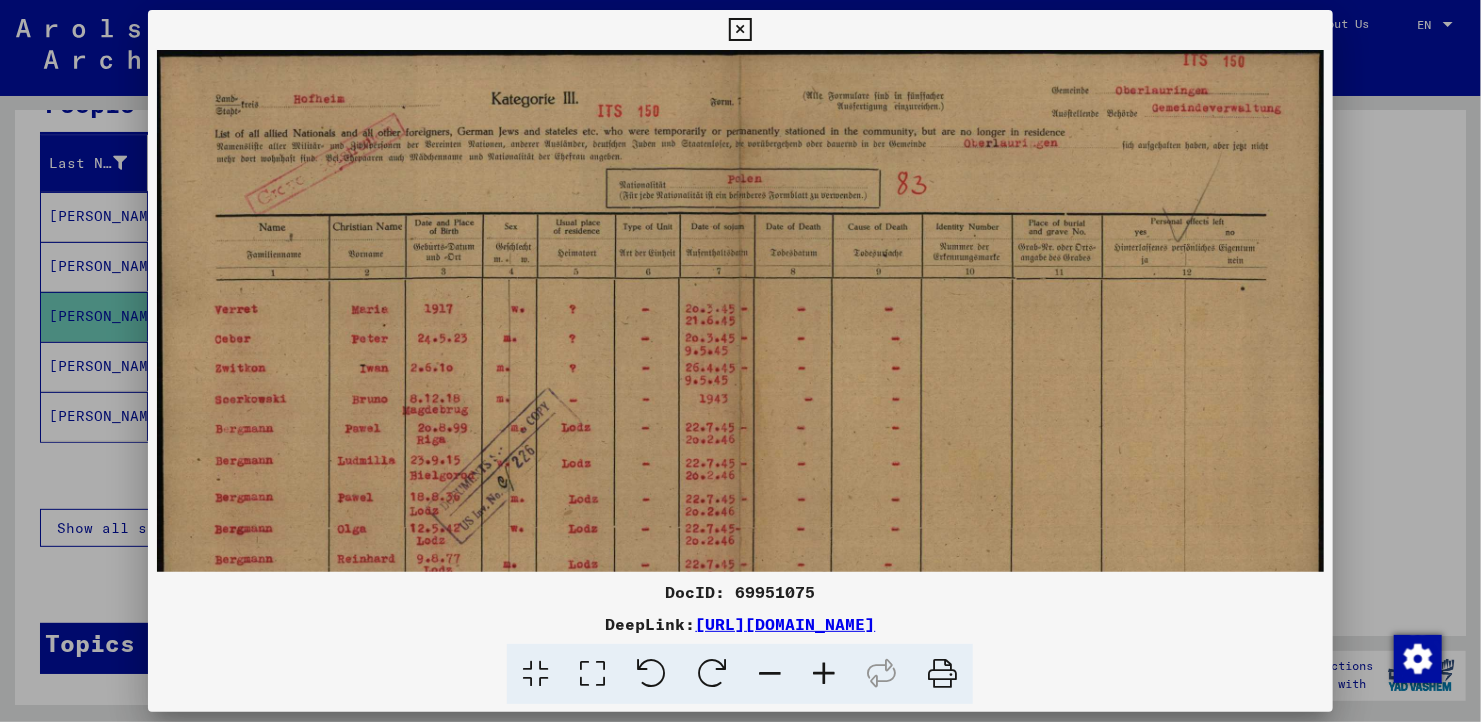 click at bounding box center [824, 674] 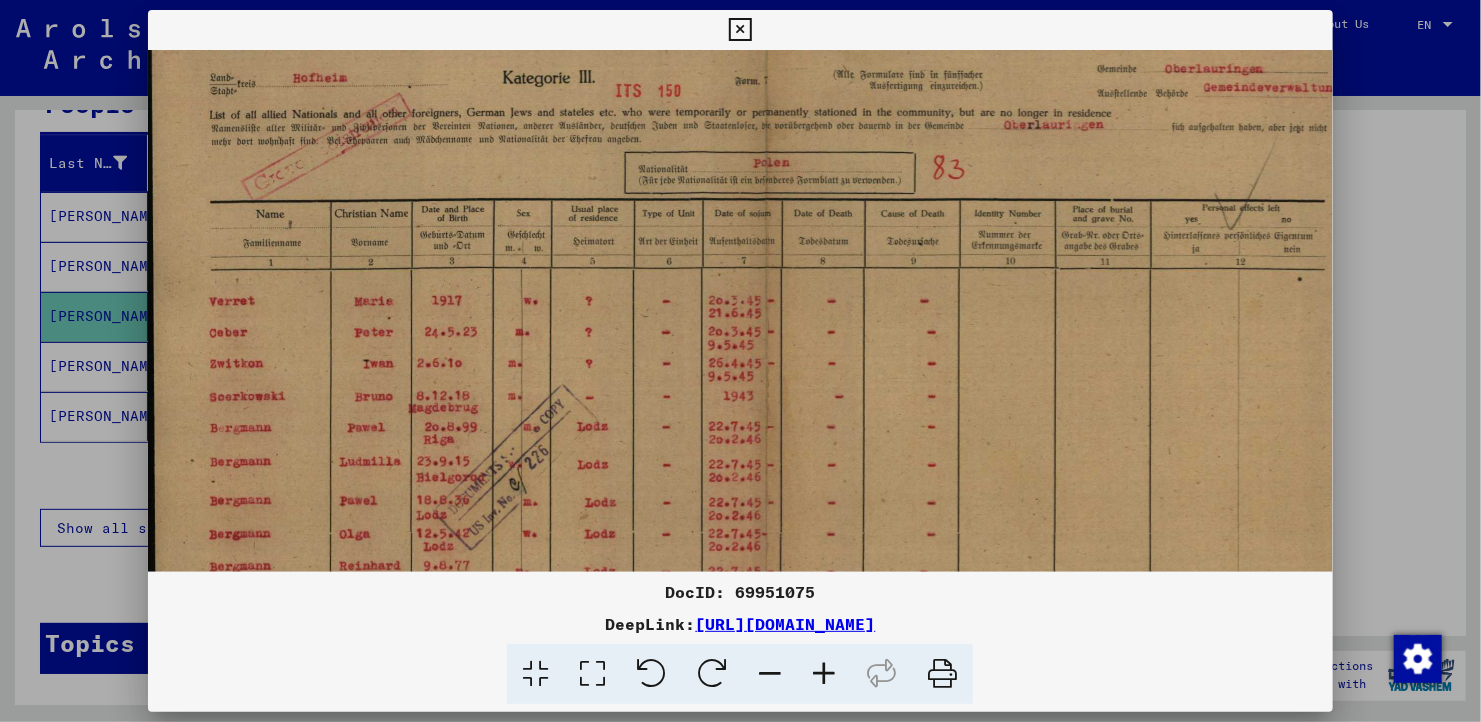 drag, startPoint x: 537, startPoint y: 490, endPoint x: 568, endPoint y: 428, distance: 69.31811 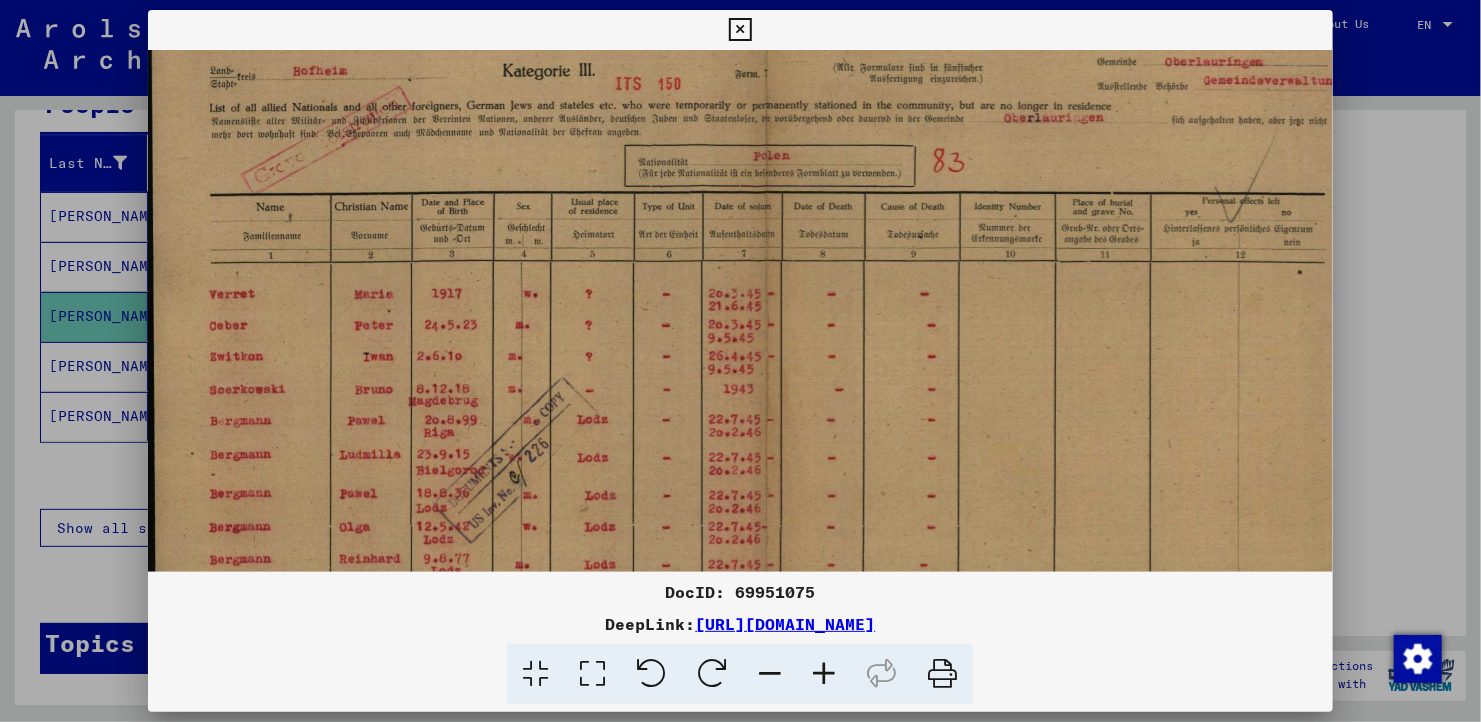 click at bounding box center [767, 455] 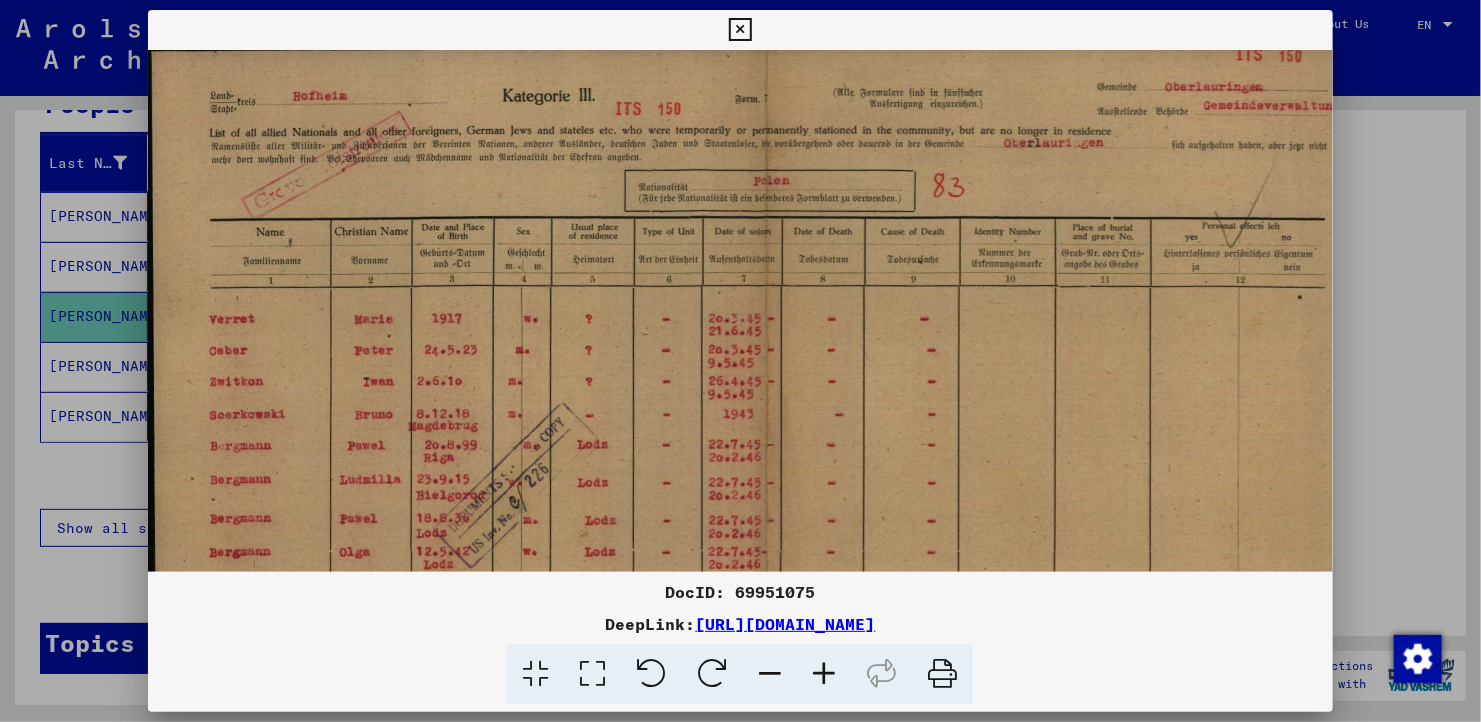 scroll, scrollTop: 0, scrollLeft: 0, axis: both 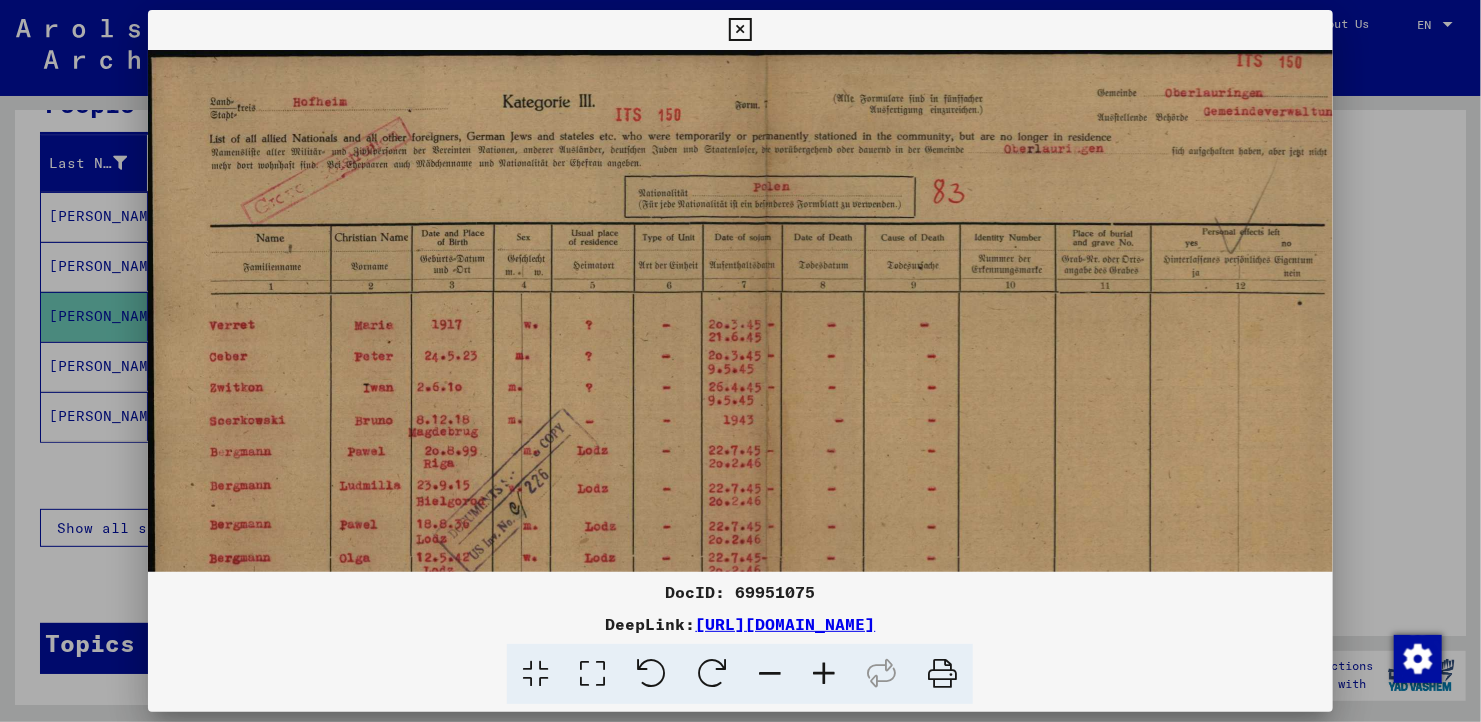 drag, startPoint x: 561, startPoint y: 498, endPoint x: 643, endPoint y: 539, distance: 91.67879 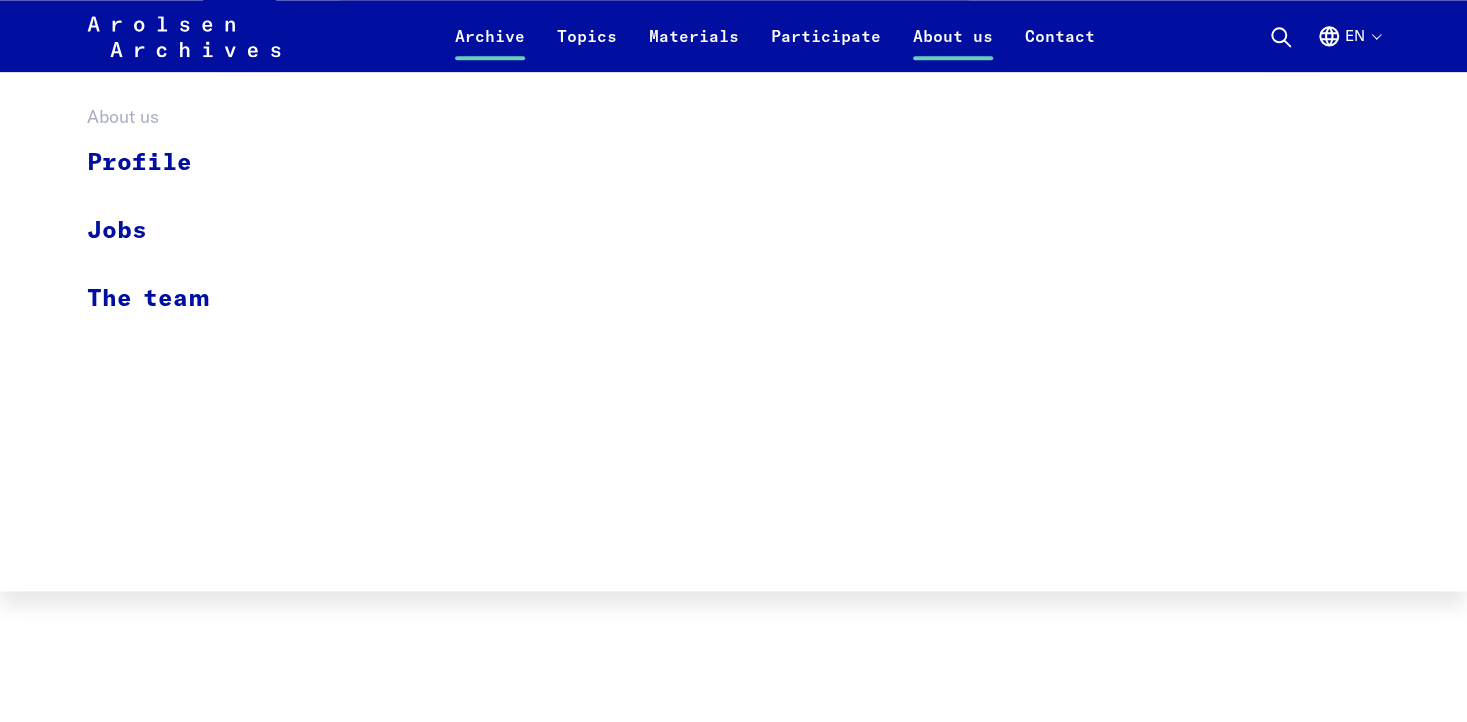 scroll, scrollTop: 1500, scrollLeft: 0, axis: vertical 